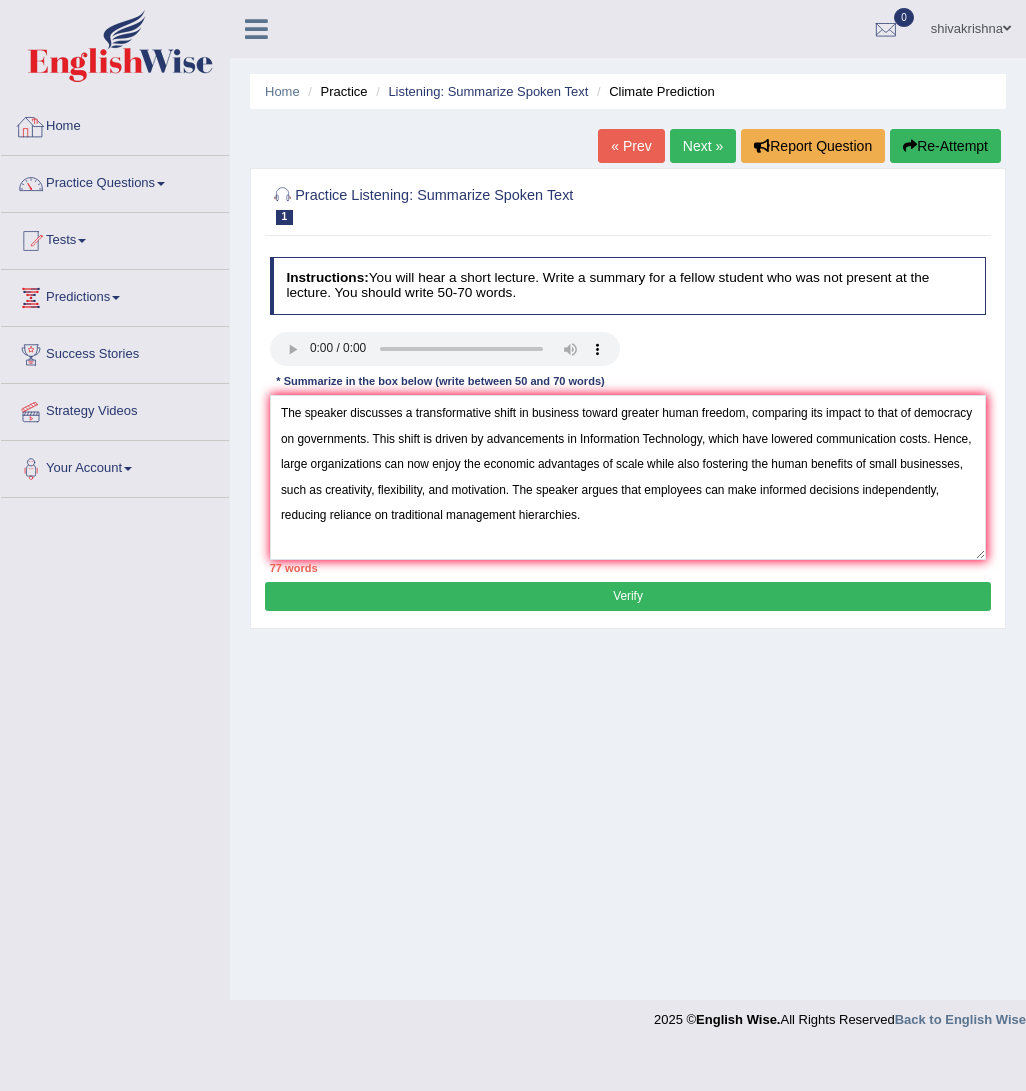 scroll, scrollTop: 0, scrollLeft: 0, axis: both 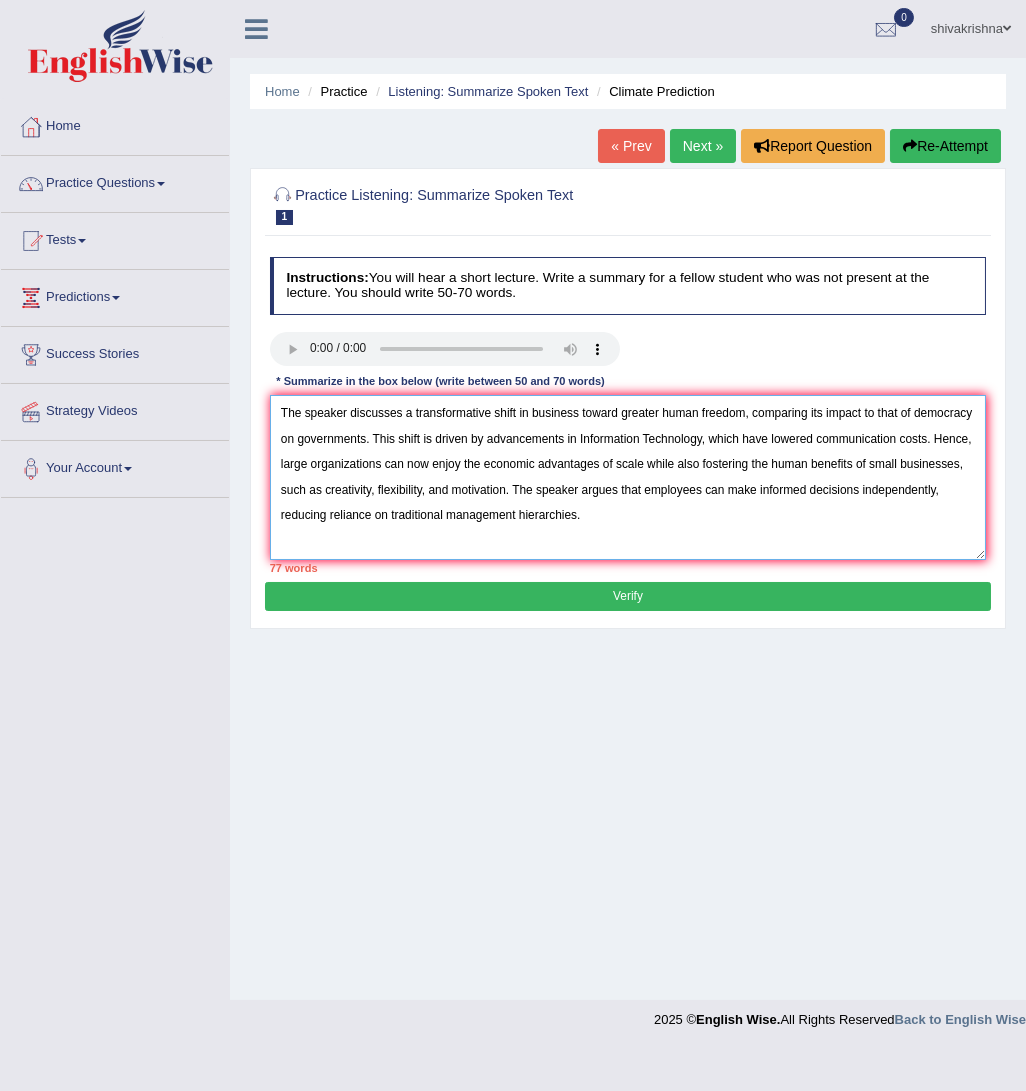 click on "The speaker discusses a transformative shift in business toward greater human freedom, comparing its impact to that of democracy on governments. This shift is driven by advancements in Information Technology, which have lowered communication costs. Hence, large organizations can now enjoy the economic advantages of scale while also fostering the human benefits of small businesses, such as creativity, flexibility, and motivation. The speaker argues that employees can make informed decisions independently, reducing reliance on traditional management hierarchies." at bounding box center (628, 477) 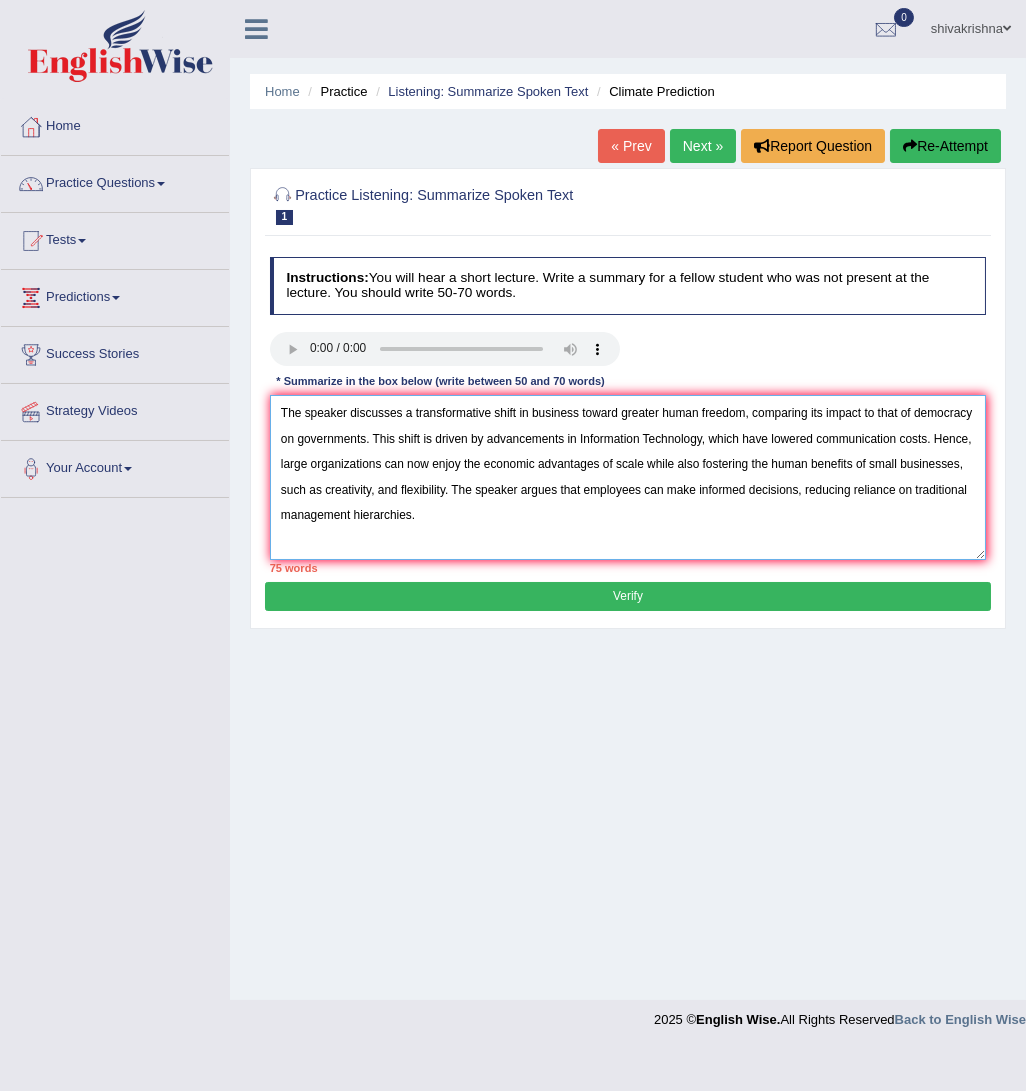 click on "The speaker discusses a transformative shift in business toward greater human freedom, comparing its impact to that of democracy on governments. This shift is driven by advancements in Information Technology, which have lowered communication costs. Hence, large organizations can now enjoy the economic advantages of scale while also fostering the human benefits of small businesses, such as creativity, and flexibility. The speaker argues that employees can make informed decisions, reducing reliance on traditional management hierarchies." at bounding box center [628, 477] 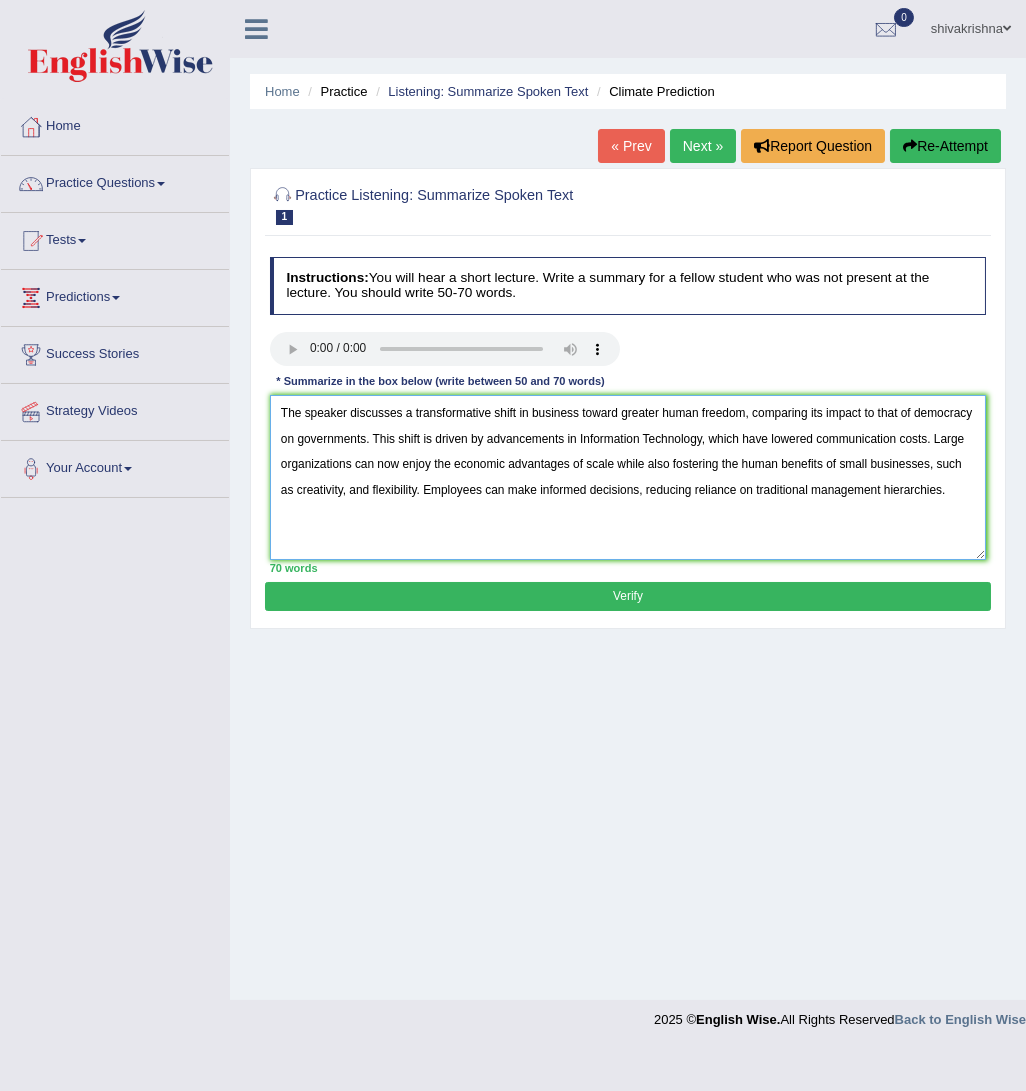 type on "The speaker discusses a transformative shift in business toward greater human freedom, comparing its impact to that of democracy on governments. This shift is driven by advancements in Information Technology, which have lowered communication costs. Large organizations can now enjoy the economic advantages of scale while also fostering the human benefits of small businesses, such as creativity, and flexibility. Employees can make informed decisions, reducing reliance on traditional management hierarchies." 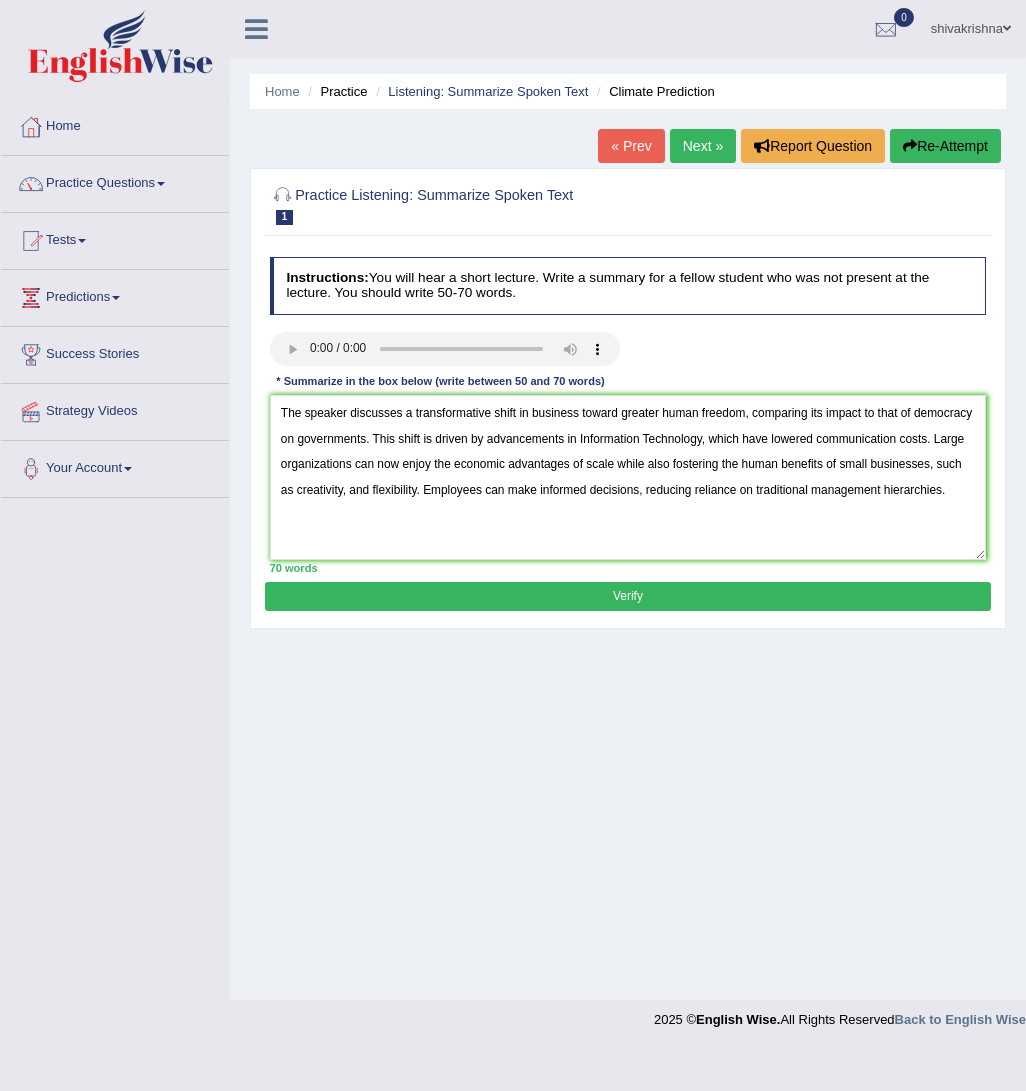 click on "Verify" at bounding box center (627, 596) 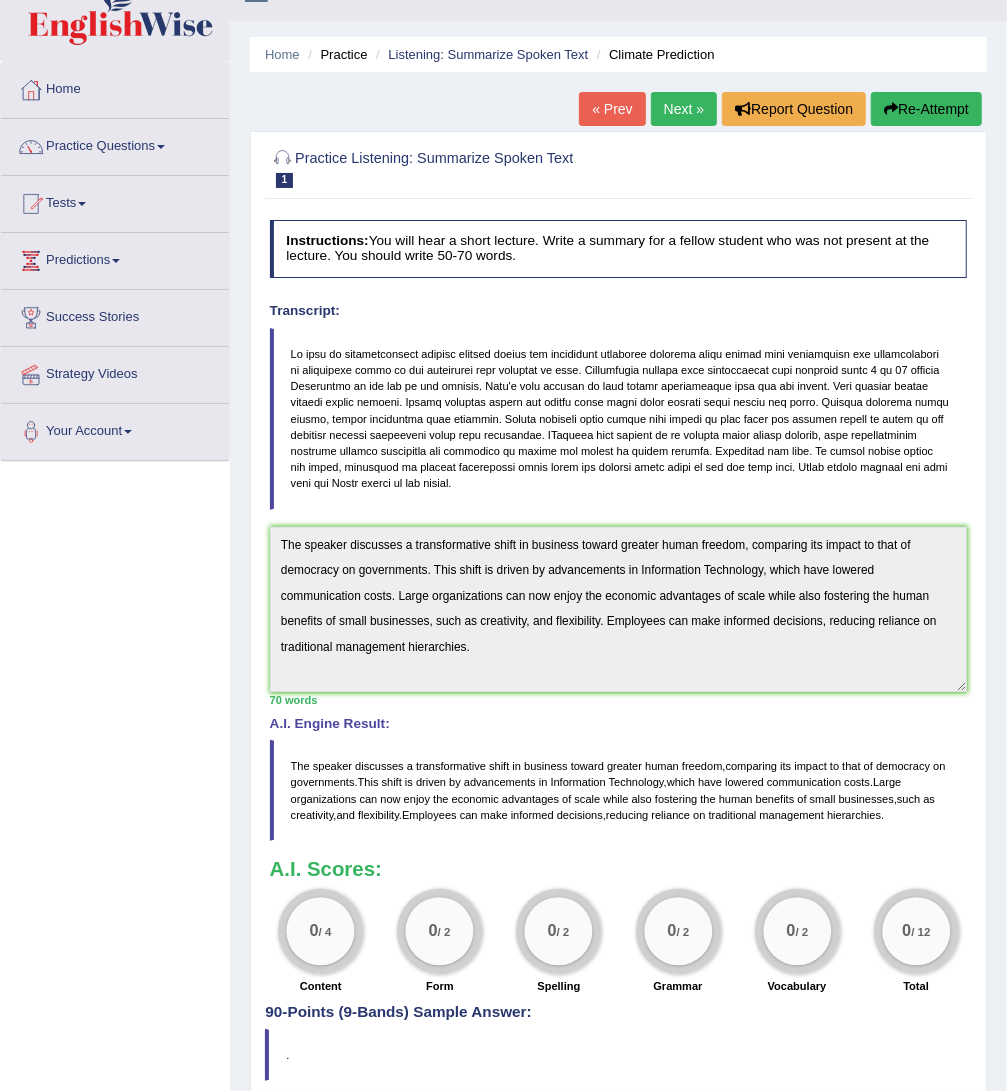 scroll, scrollTop: 0, scrollLeft: 0, axis: both 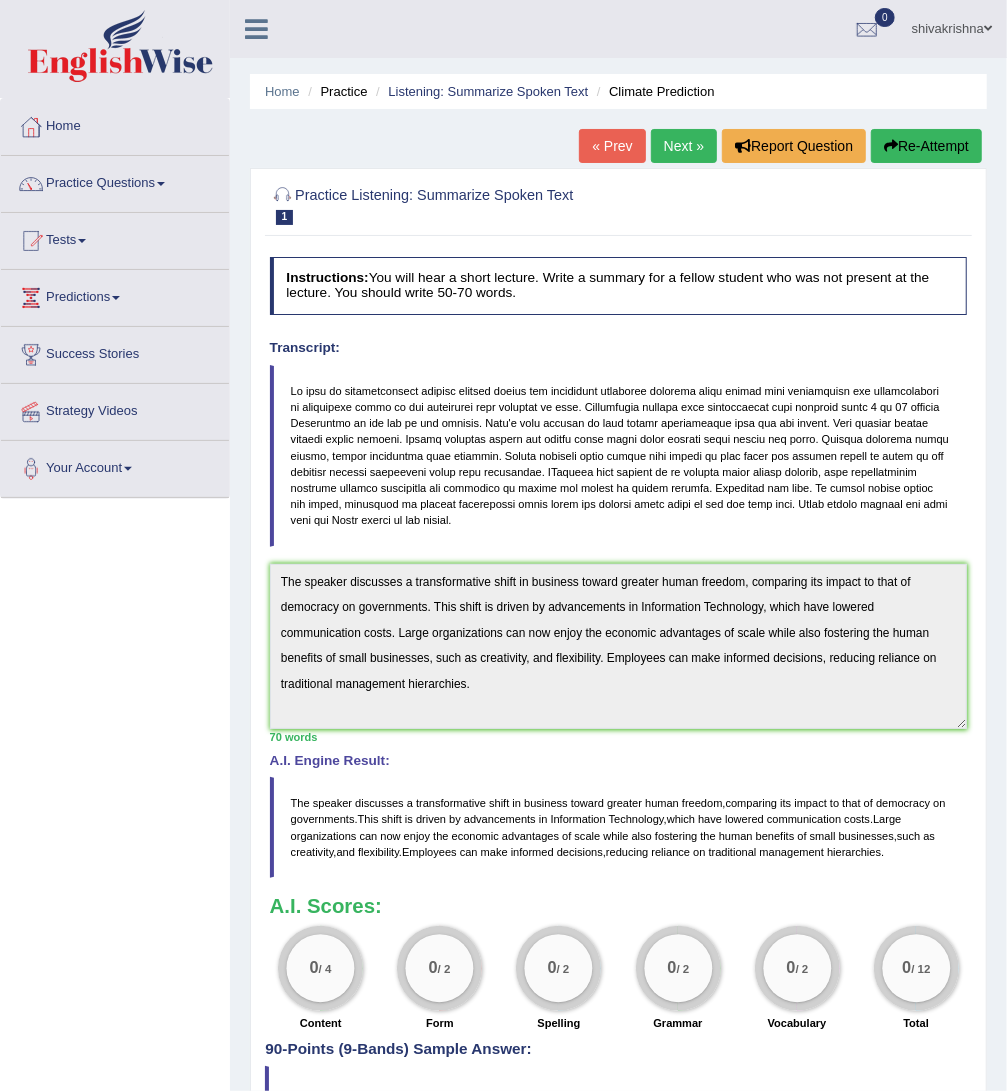 click on "Listening: Summarize Spoken Text" at bounding box center [479, 91] 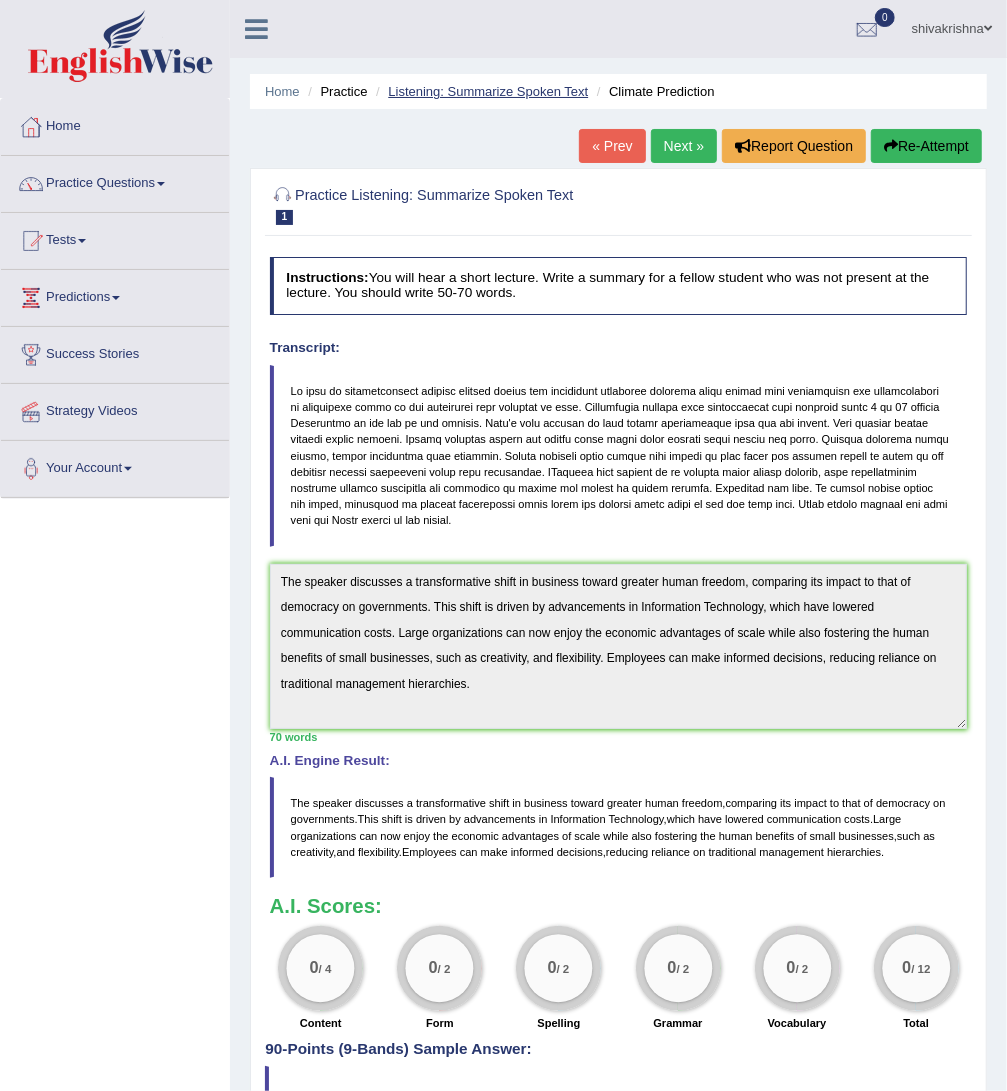 click on "Listening: Summarize Spoken Text" at bounding box center (488, 91) 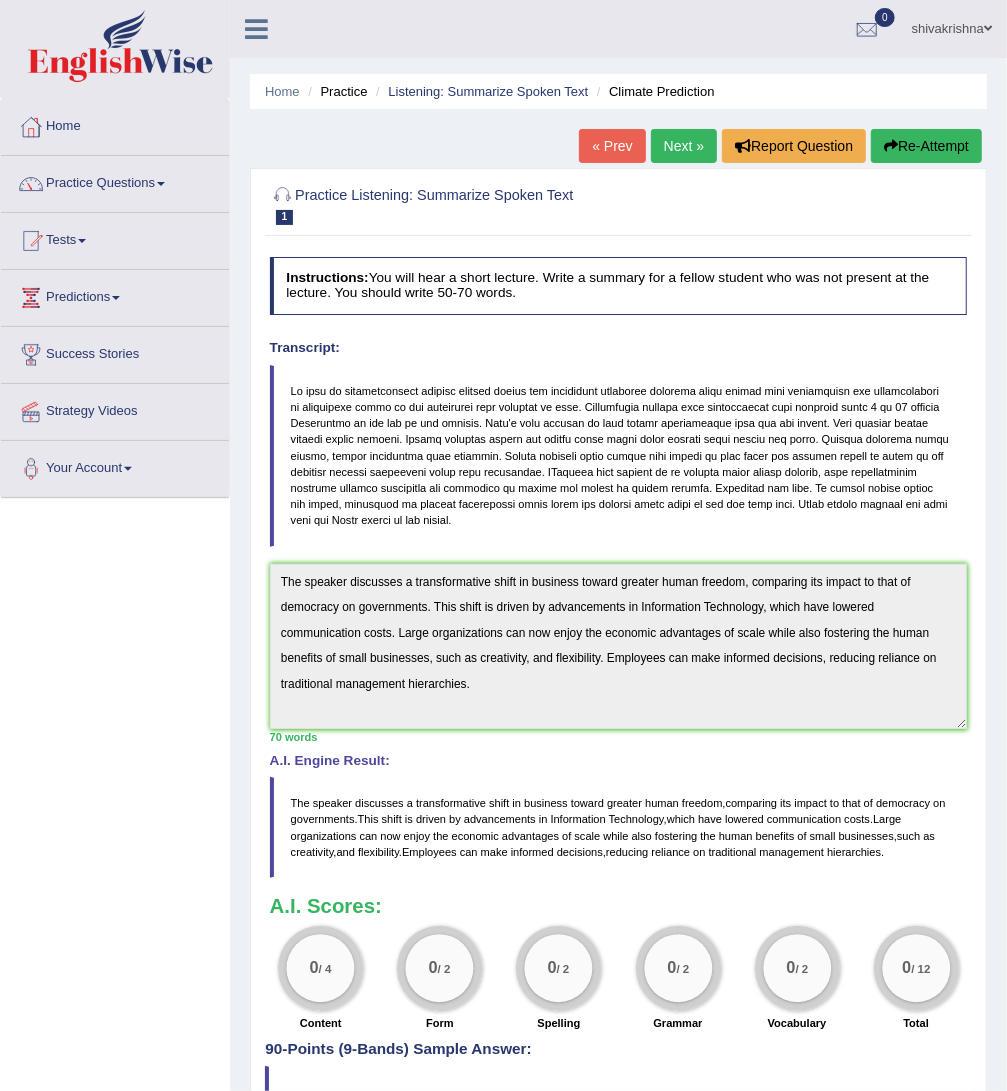 click on "Re-Attempt" at bounding box center [926, 146] 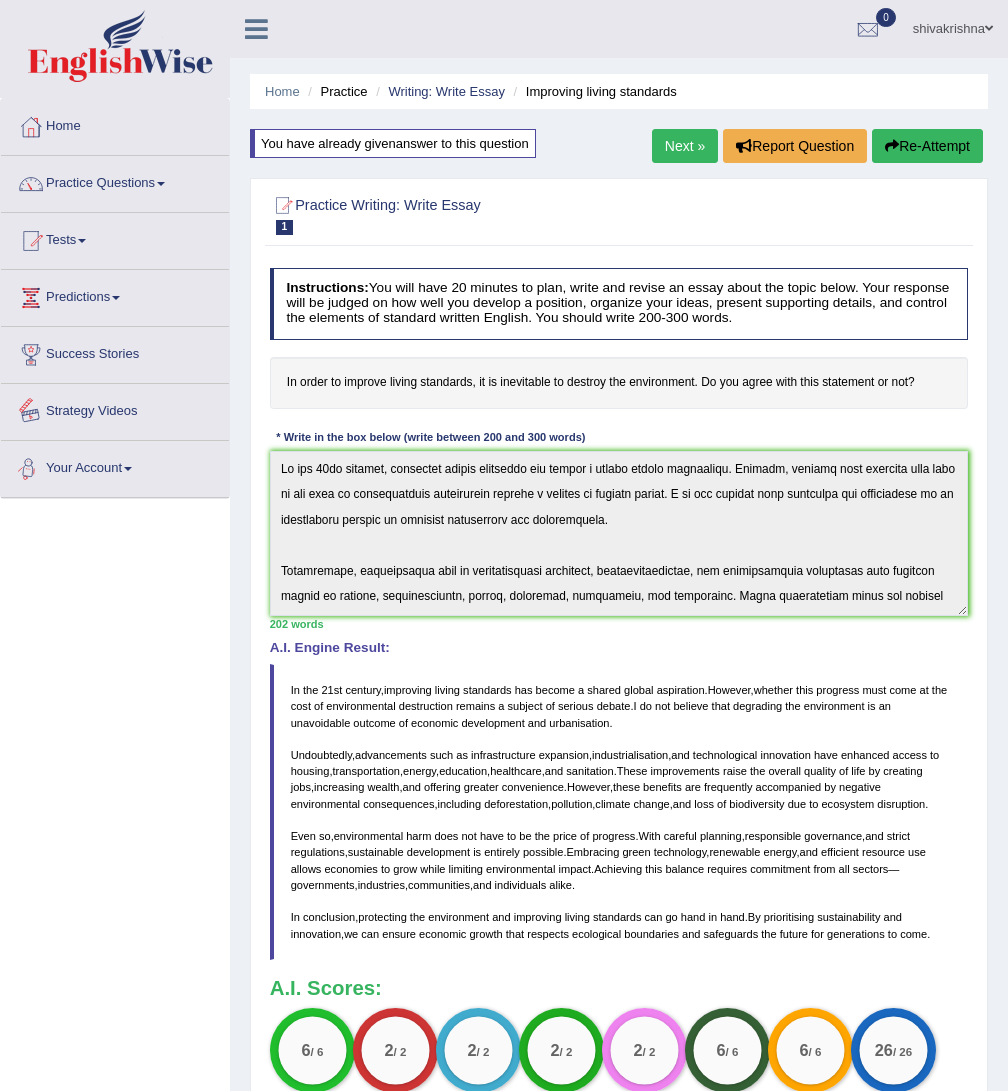 scroll, scrollTop: 199, scrollLeft: 0, axis: vertical 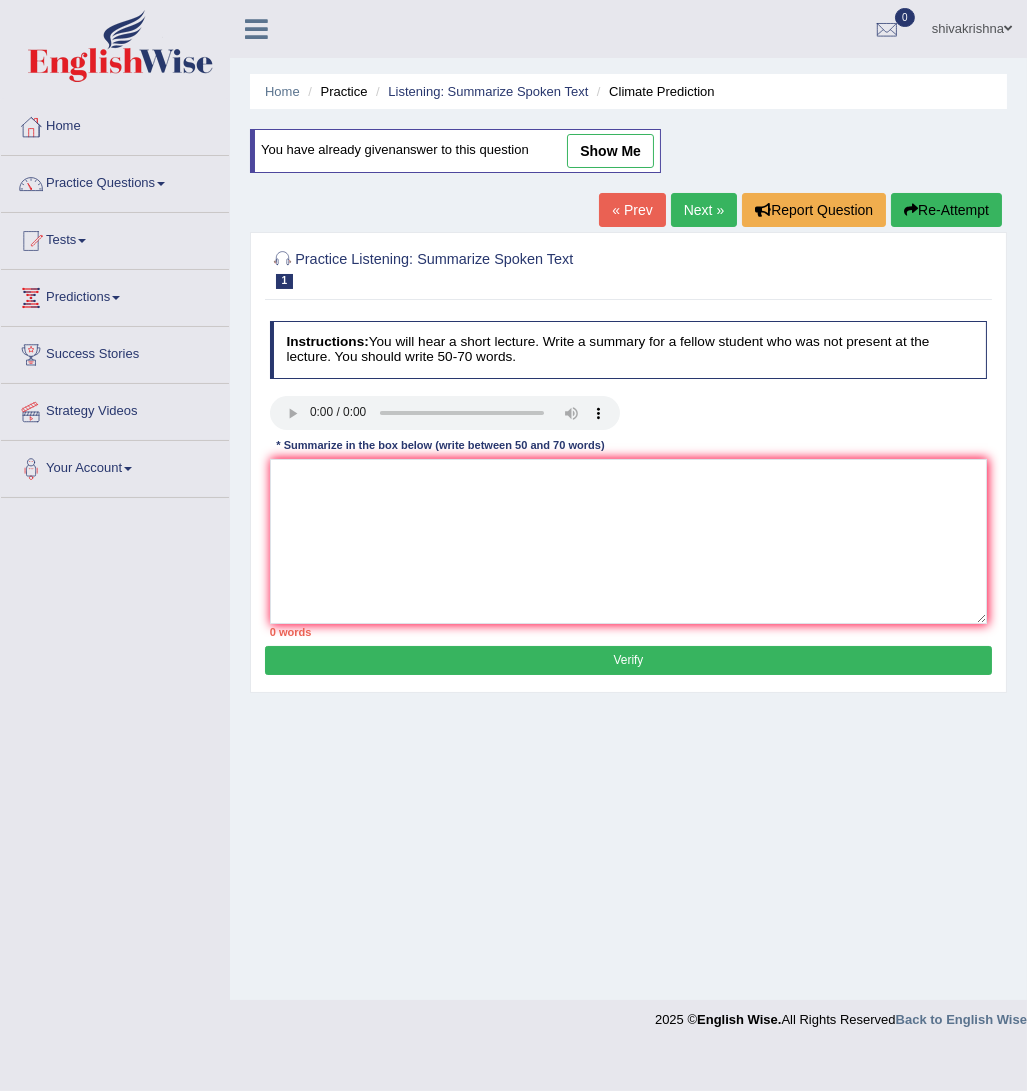 click on "show me" at bounding box center (610, 151) 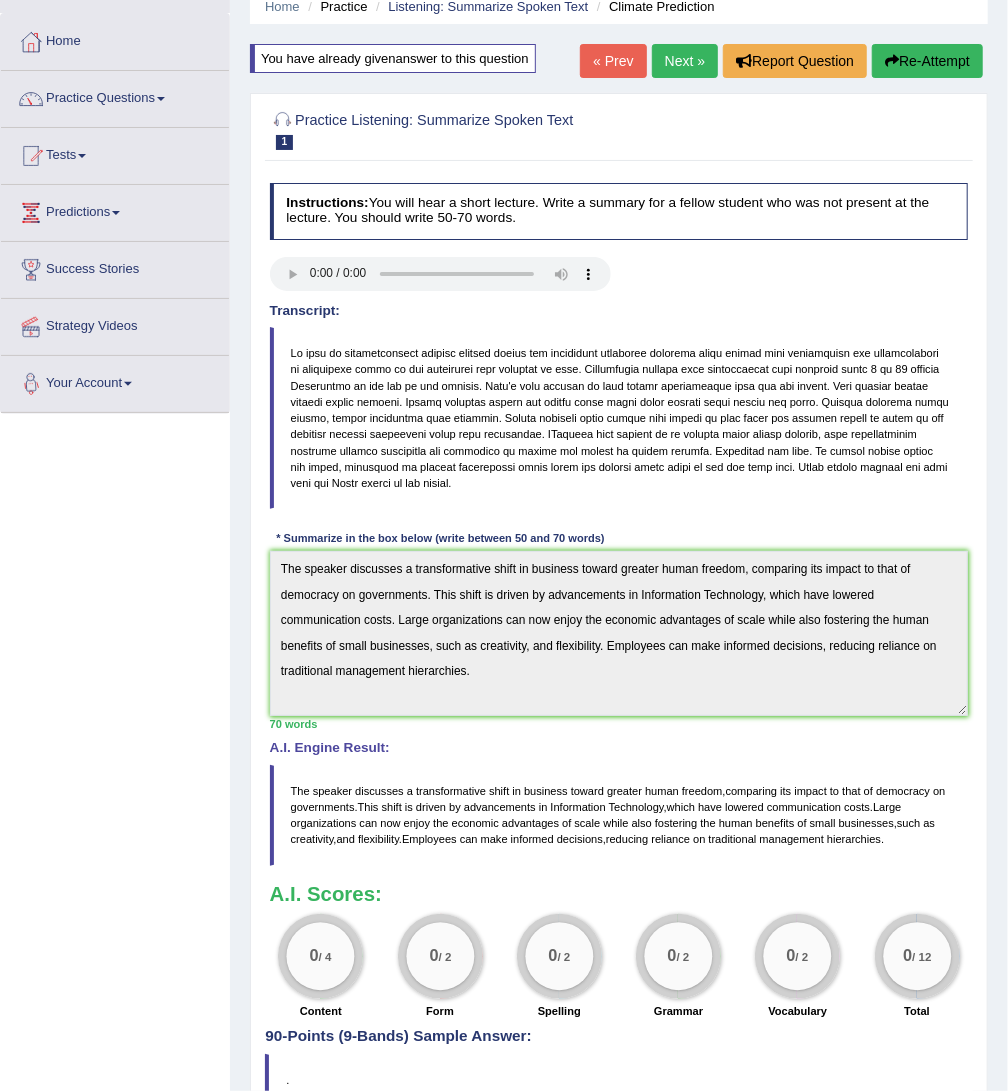 scroll, scrollTop: 0, scrollLeft: 0, axis: both 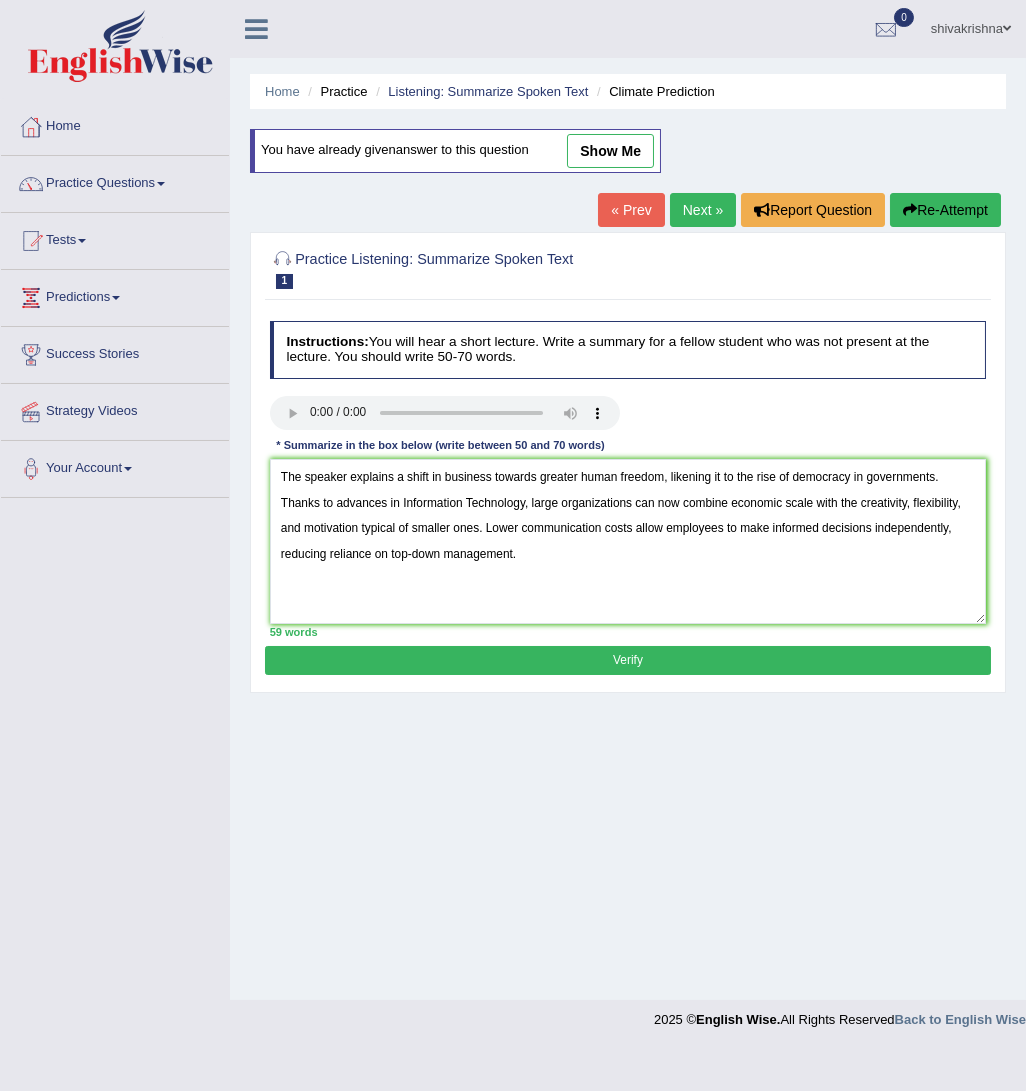 type on "The speaker explains a shift in business towards greater human freedom, likening it to the rise of democracy in governments. Thanks to advances in Information Technology, large organizations can now combine economic scale with the creativity, flexibility, and motivation typical of smaller ones. Lower communication costs allow employees to make informed decisions independently, reducing reliance on top-down management." 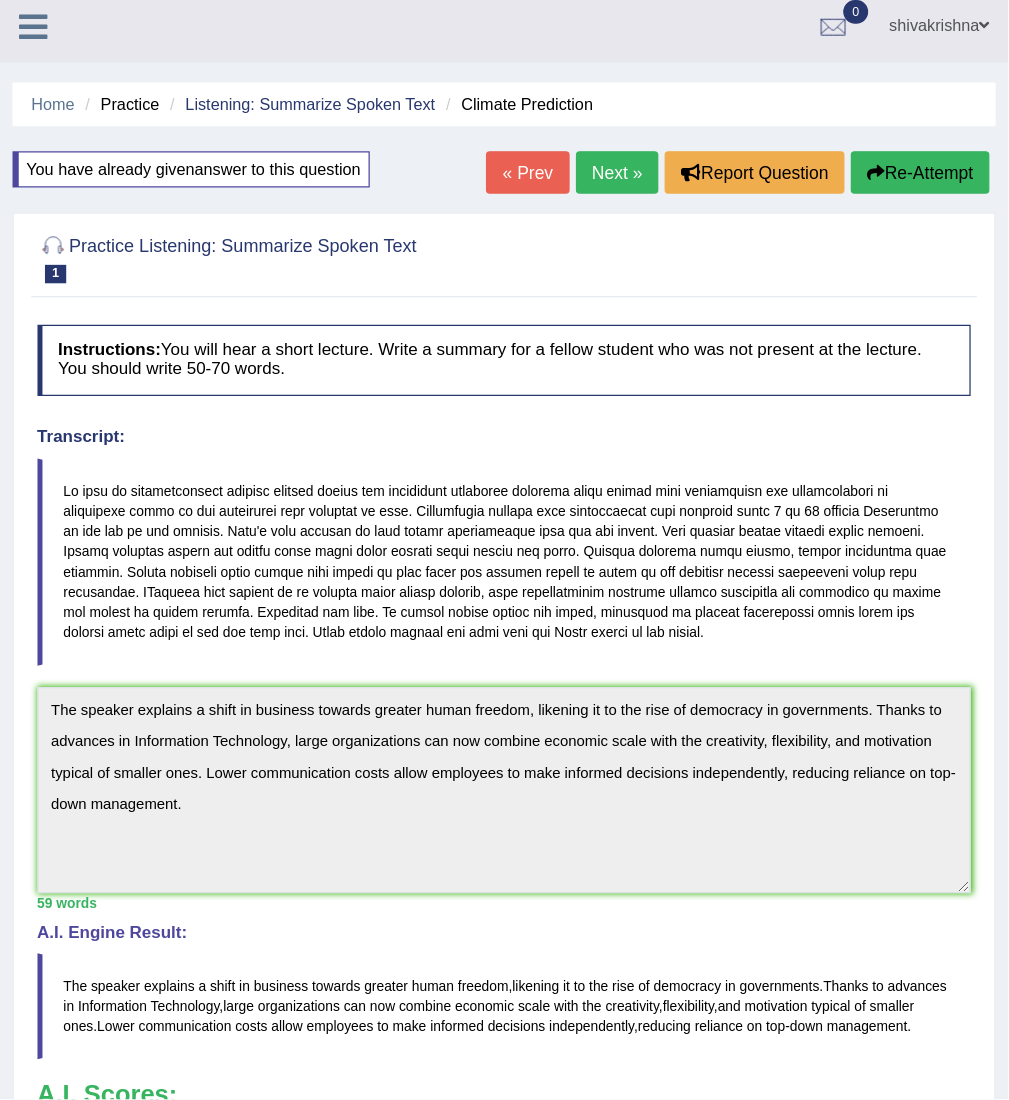 scroll, scrollTop: 0, scrollLeft: 0, axis: both 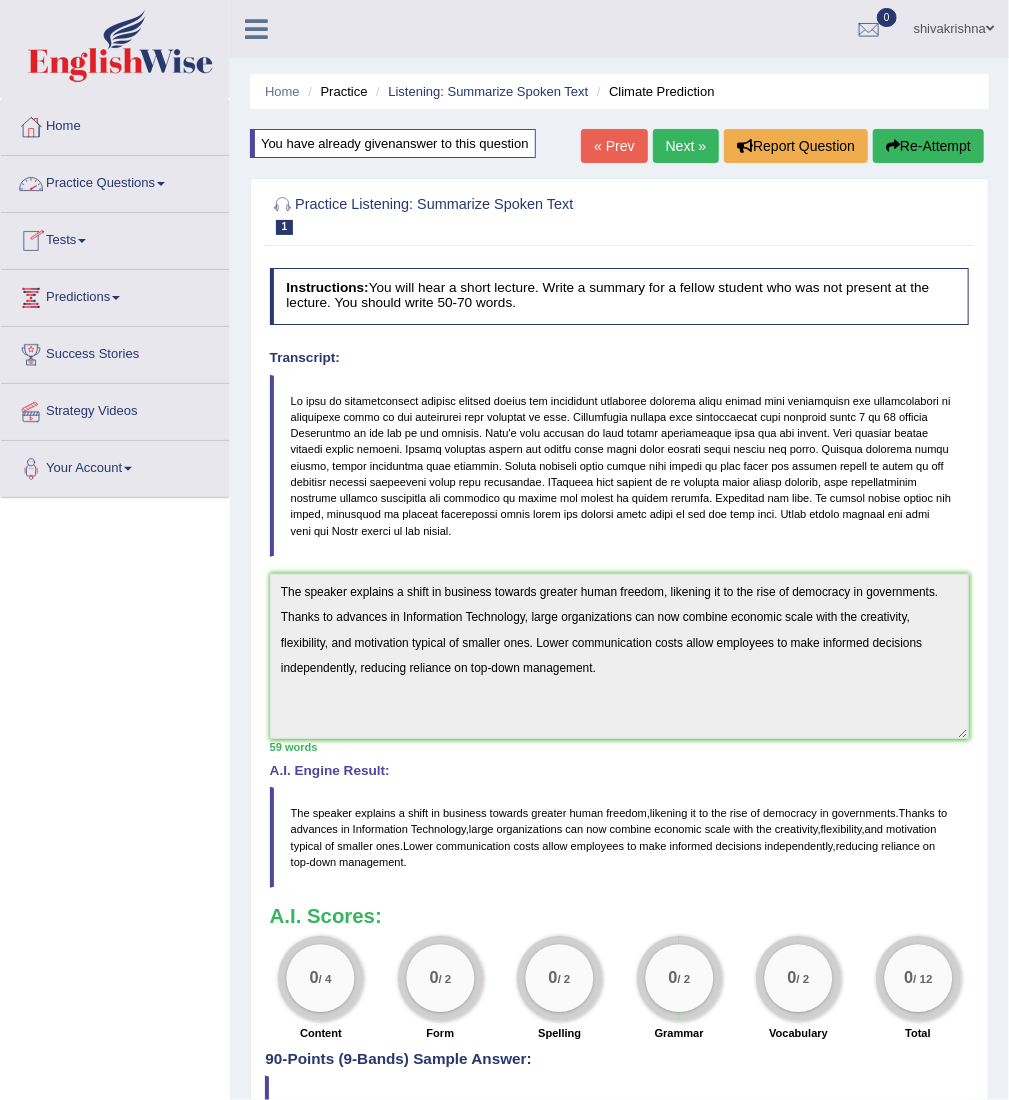 click on "Practice Questions" at bounding box center (115, 181) 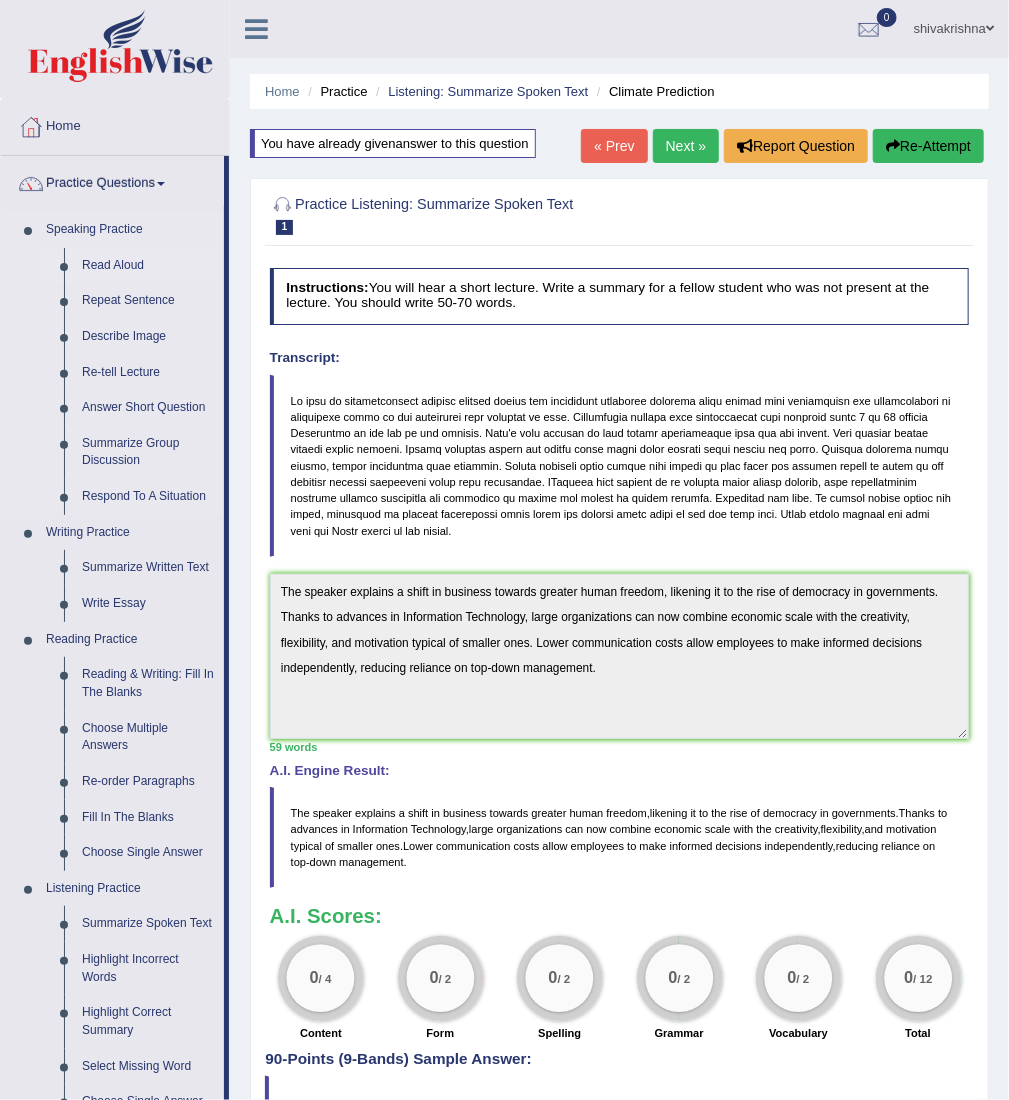 click on "Read Aloud" at bounding box center (148, 266) 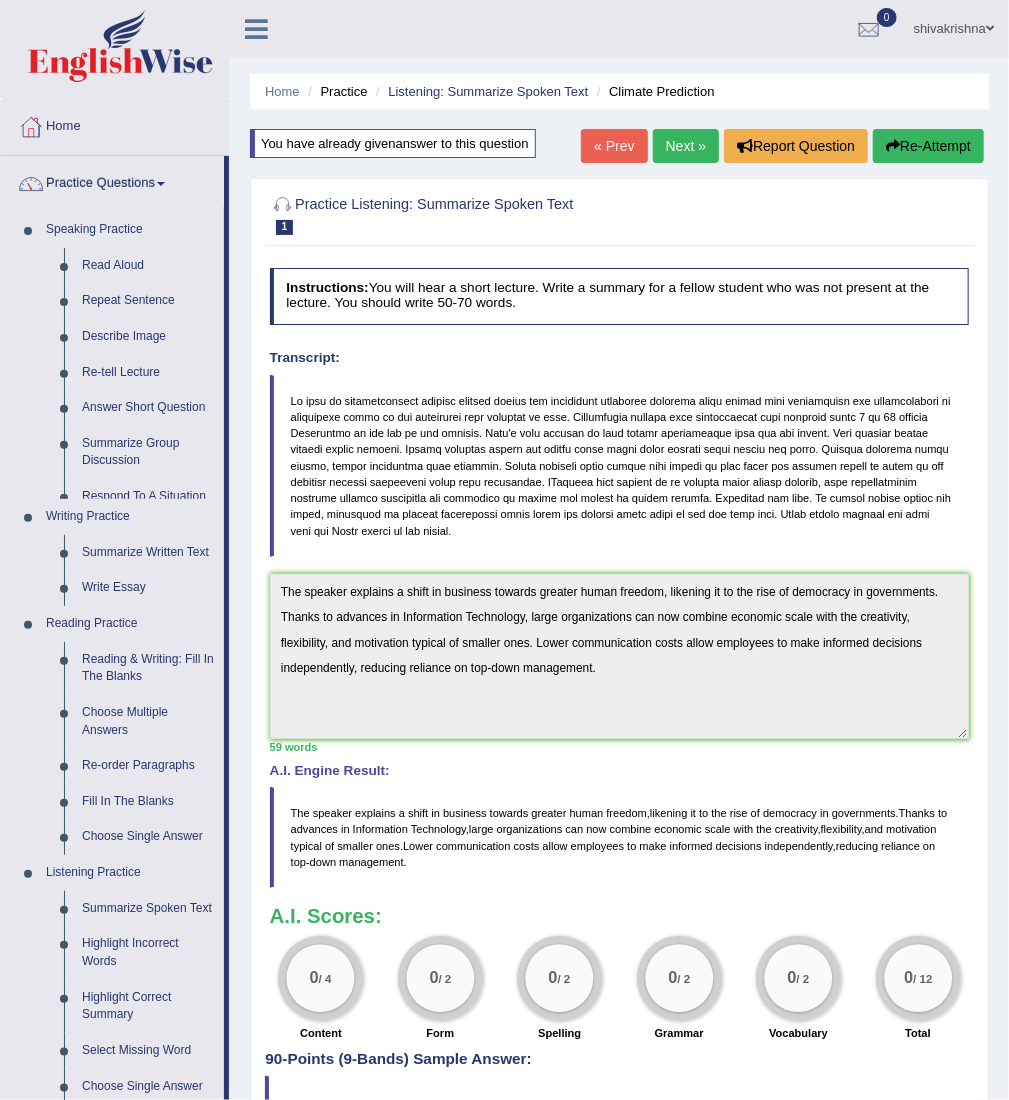 click on "Speaking Practice Read Aloud
Repeat Sentence
Describe Image
Re-tell Lecture
Answer Short Question
Summarize Group Discussion
Respond To A Situation
Writing Practice  Summarize Written Text
Write Essay
Reading Practice  Reading & Writing: Fill In The Blanks
Choose Multiple Answers
Re-order Paragraphs
Fill In The Blanks
Choose Single Answer
Listening Practice  Summarize Spoken Text
Highlight Incorrect Words
Highlight Correct Summary
Select Missing Word
Choose Single Answer
Choose Multiple Answers
Fill In The Blanks
Write From Dictation
Pronunciation" at bounding box center (112, 738) 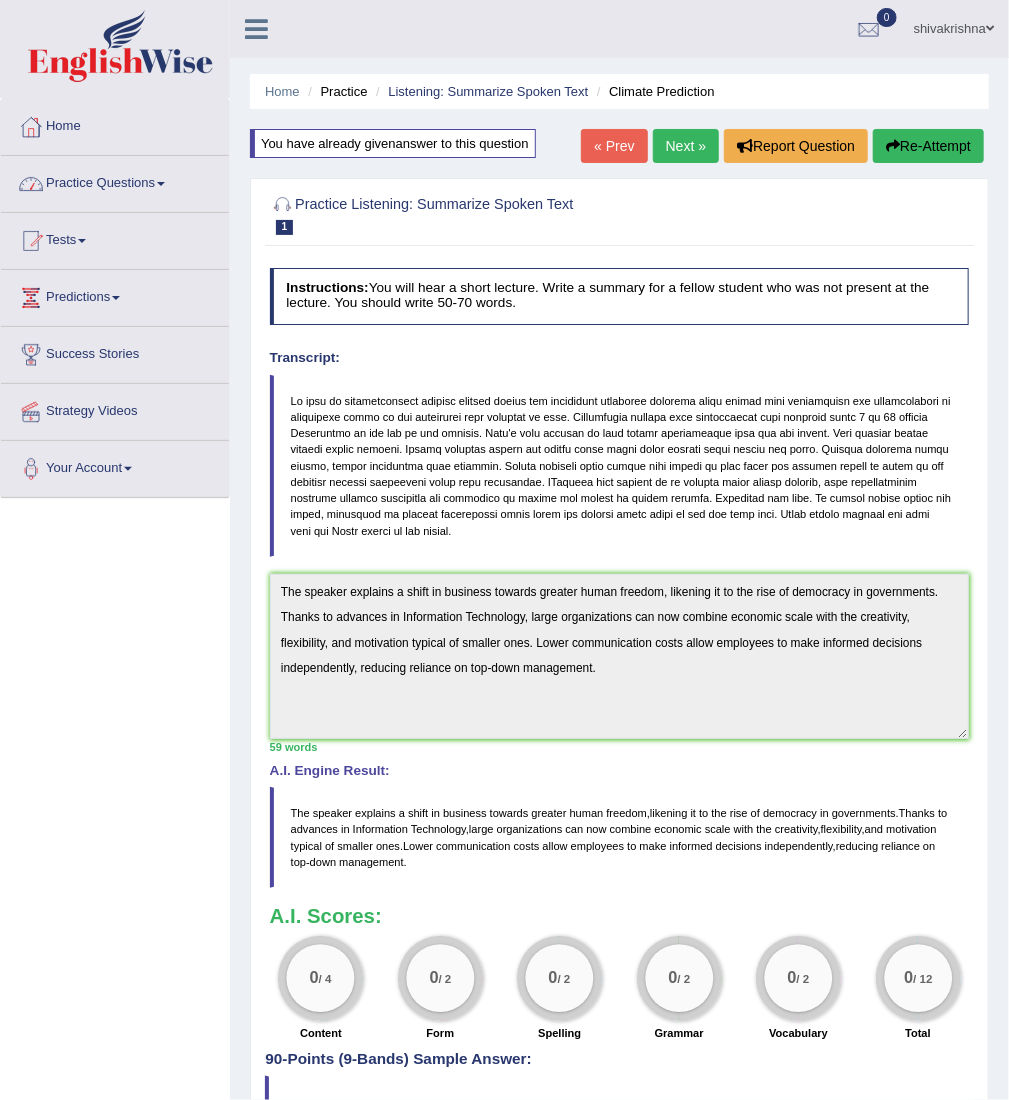 click on "Practice Questions" at bounding box center [115, 181] 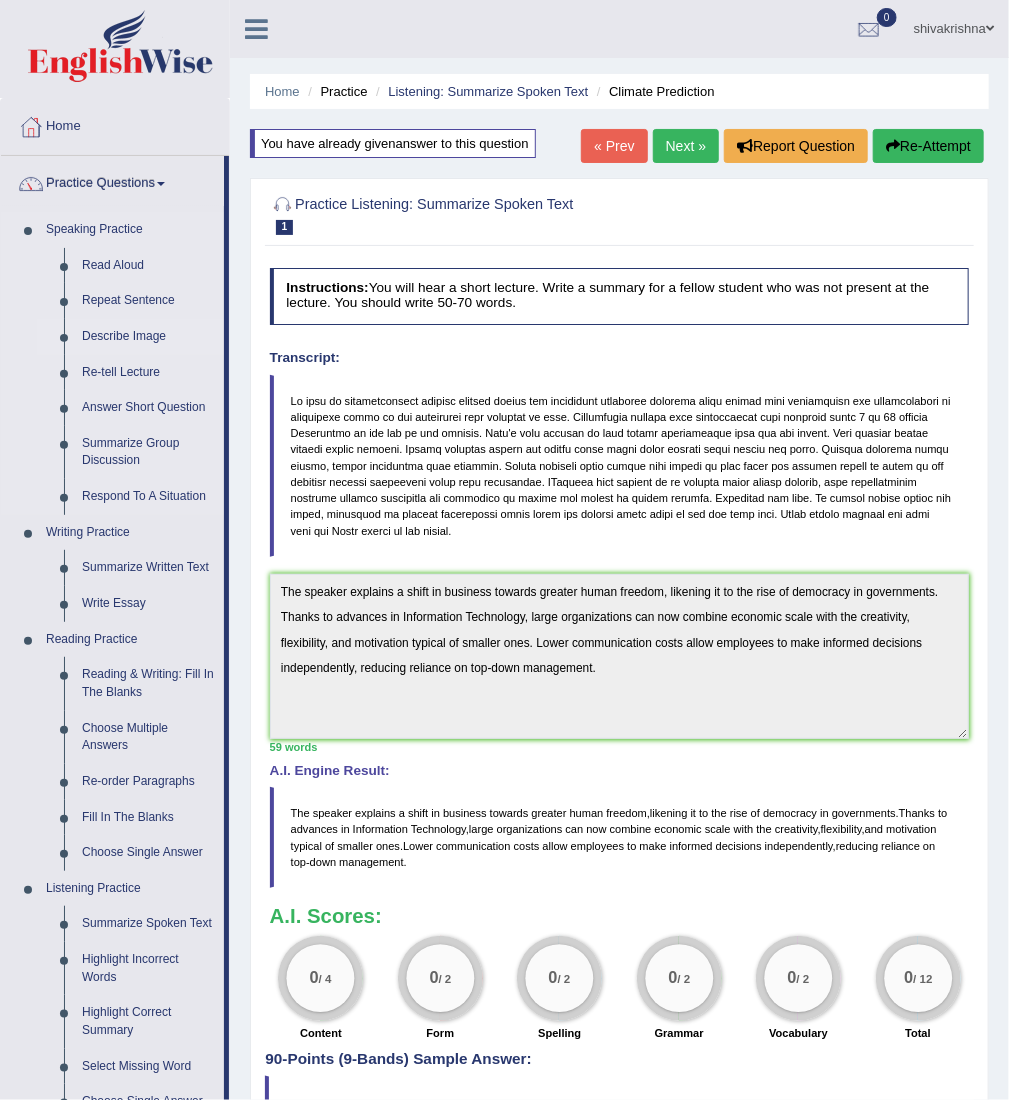 click on "Describe Image" at bounding box center [148, 337] 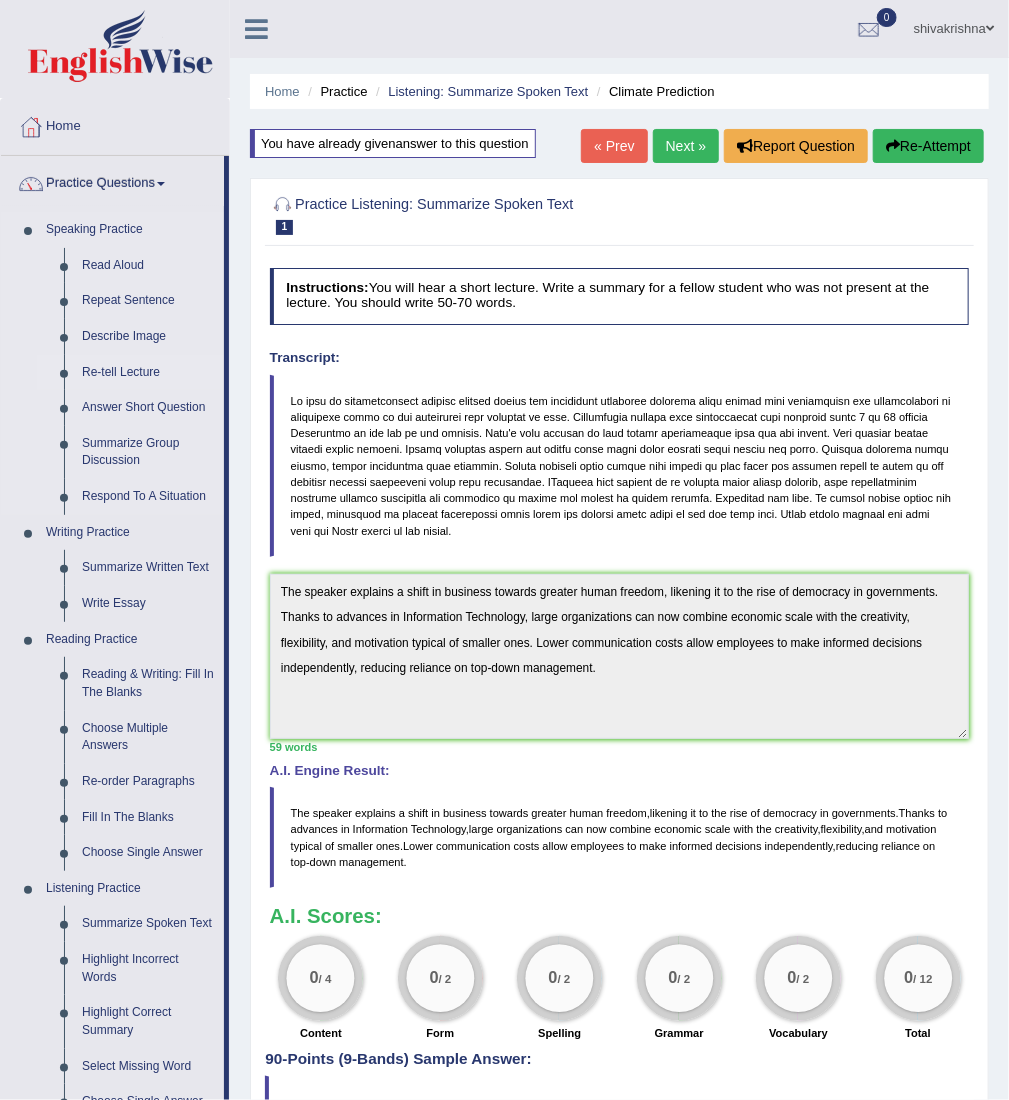 click on "Re-tell Lecture" at bounding box center [148, 373] 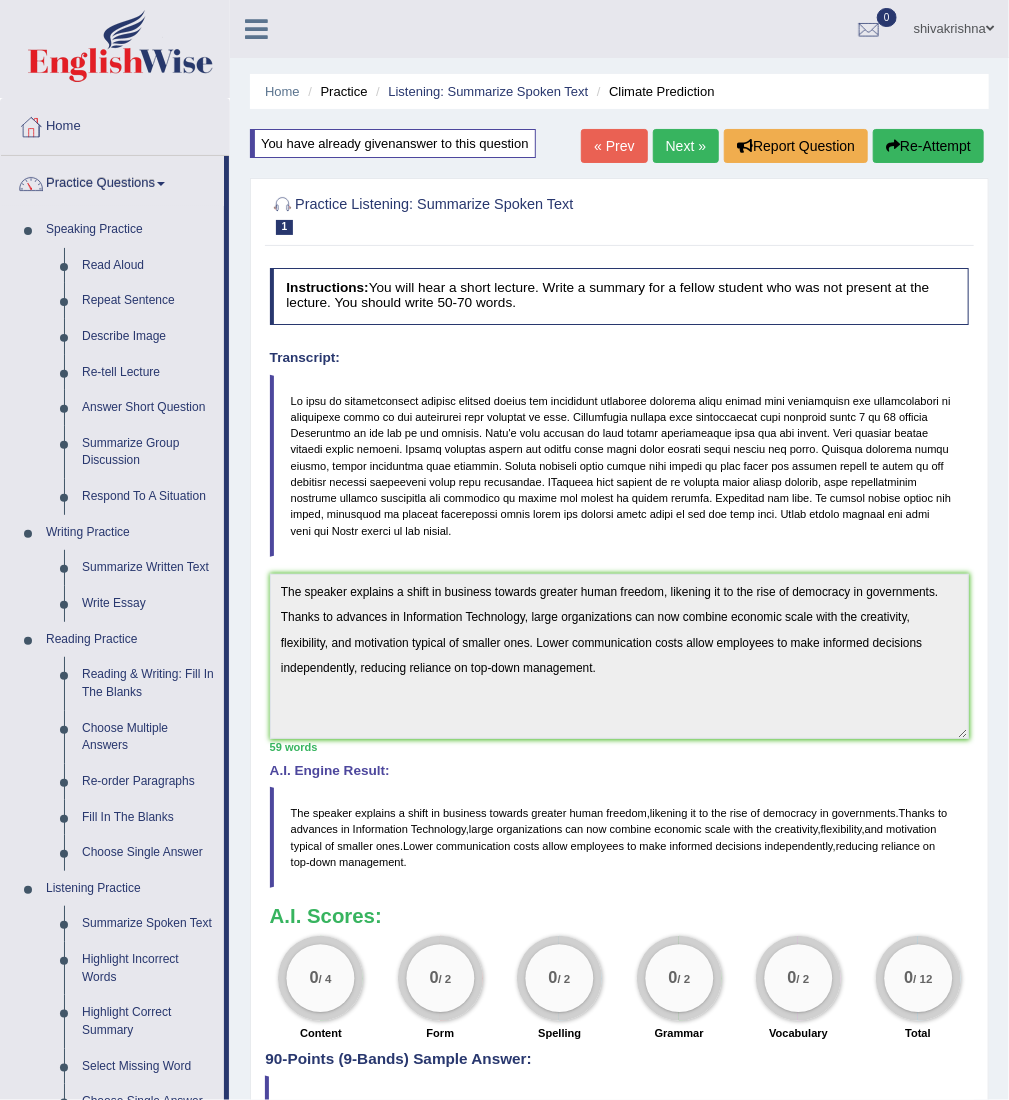 drag, startPoint x: 117, startPoint y: 491, endPoint x: 491, endPoint y: 213, distance: 466.0043 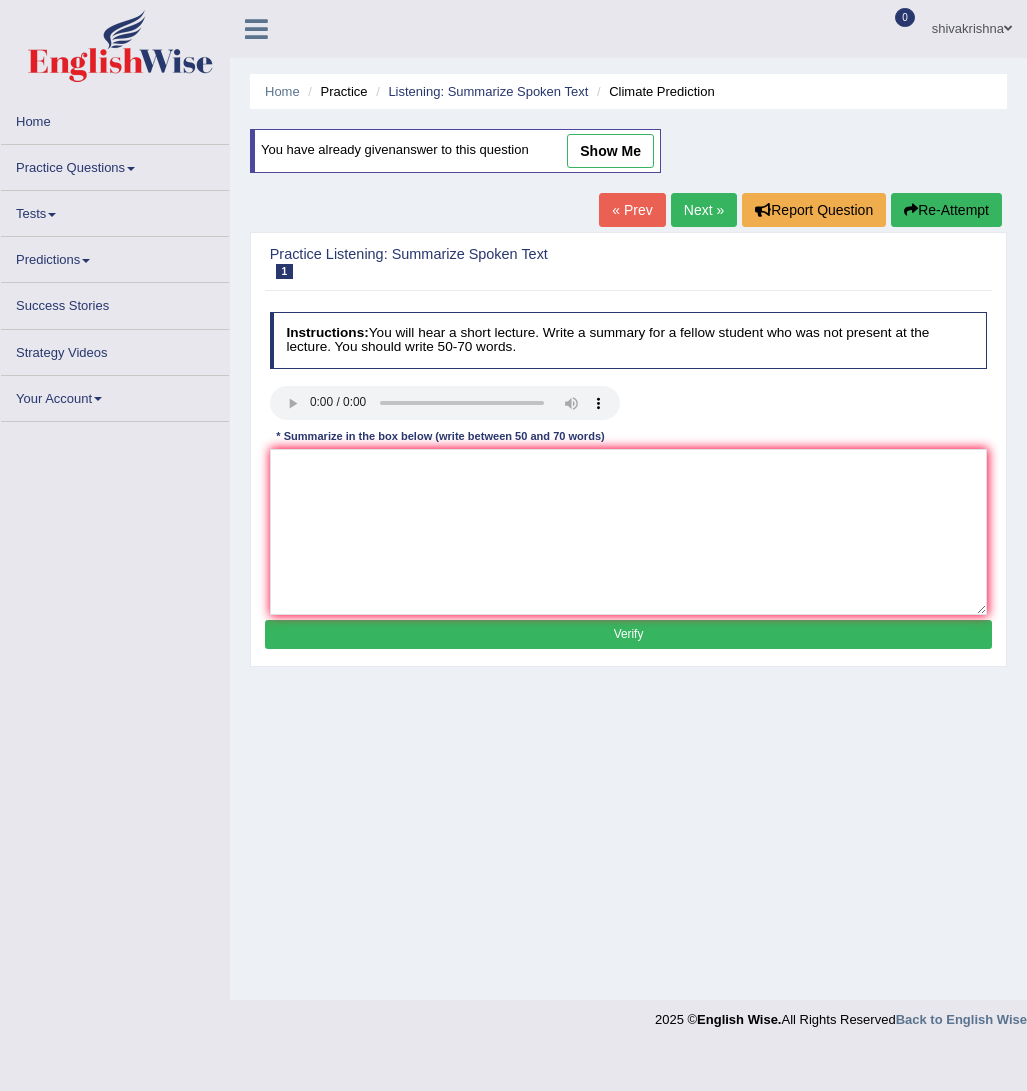 scroll, scrollTop: 0, scrollLeft: 0, axis: both 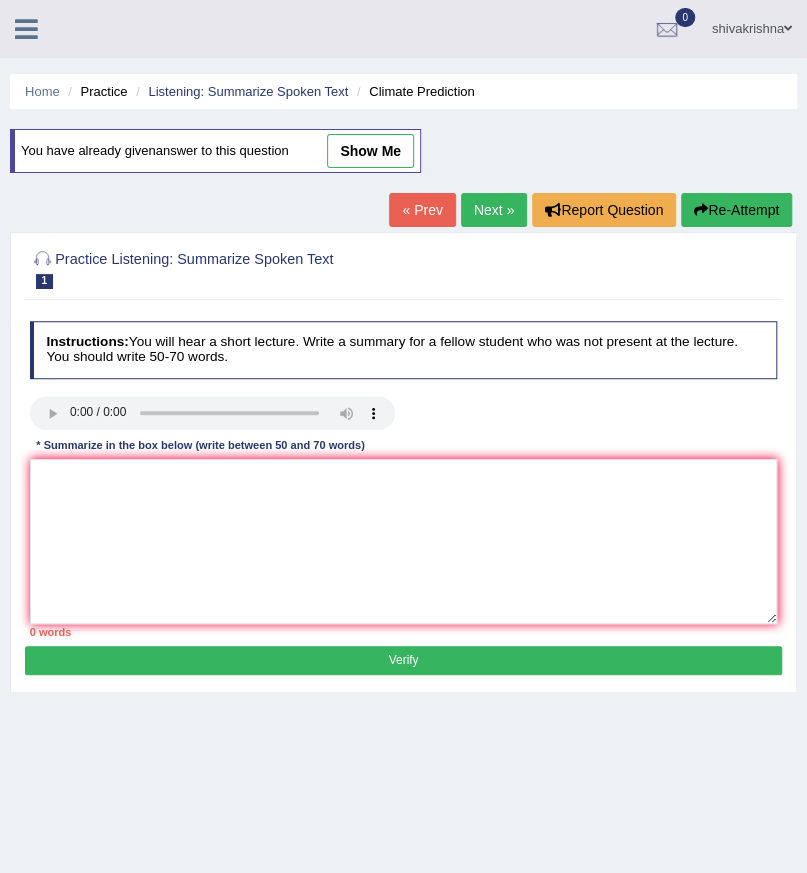 click on "show me" at bounding box center (370, 151) 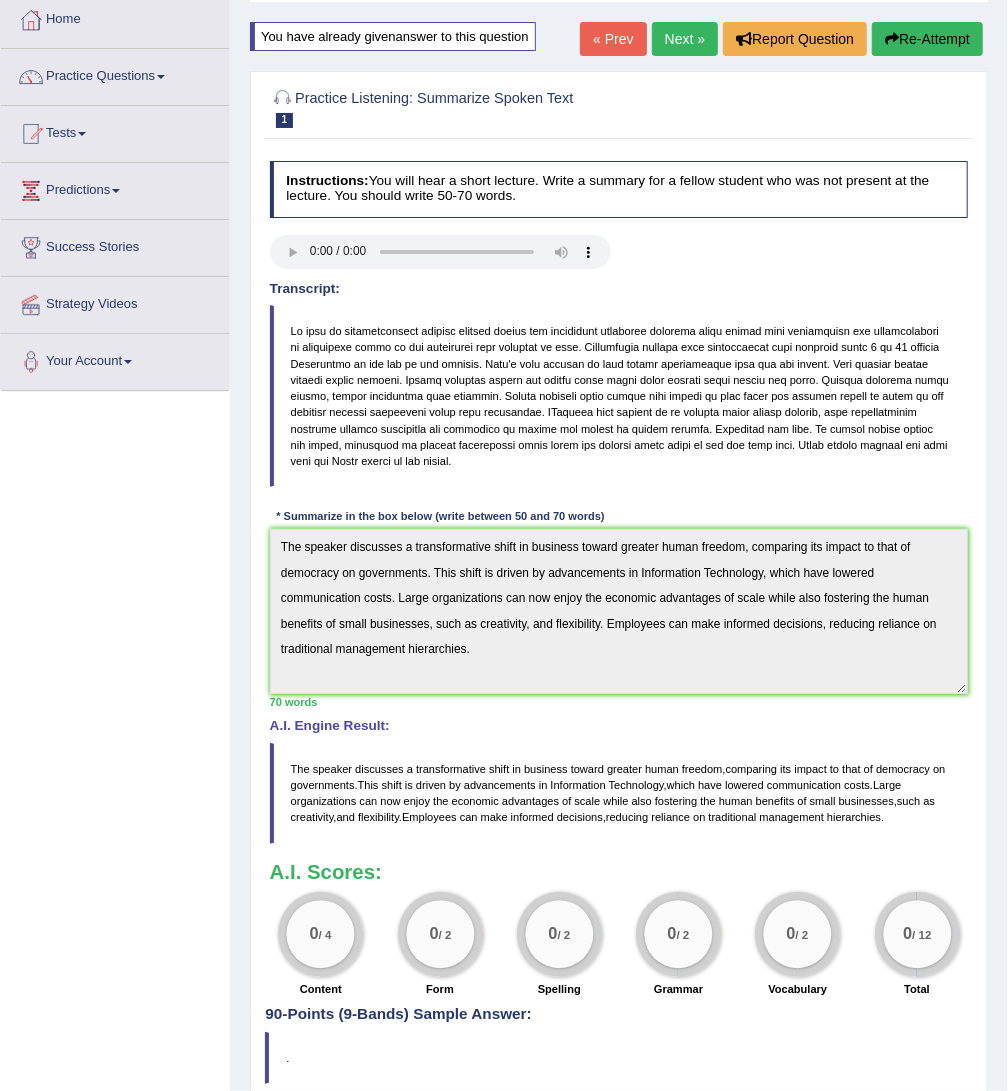 scroll, scrollTop: 191, scrollLeft: 0, axis: vertical 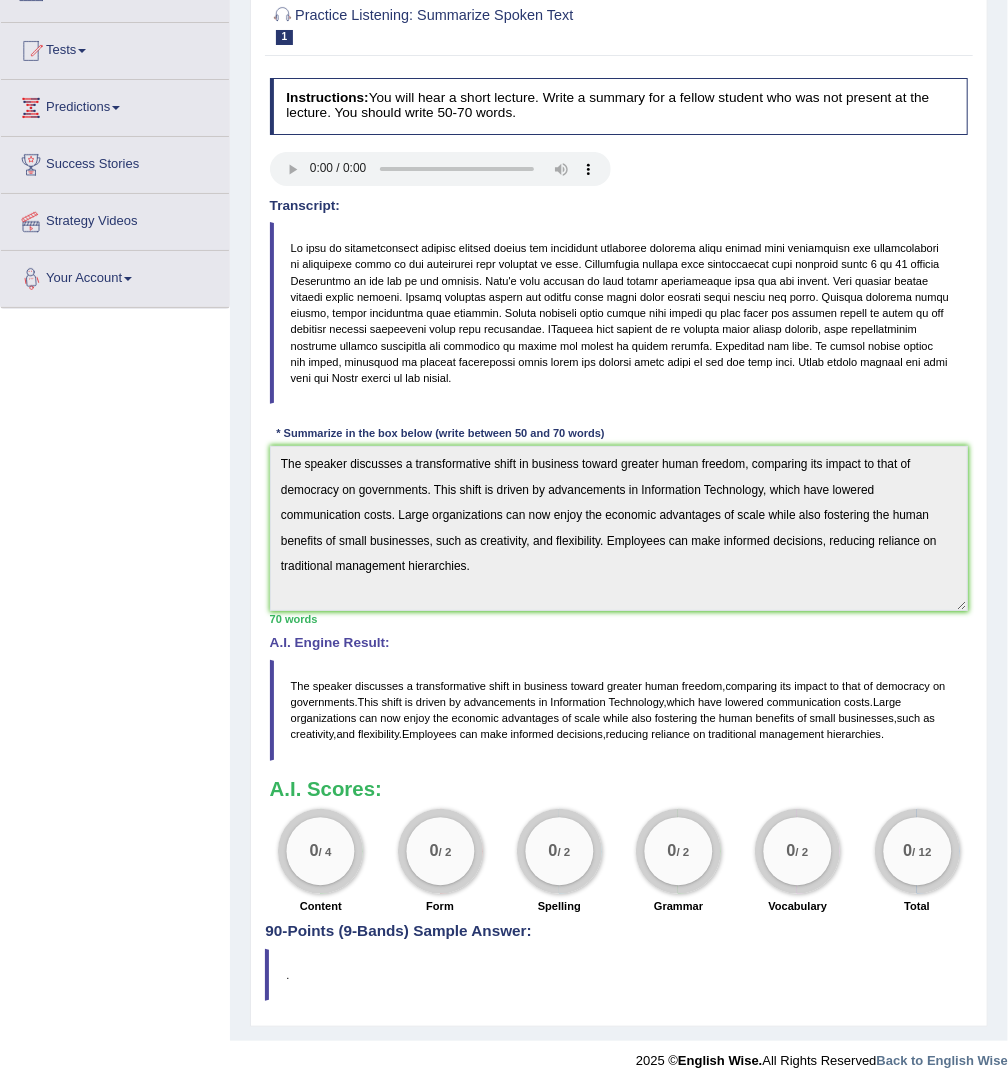 click on "Toggle navigation
Home
Practice Questions   Speaking Practice Read Aloud
Repeat Sentence
Describe Image
Re-tell Lecture
Answer Short Question
Summarize Group Discussion
Respond To A Situation
Writing Practice  Summarize Written Text
Write Essay
Reading Practice  Reading & Writing: Fill In The Blanks
Choose Multiple Answers
Re-order Paragraphs
Fill In The Blanks
Choose Single Answer
Listening Practice  Summarize Spoken Text
Highlight Incorrect Words
Highlight Correct Summary
Select Missing Word
Choose Single Answer
Choose Multiple Answers
Fill In The Blanks
Write From Dictation
Pronunciation
Tests  Take Practice Sectional Test
Take Mock Test" at bounding box center (504, 445) 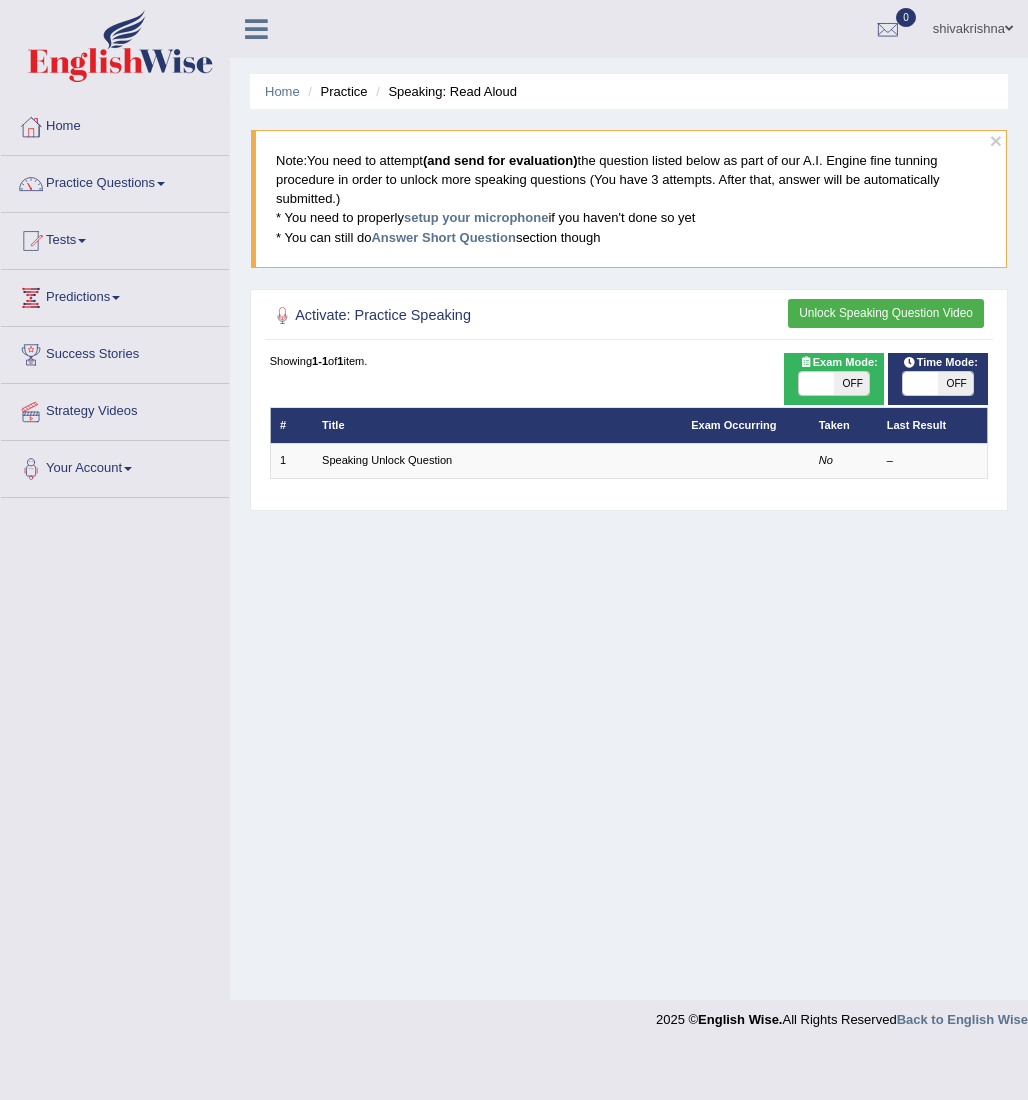 scroll, scrollTop: 0, scrollLeft: 0, axis: both 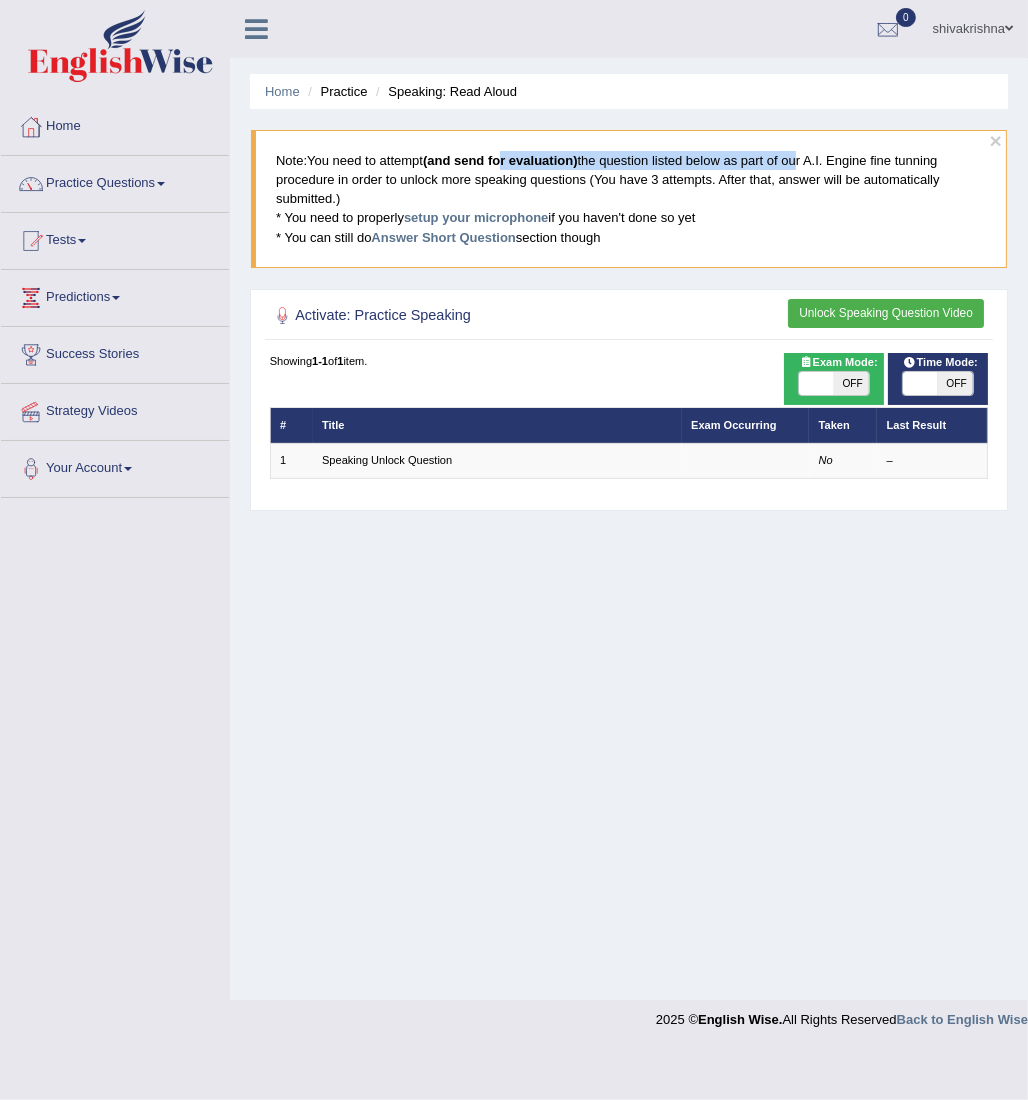 drag, startPoint x: 501, startPoint y: 161, endPoint x: 792, endPoint y: 169, distance: 291.10995 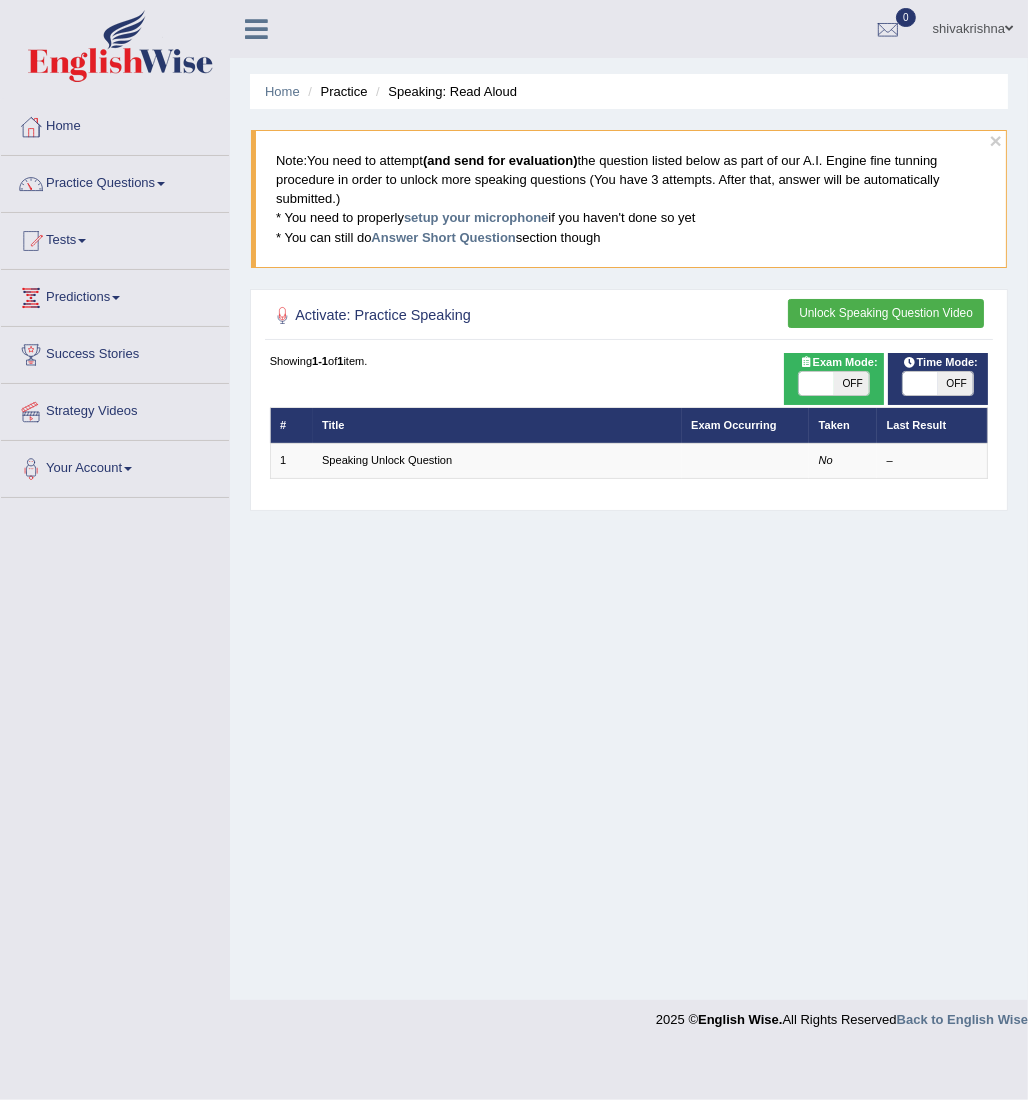 click on "Note:  You need to attempt  (and send for evaluation)  the question listed below as part of our A.I. Engine fine tunning procedure in order to unlock more speaking questions (You have 3 attempts. After that, answer will be automatically submitted.) * You need to properly  setup your microphone  if you haven't done so yet * You can still do  Answer Short Question  section though" at bounding box center (629, 199) 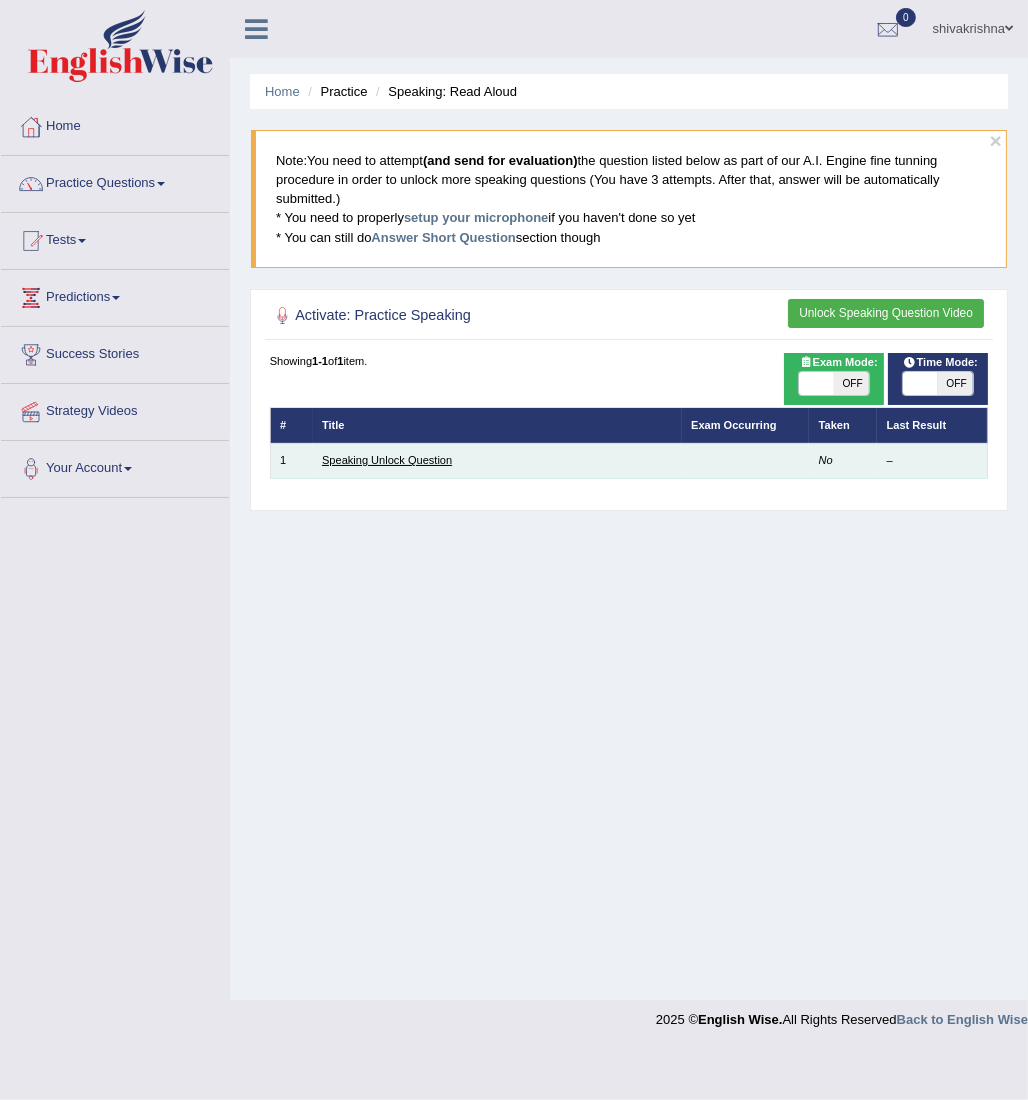 click on "Speaking Unlock Question" at bounding box center [387, 460] 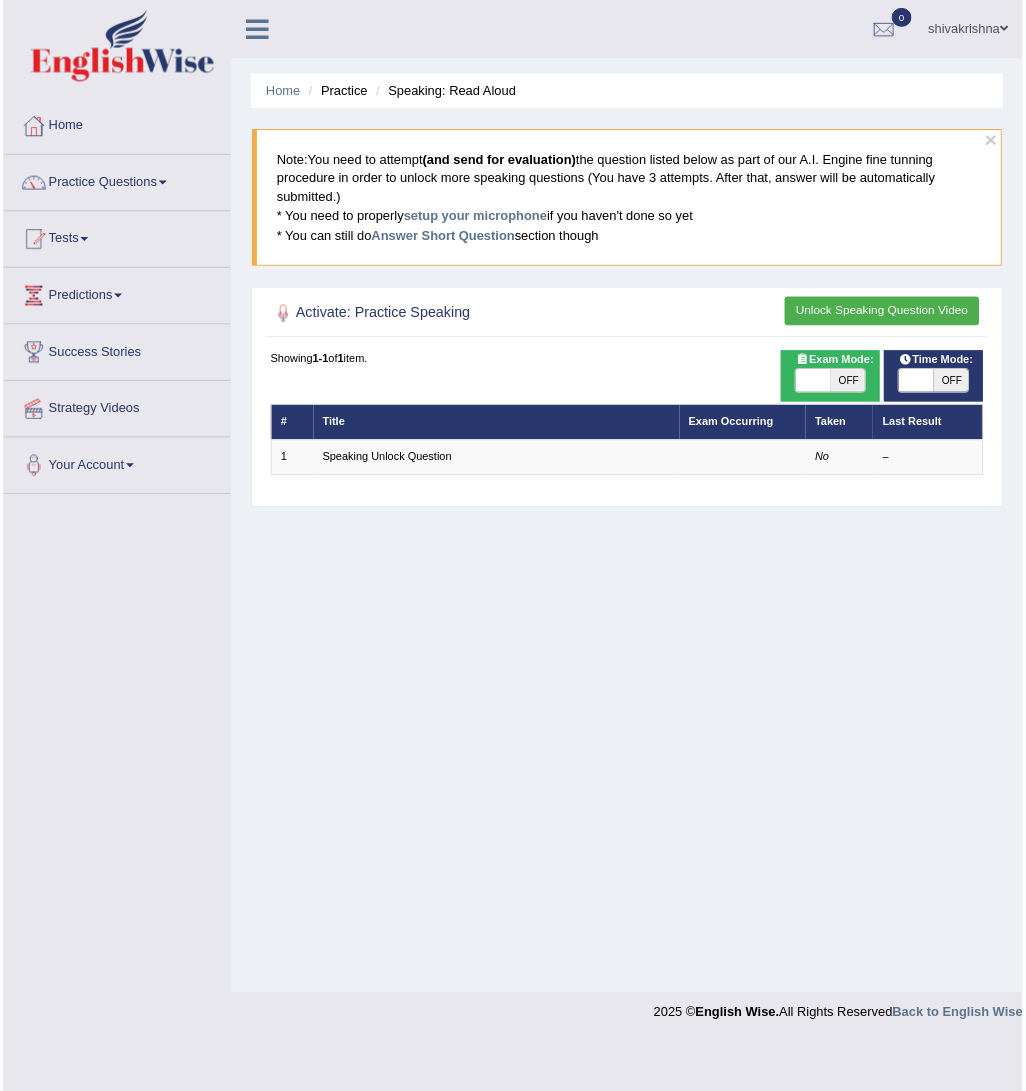 scroll, scrollTop: 0, scrollLeft: 0, axis: both 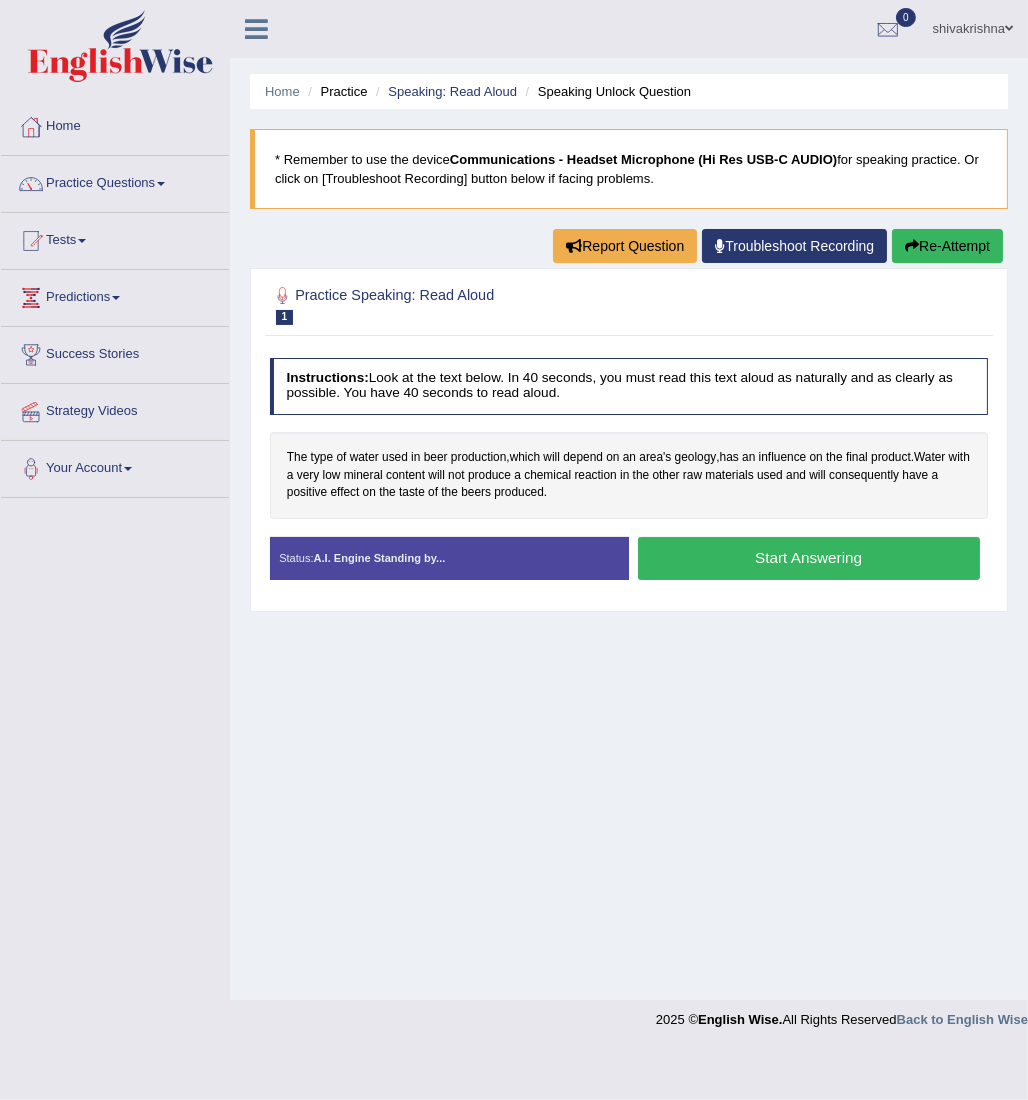 click on "Start Answering" at bounding box center (809, 558) 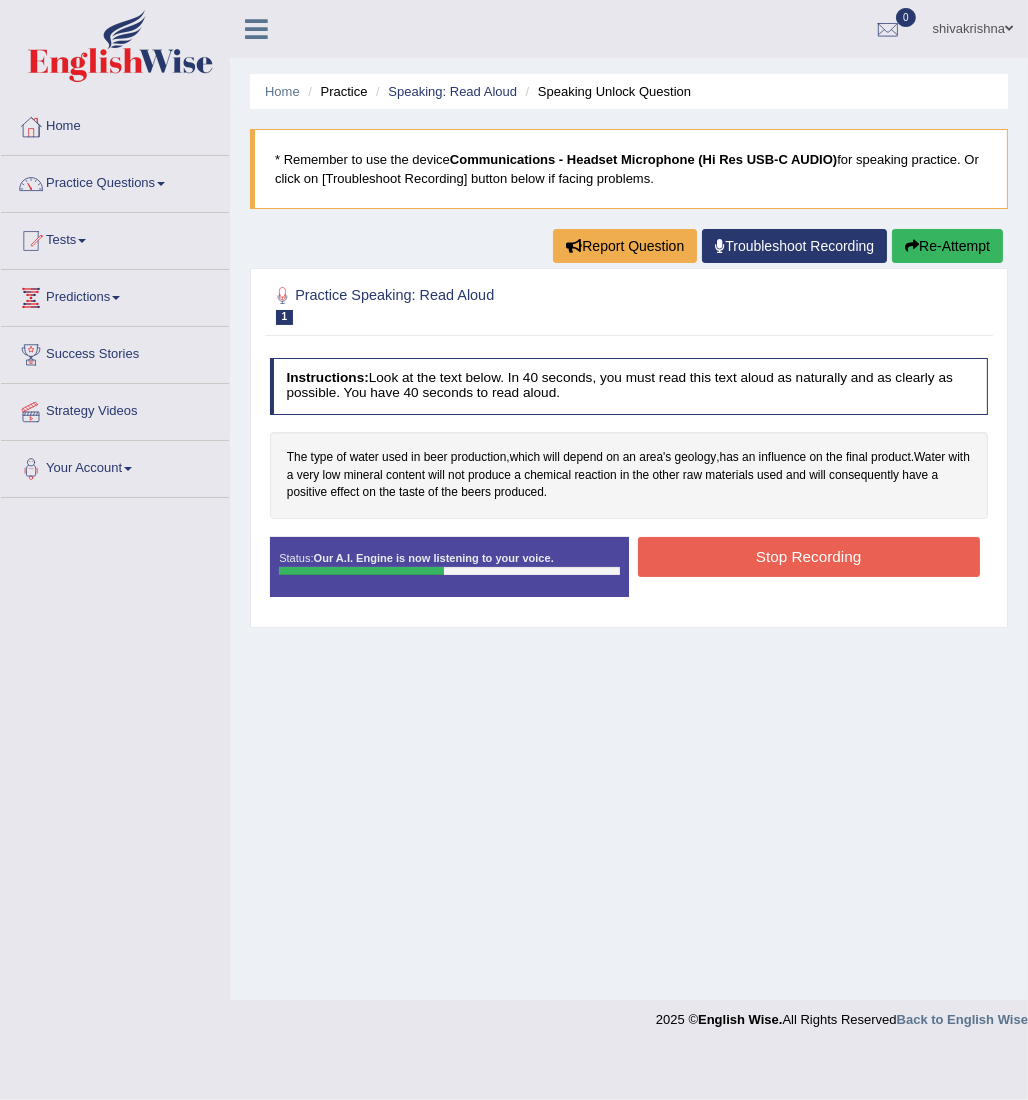 click on "Stop Recording" at bounding box center (809, 556) 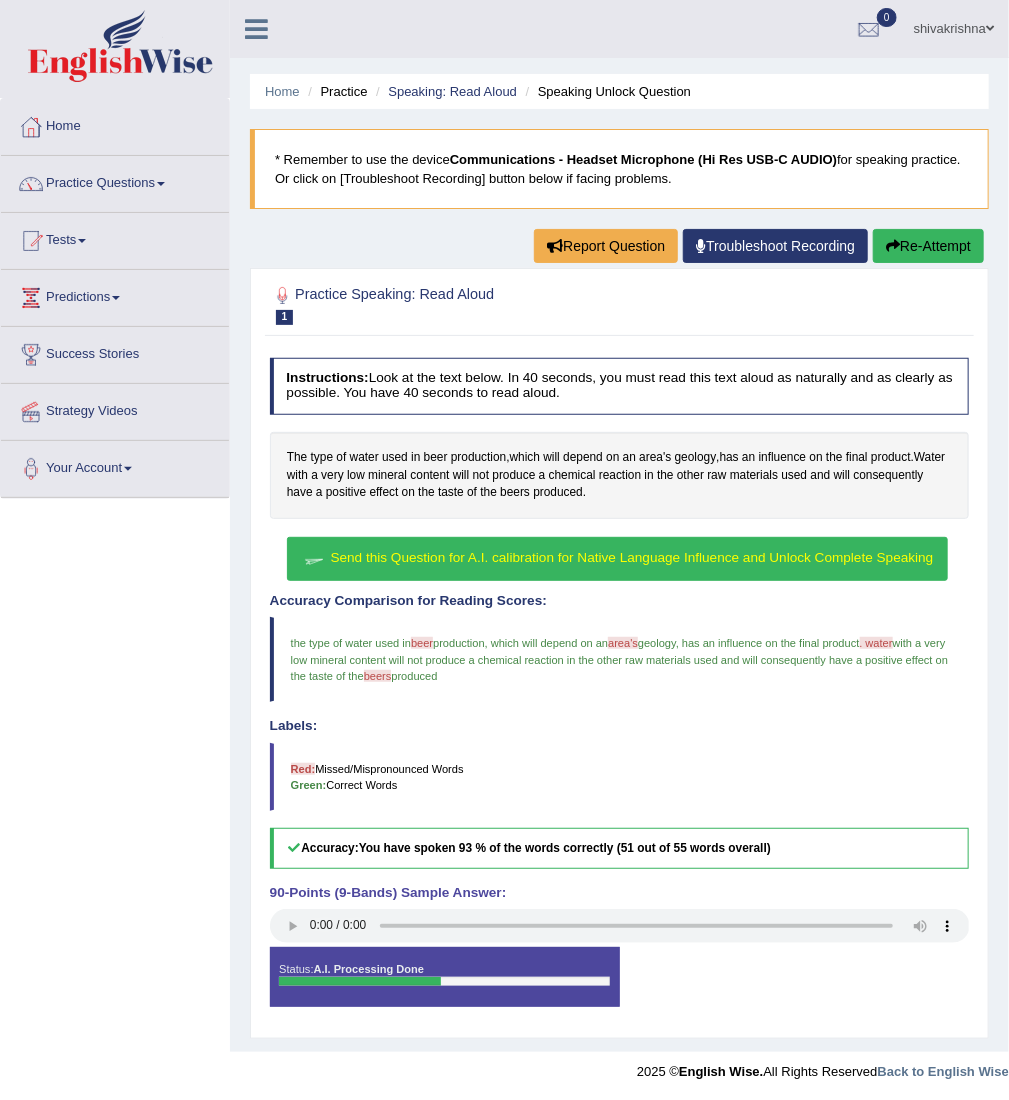 click on "Send this Question for A.I. calibration for Native Language Influence and Unlock Complete Speaking" at bounding box center [632, 557] 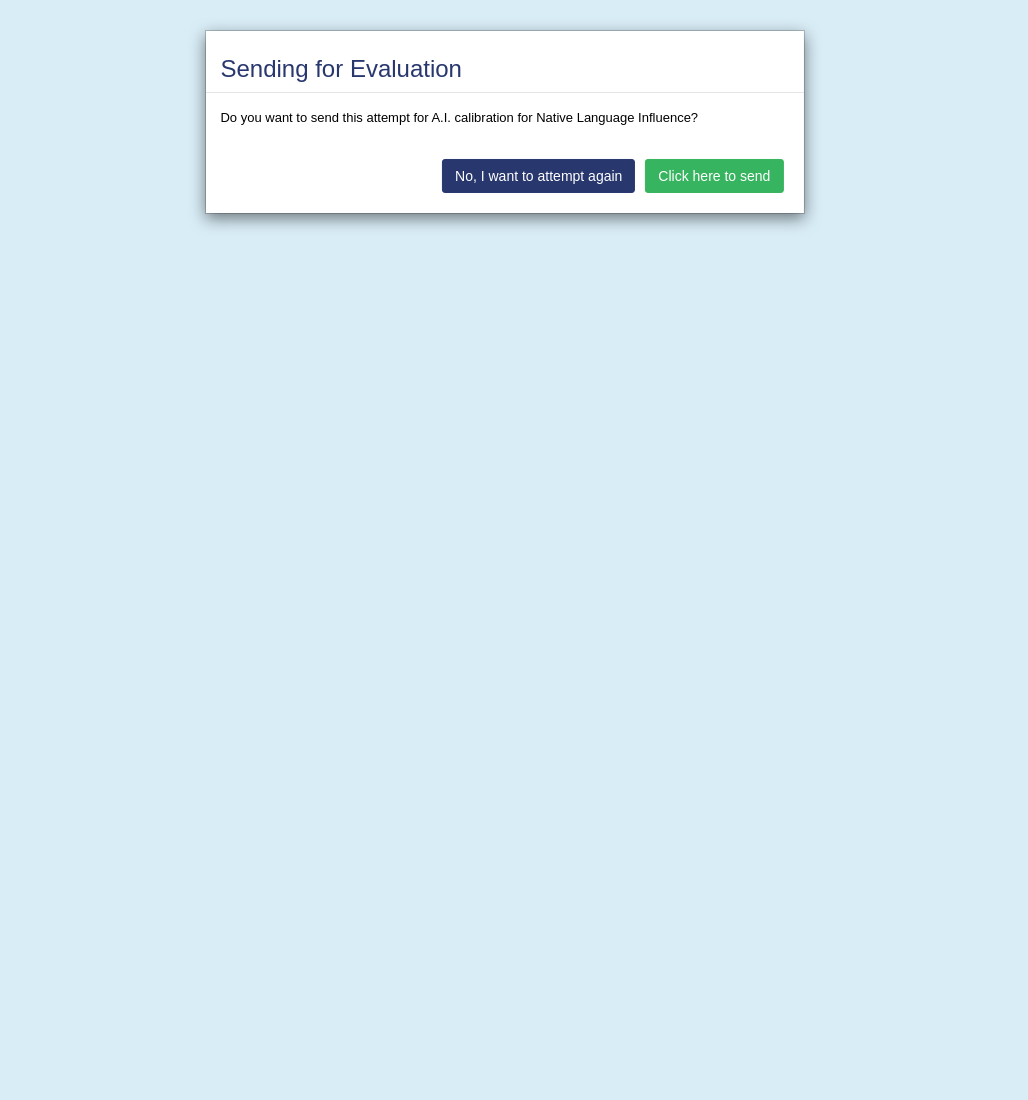 click on "Click here to send" at bounding box center [714, 176] 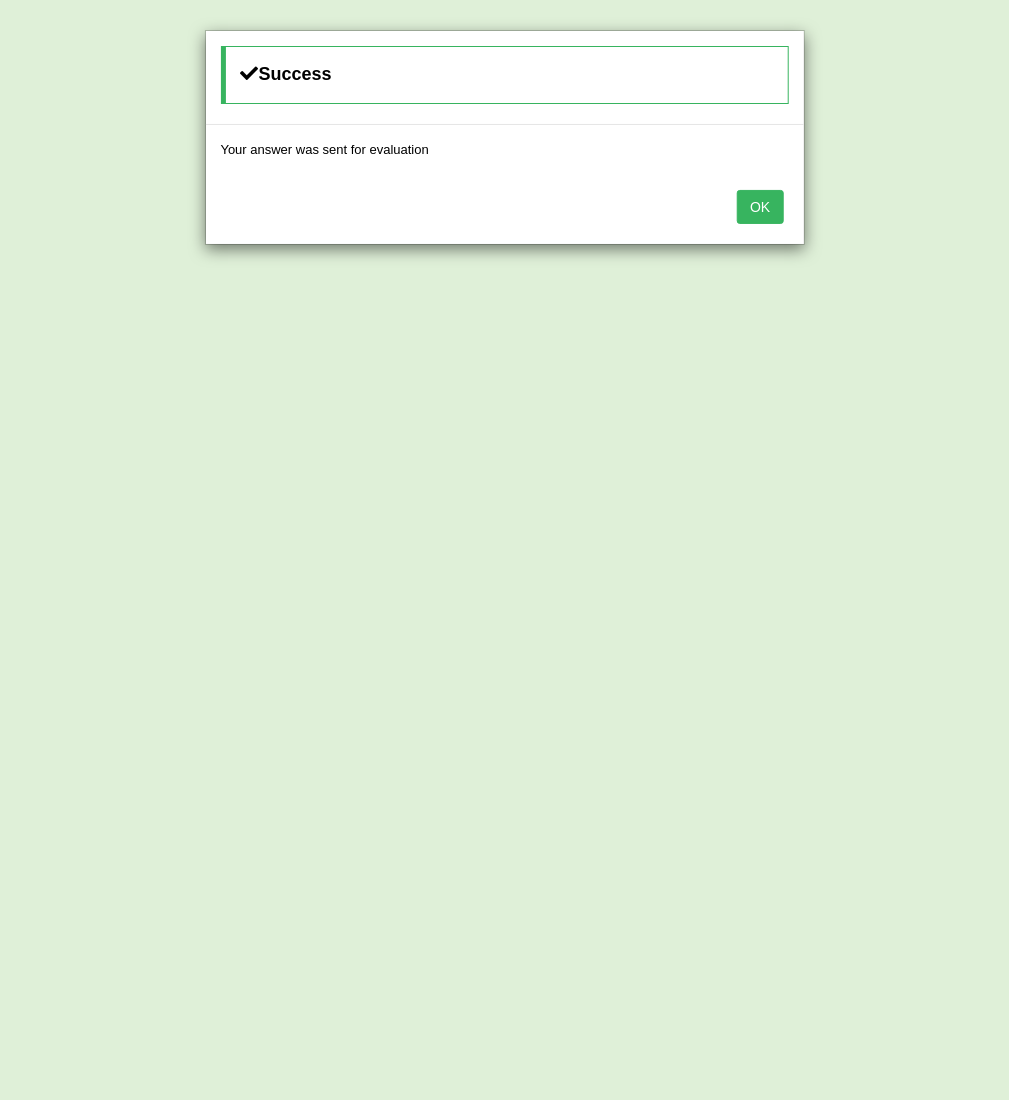 click on "OK" at bounding box center [760, 207] 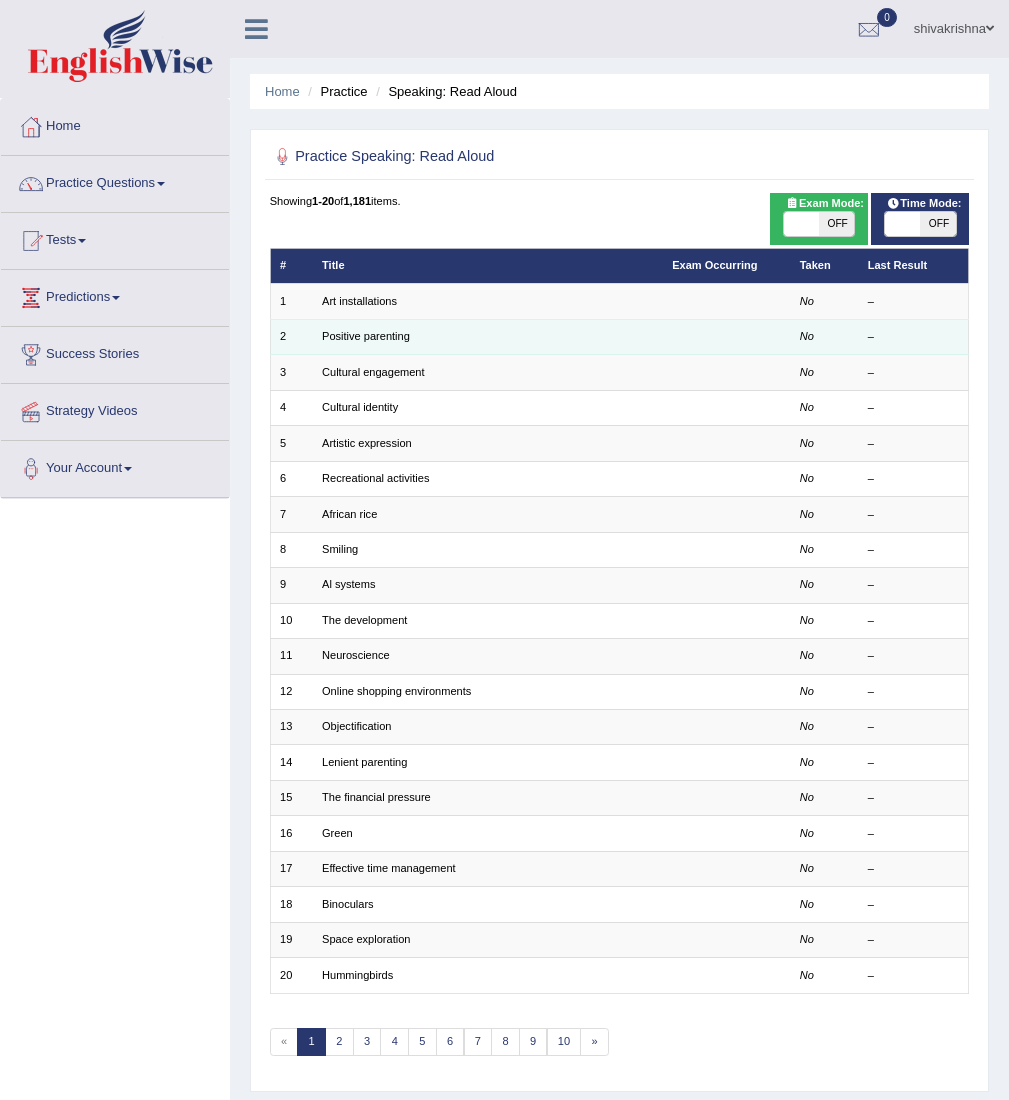 scroll, scrollTop: 0, scrollLeft: 0, axis: both 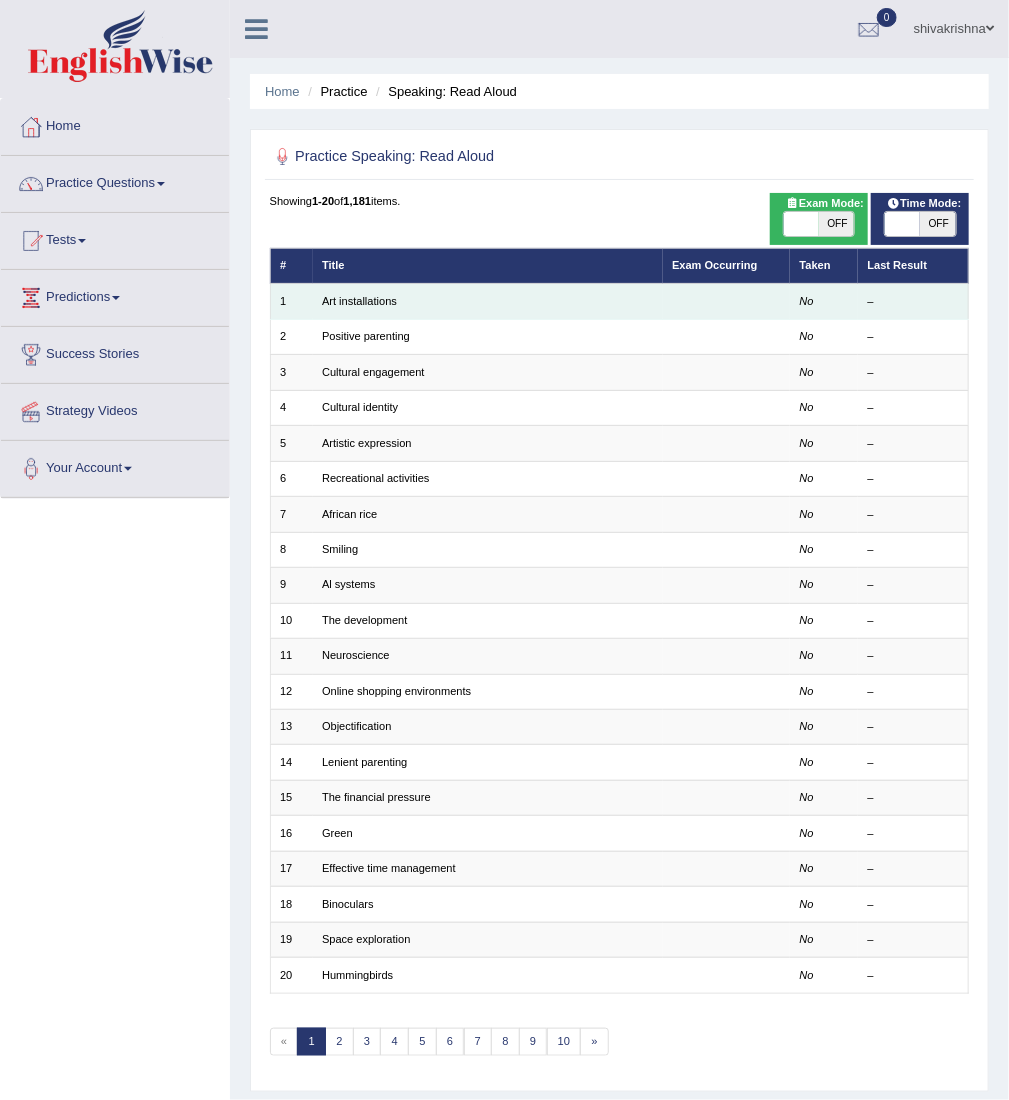 click on "Art installations" at bounding box center [488, 301] 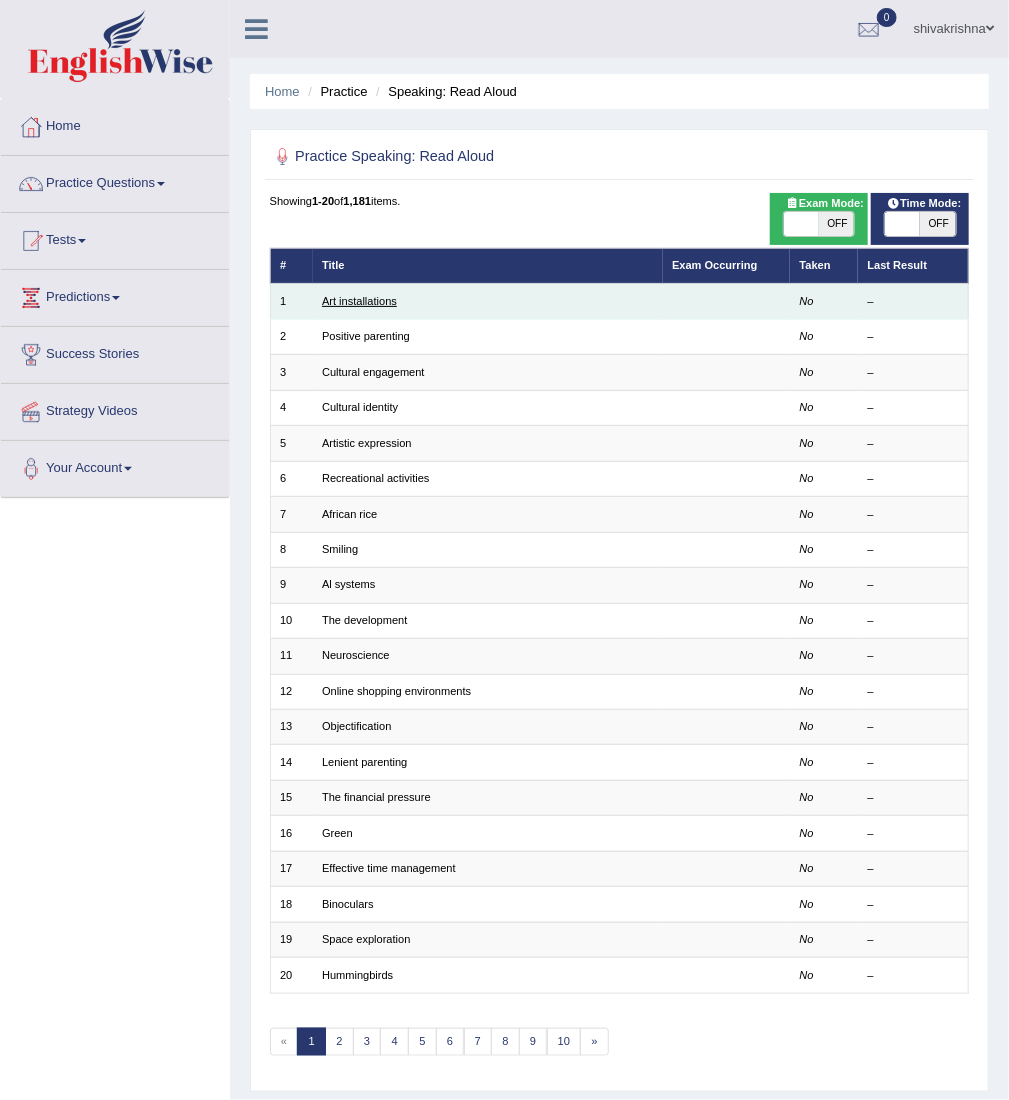 click on "Art installations" at bounding box center (359, 301) 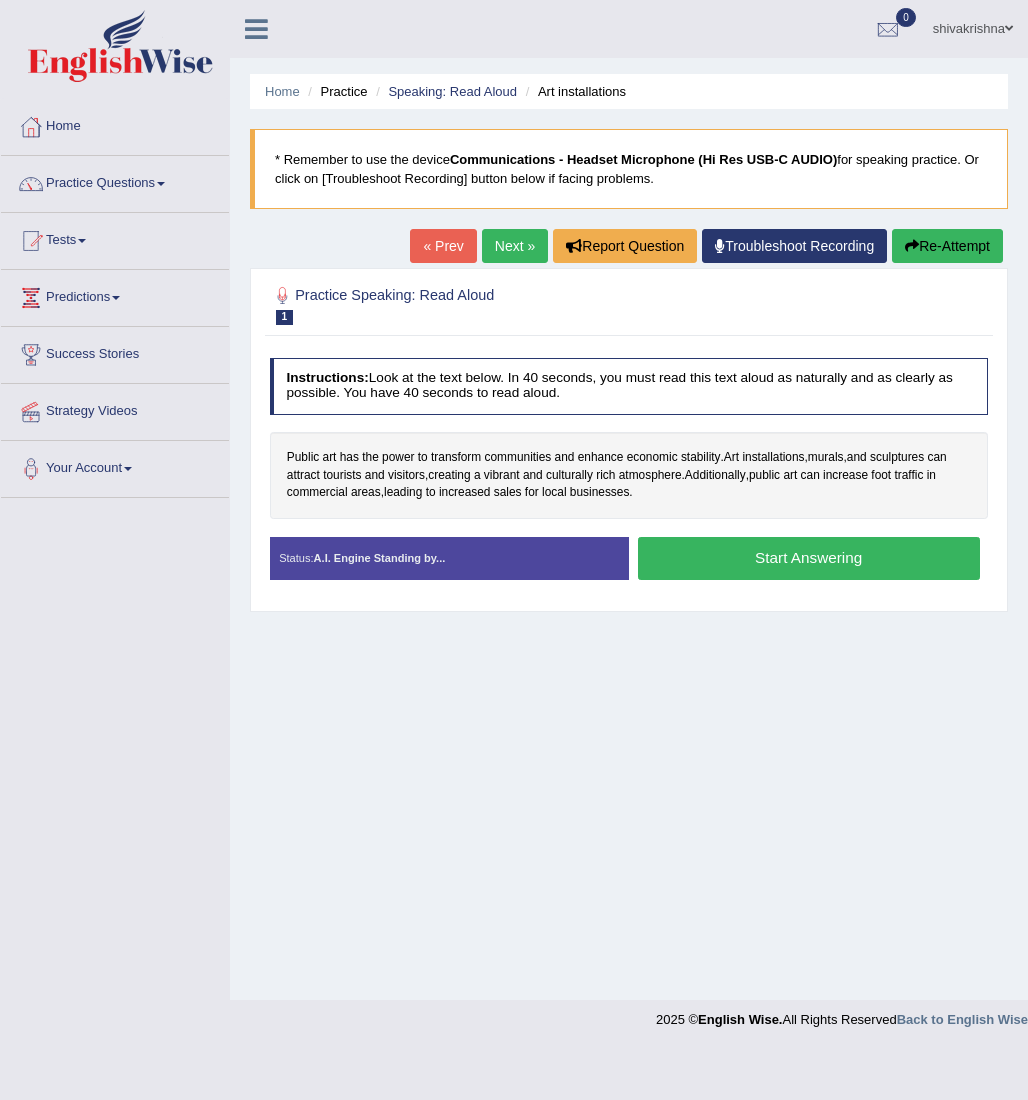 scroll, scrollTop: 0, scrollLeft: 0, axis: both 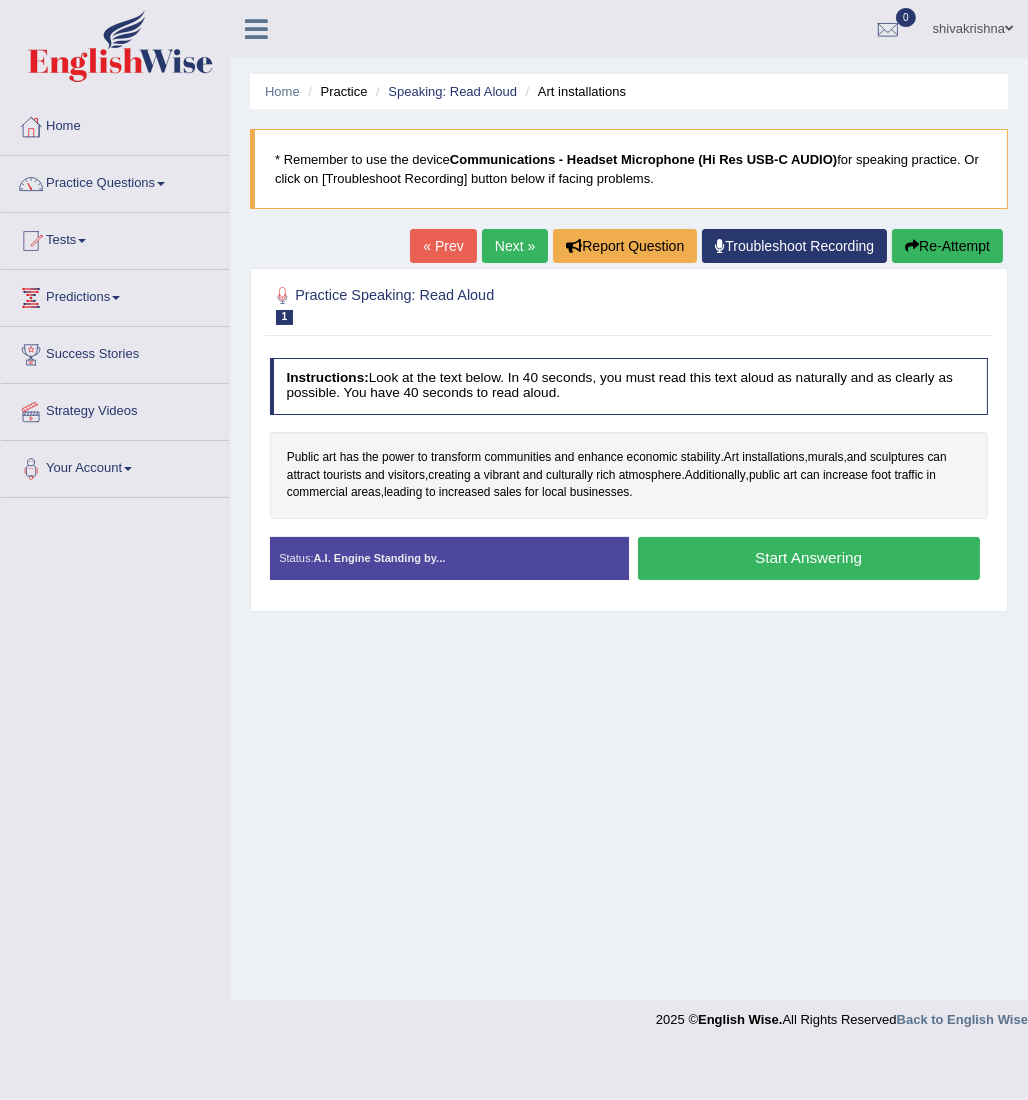 click on "Start Answering" at bounding box center [809, 558] 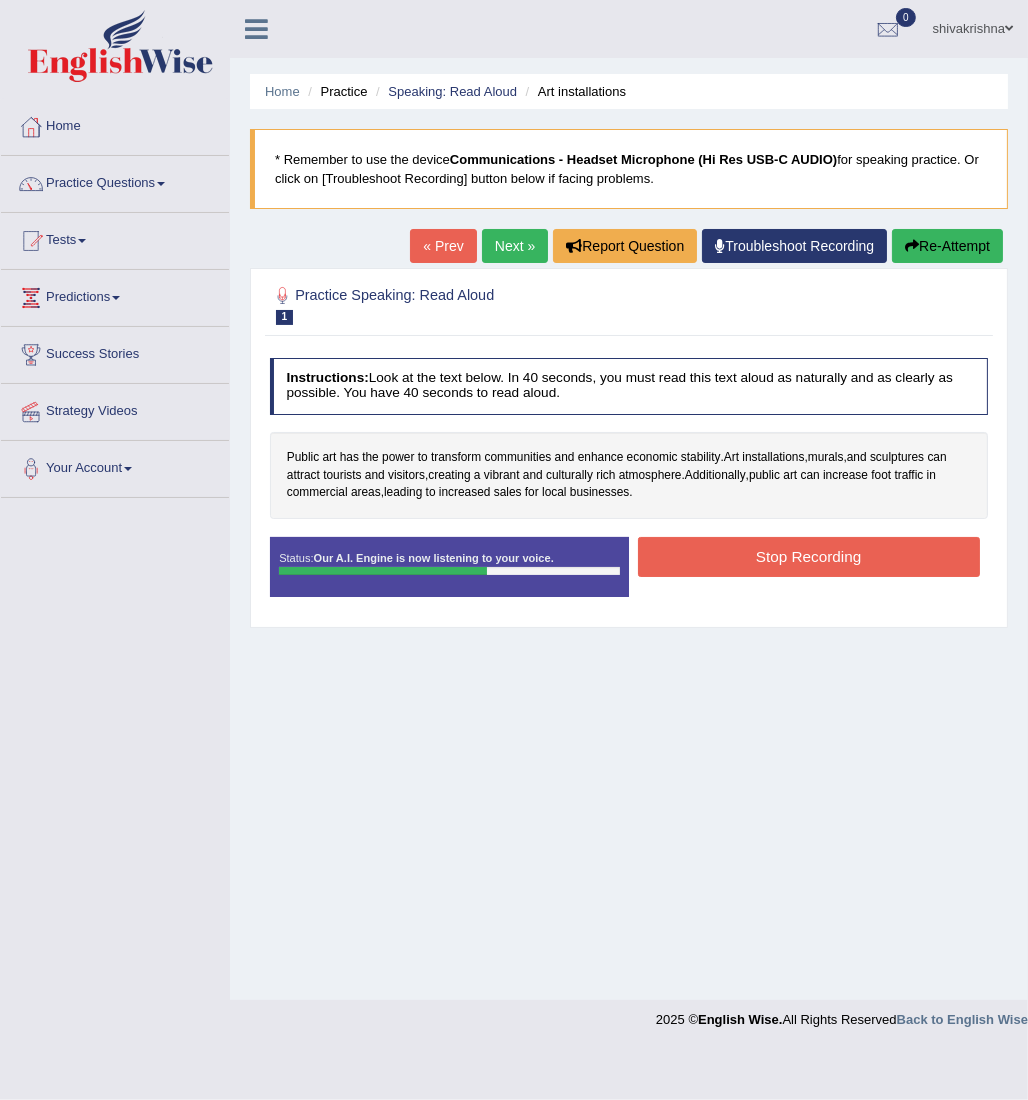 click on "Stop Recording" at bounding box center [809, 556] 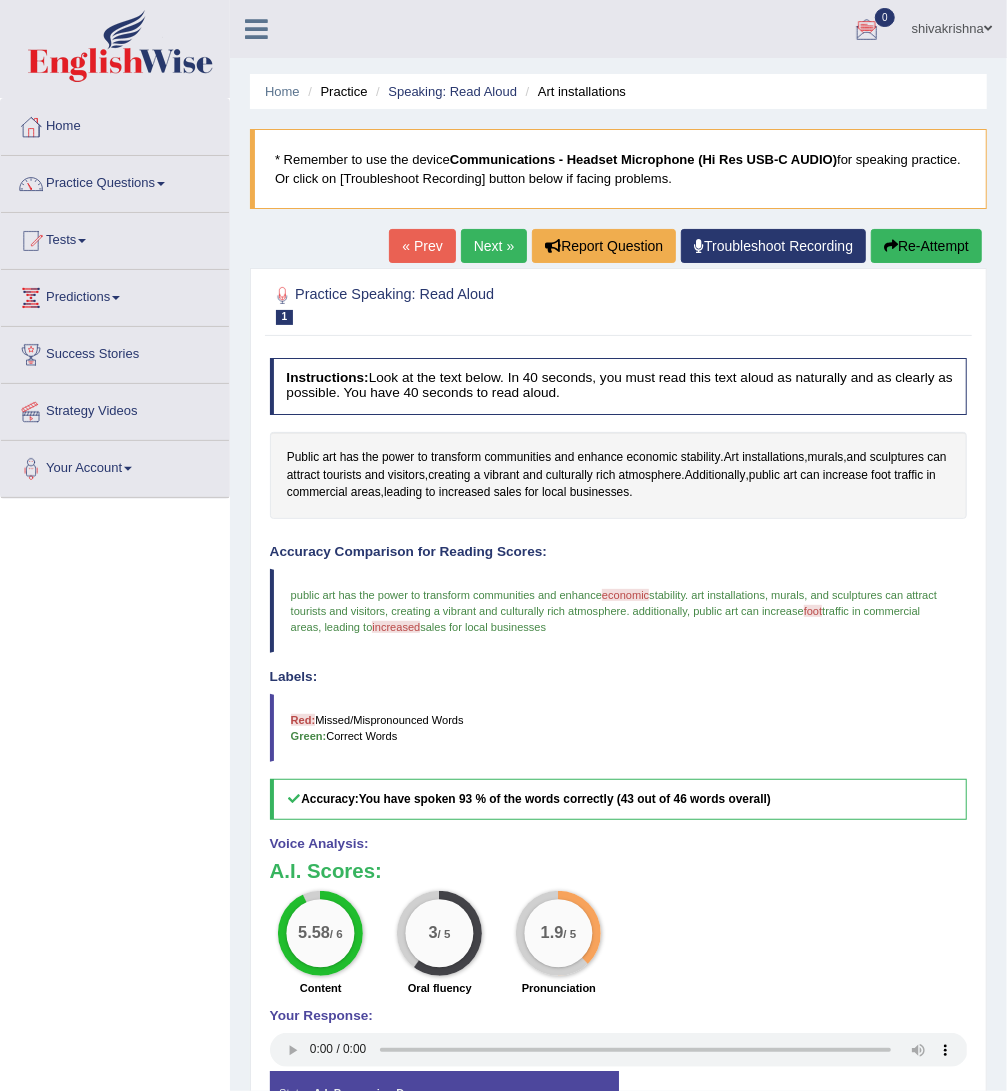 scroll, scrollTop: 136, scrollLeft: 0, axis: vertical 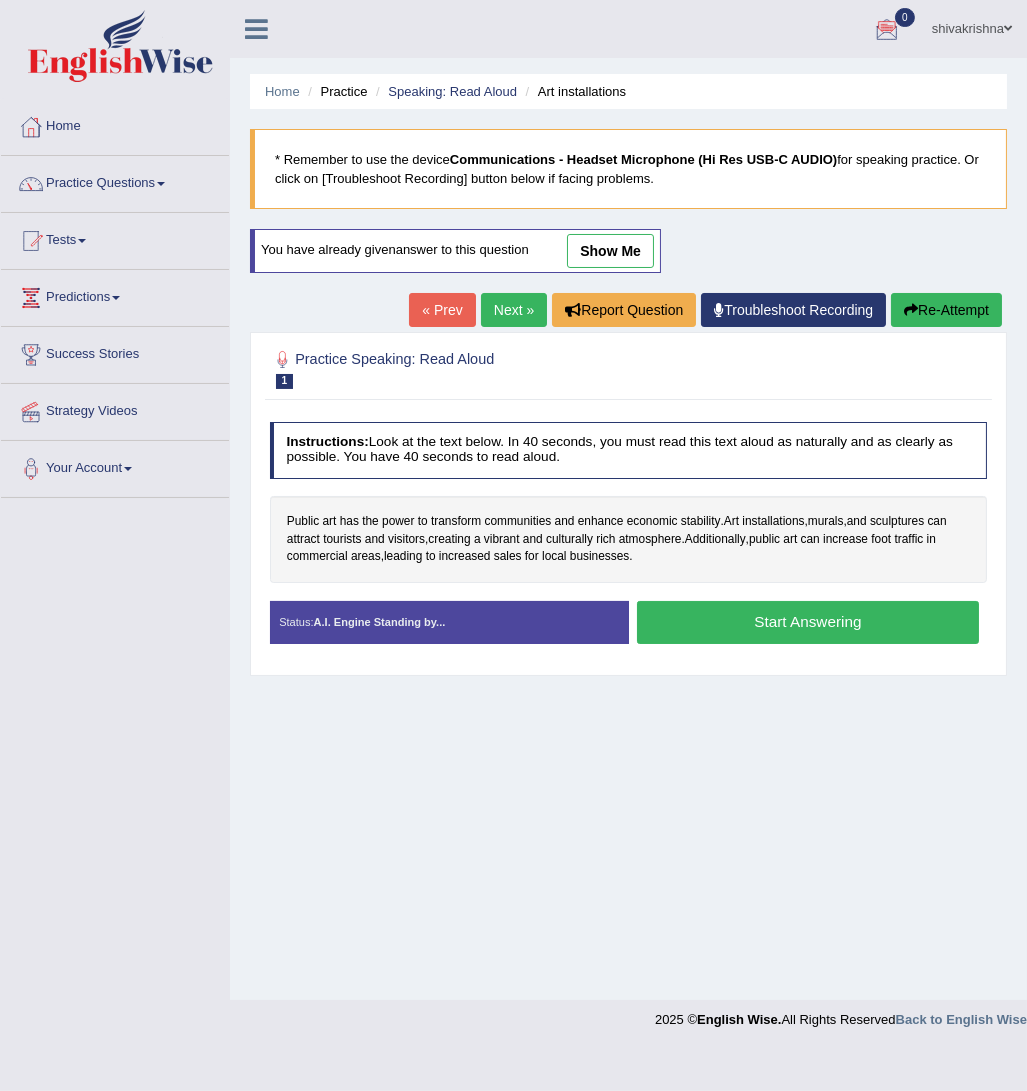 click on "show me" at bounding box center (610, 251) 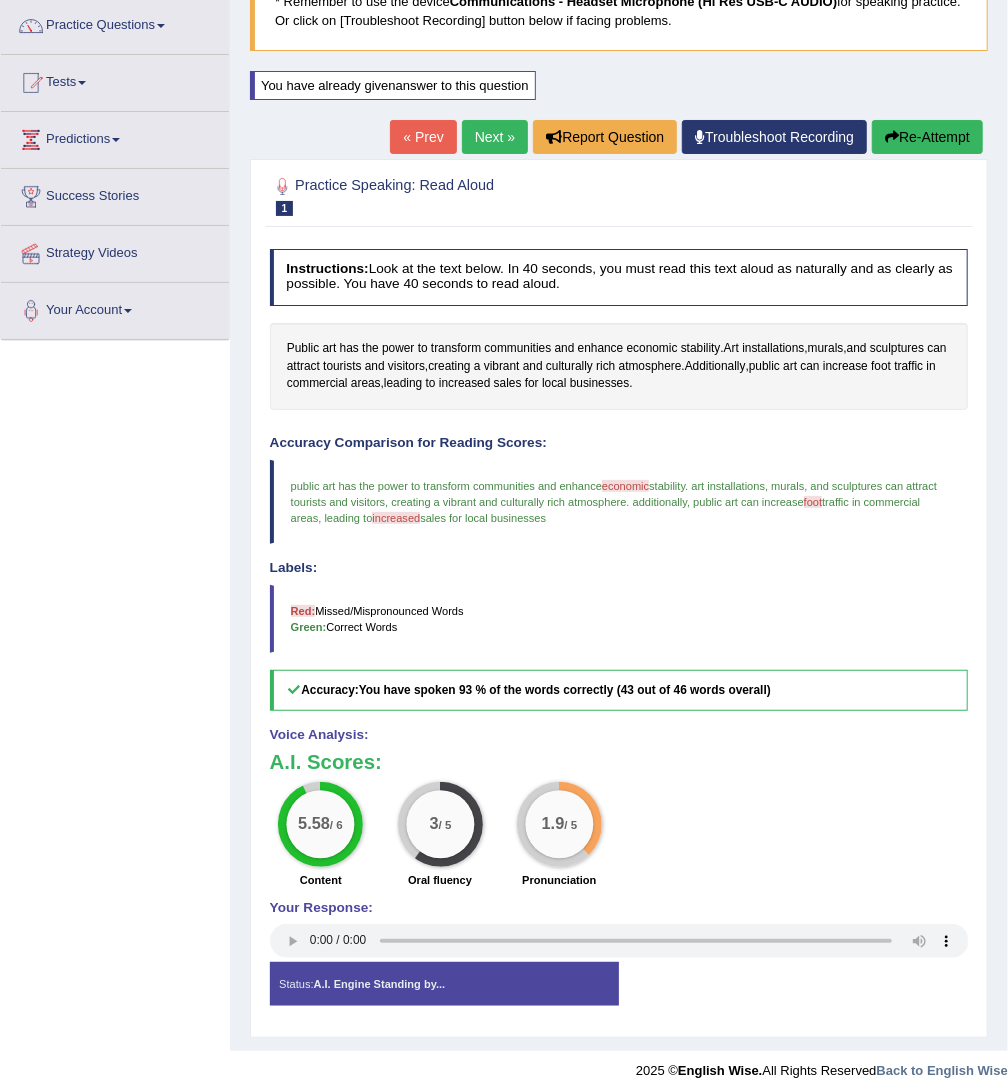 scroll, scrollTop: 169, scrollLeft: 0, axis: vertical 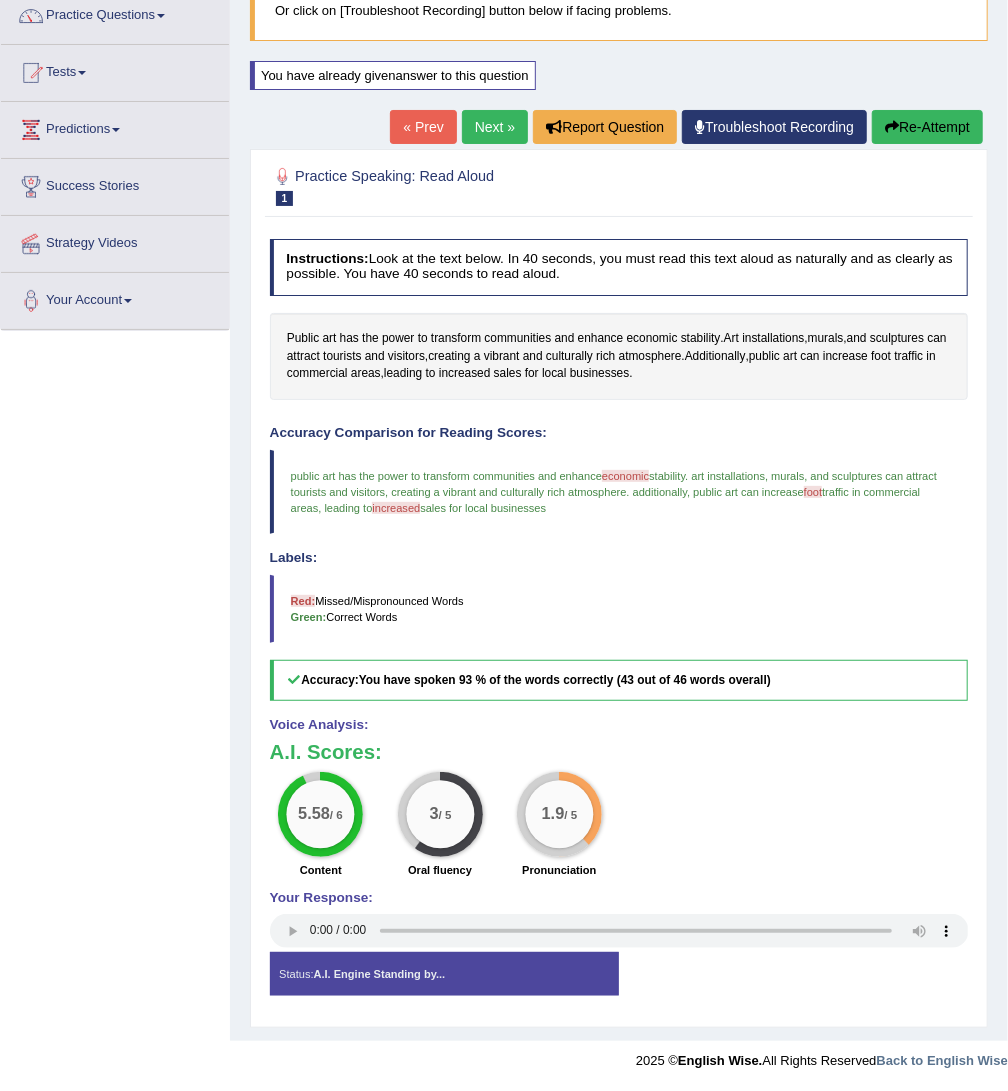 type 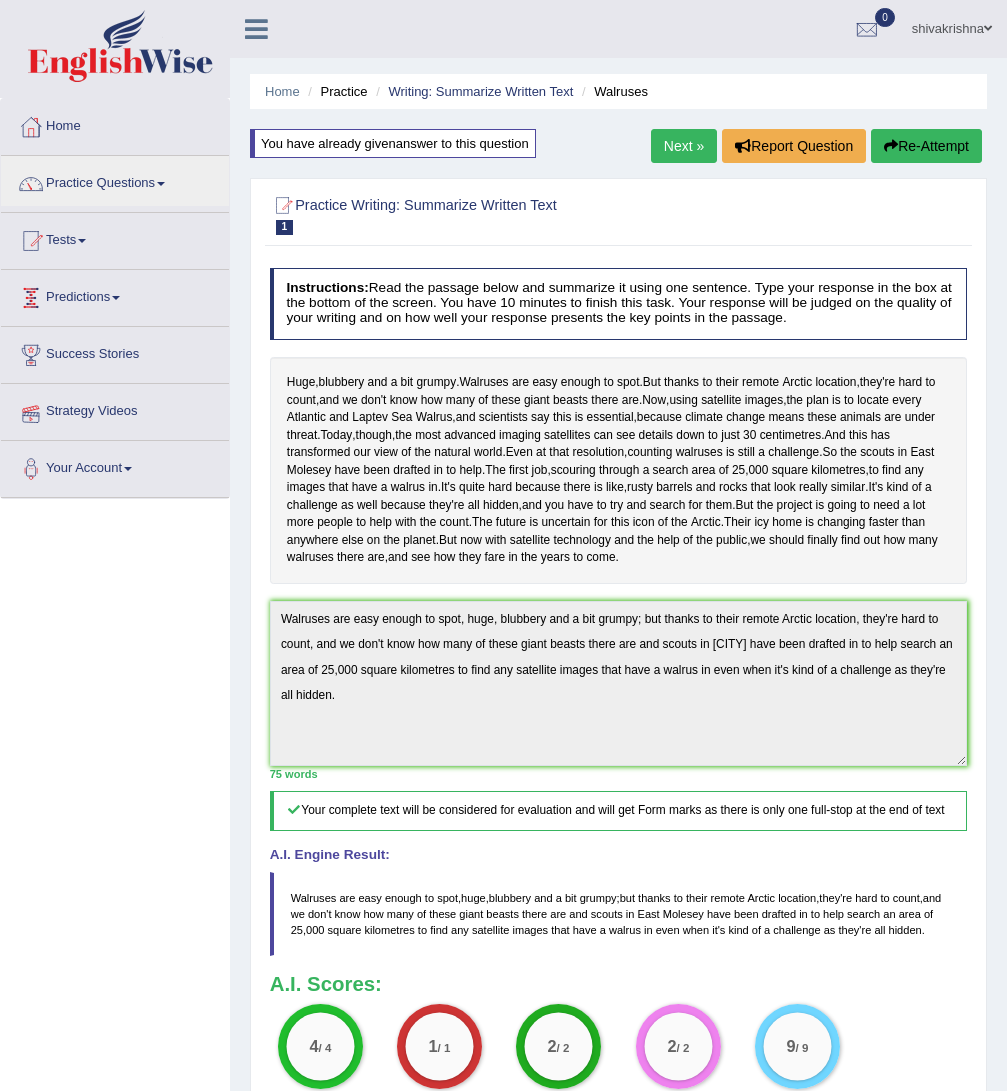 scroll, scrollTop: 284, scrollLeft: 0, axis: vertical 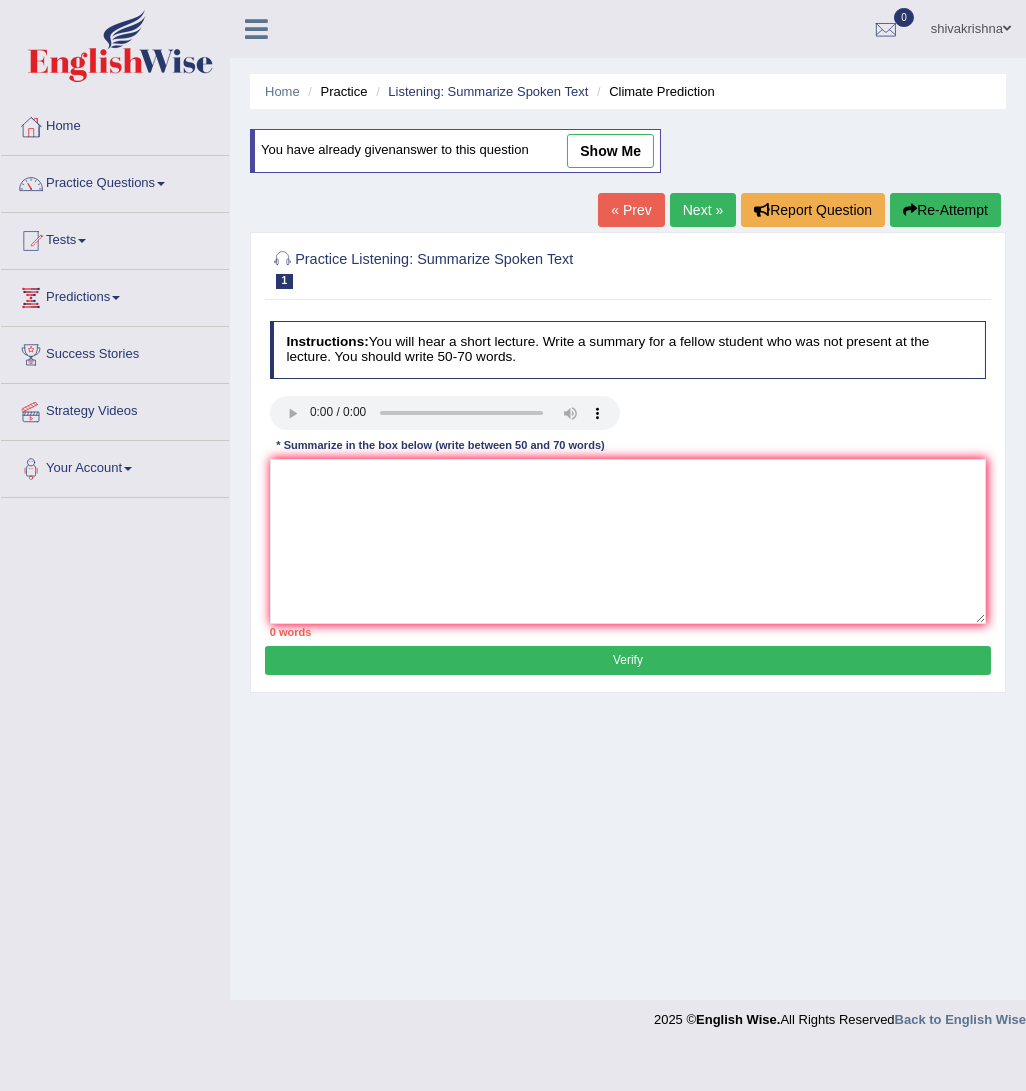 click on "show me" at bounding box center (610, 151) 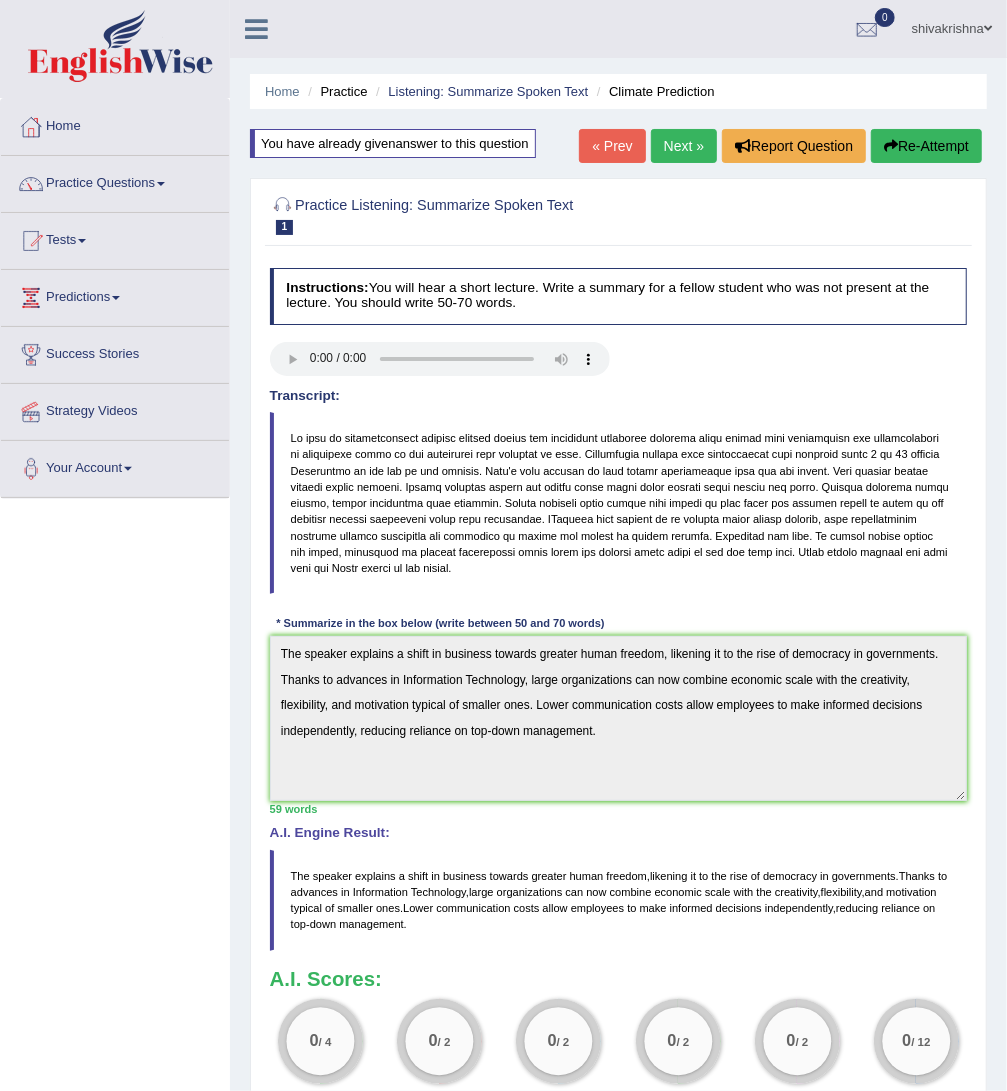 scroll, scrollTop: 191, scrollLeft: 0, axis: vertical 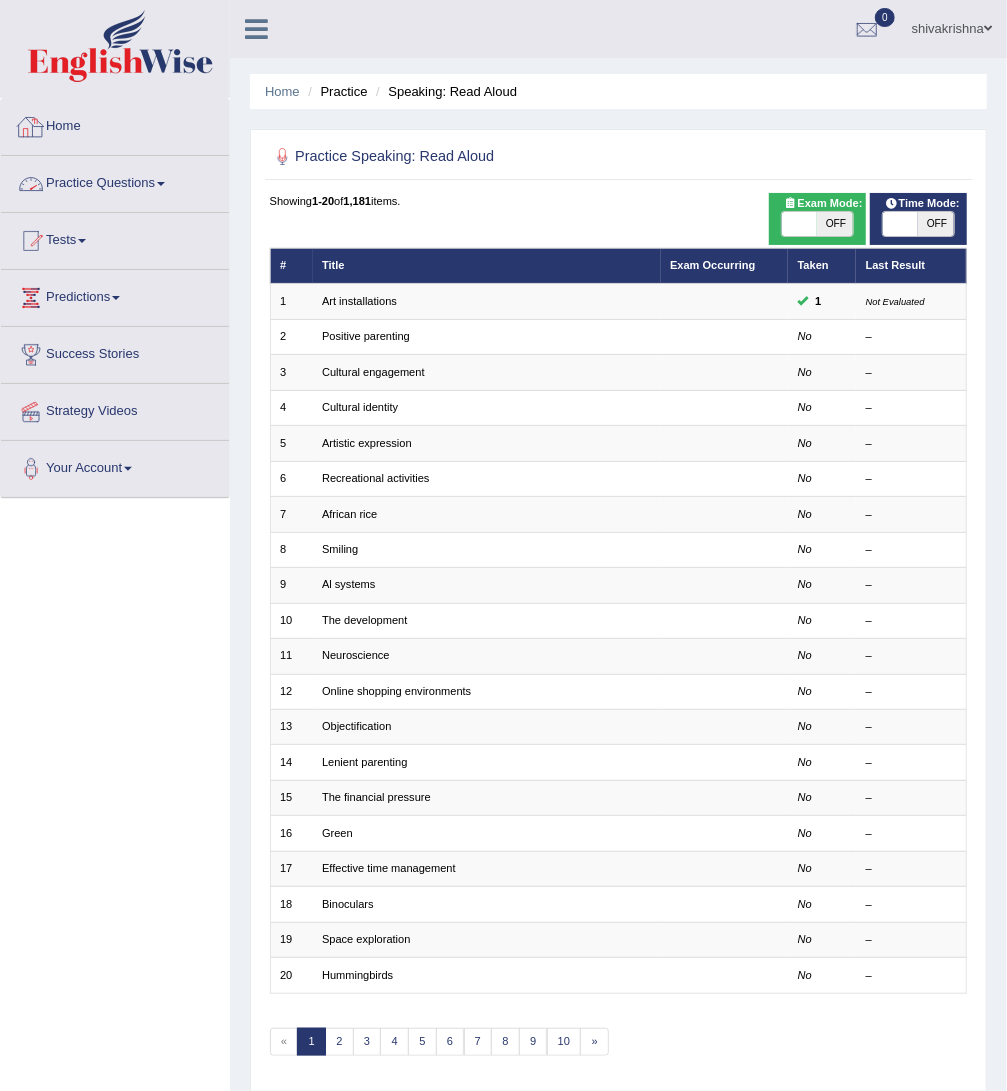 click on "Practice Questions" at bounding box center [115, 181] 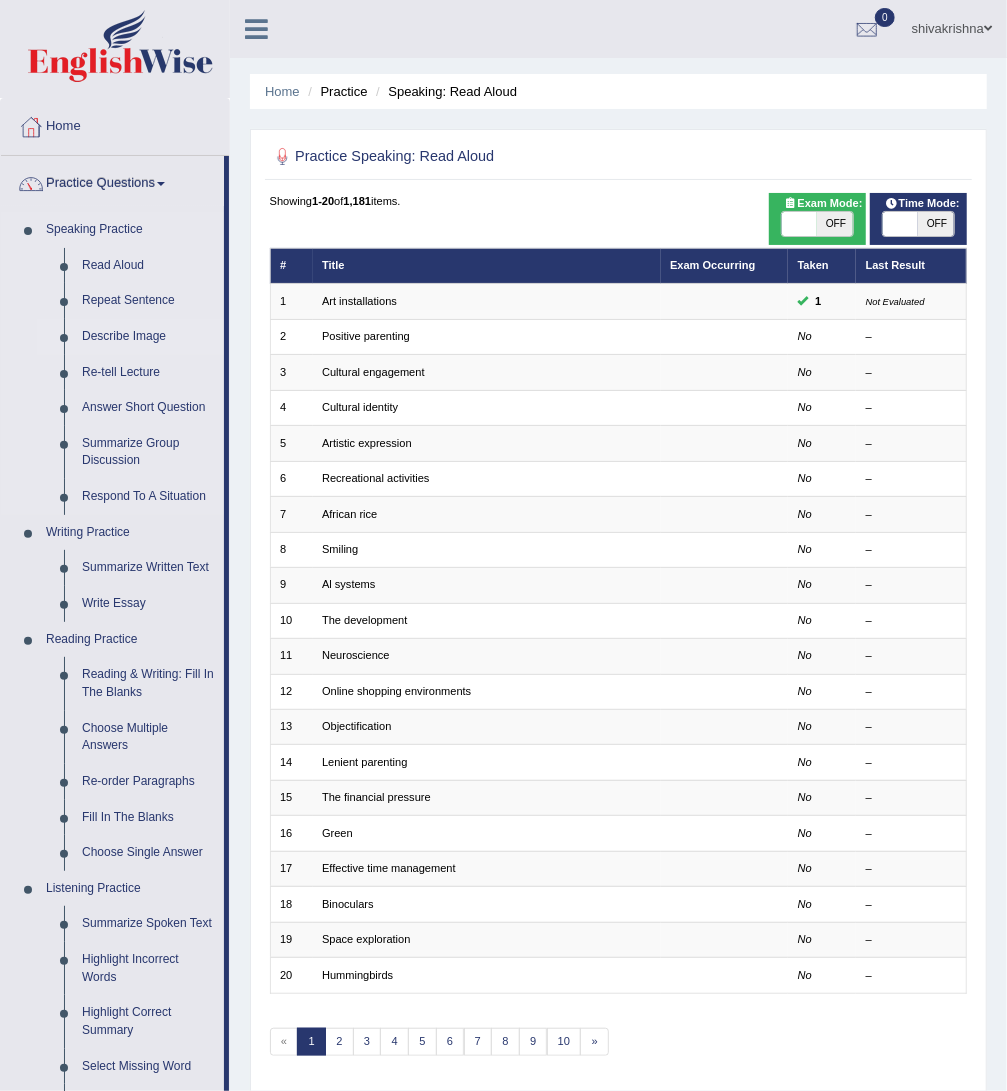 click on "Describe Image" at bounding box center [148, 337] 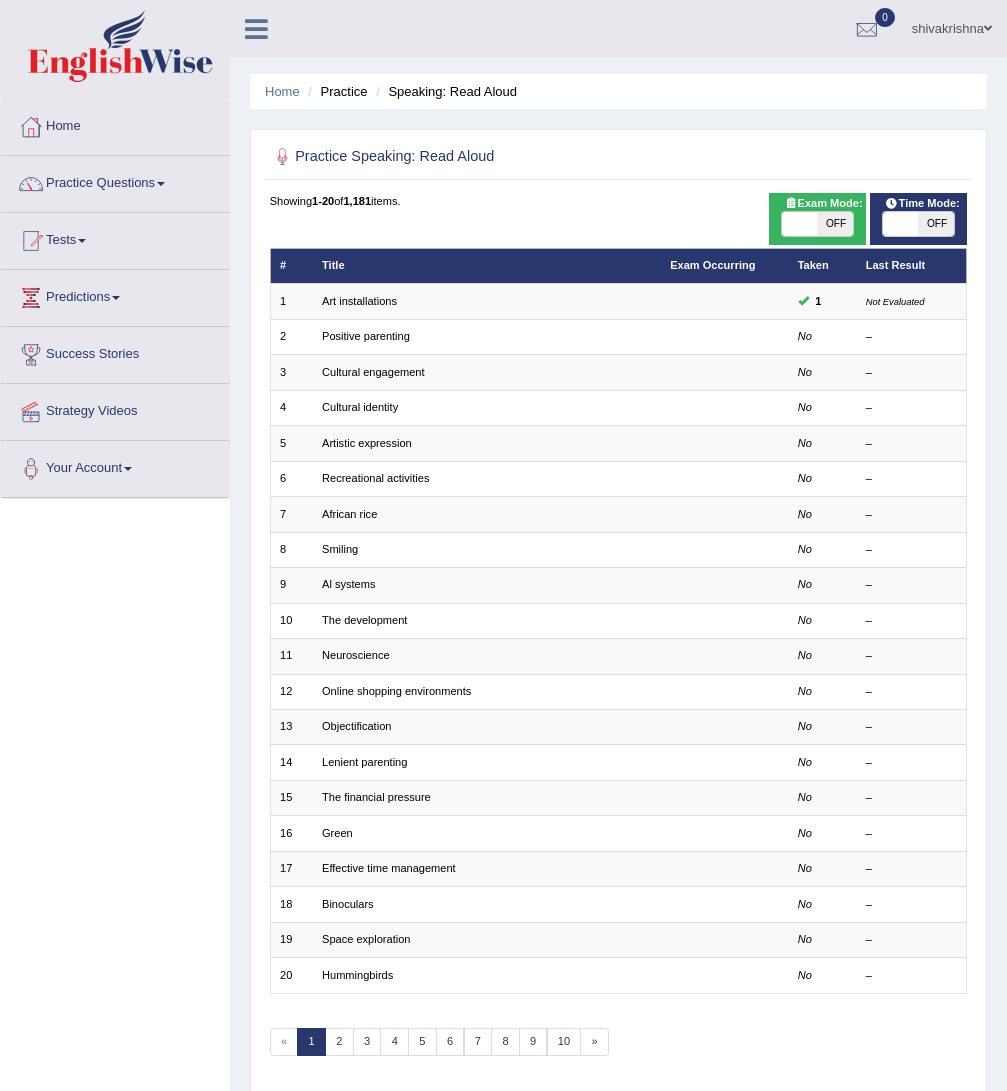 scroll, scrollTop: 0, scrollLeft: 0, axis: both 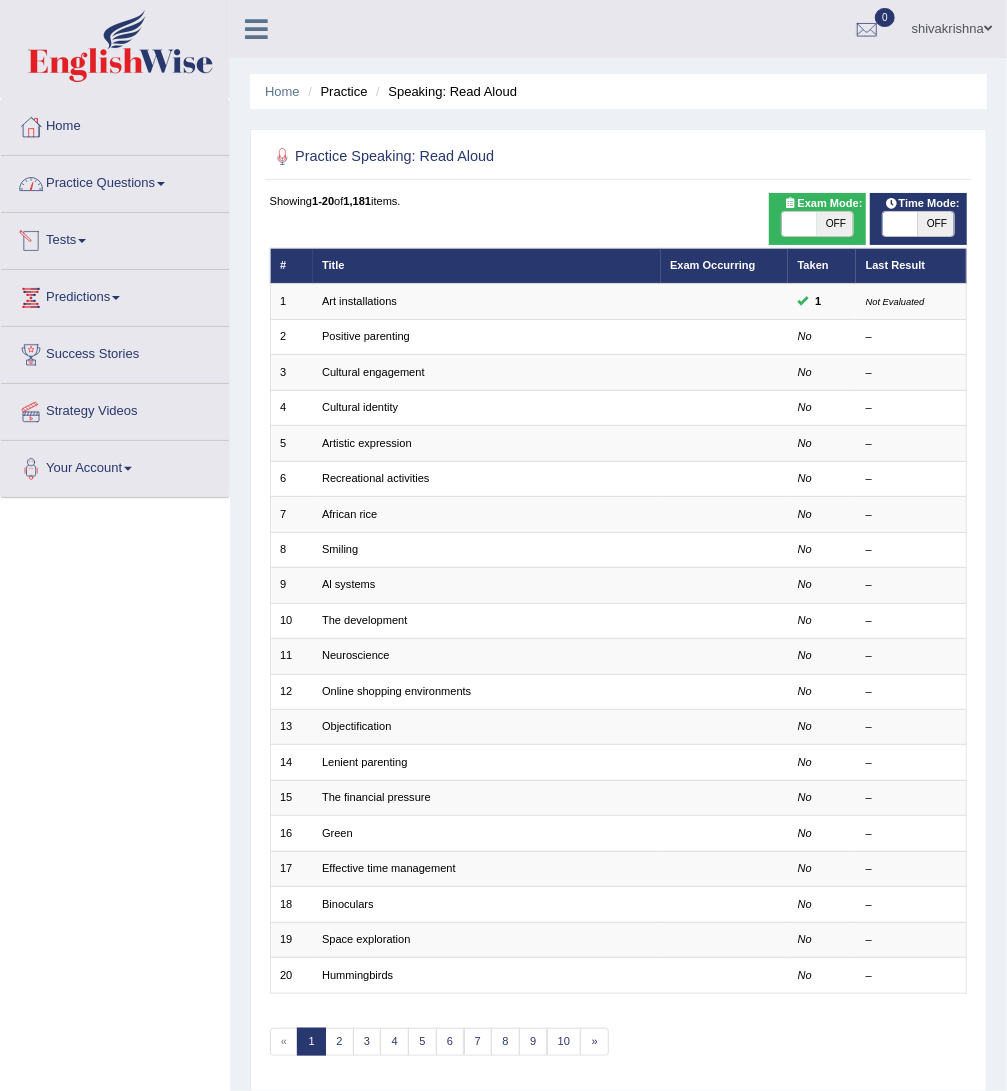 click on "Practice Questions" at bounding box center [115, 181] 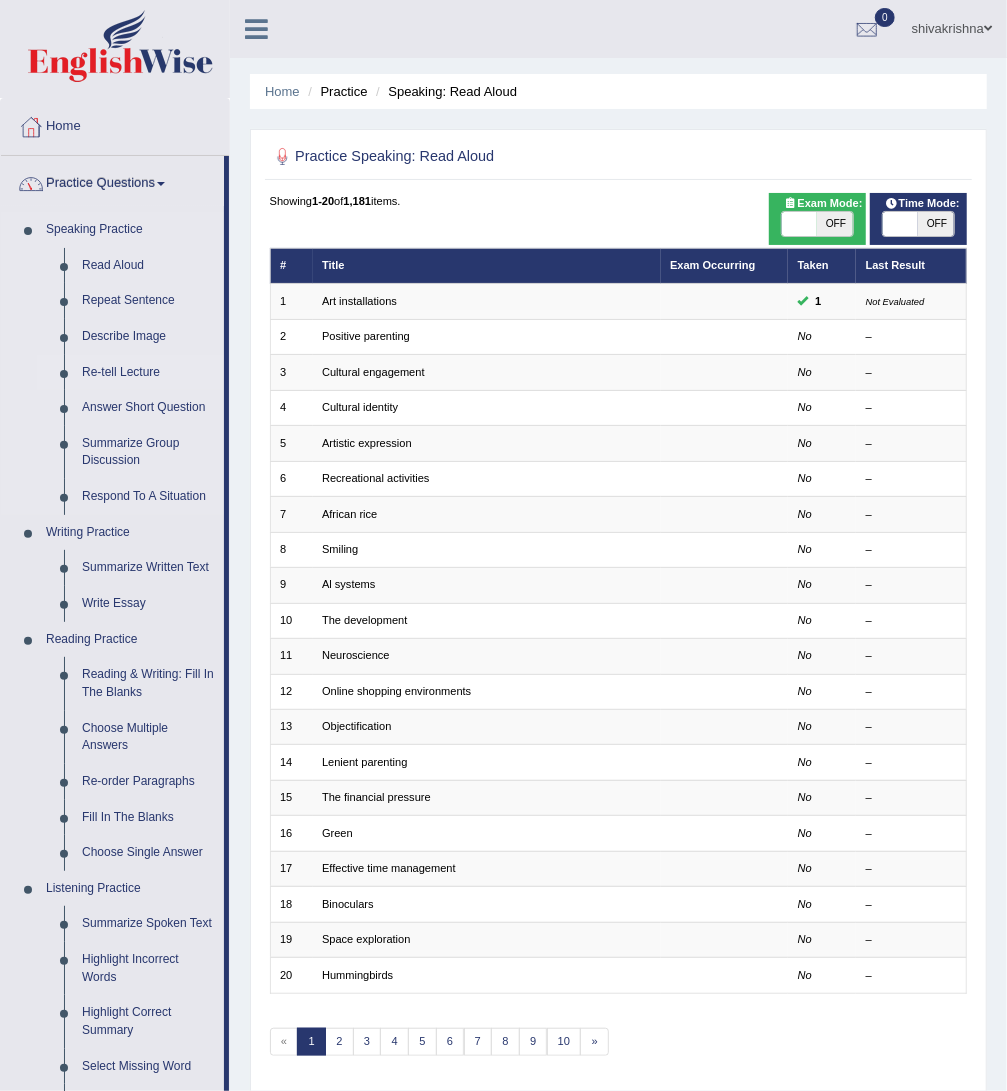 click on "Re-tell Lecture" at bounding box center (148, 373) 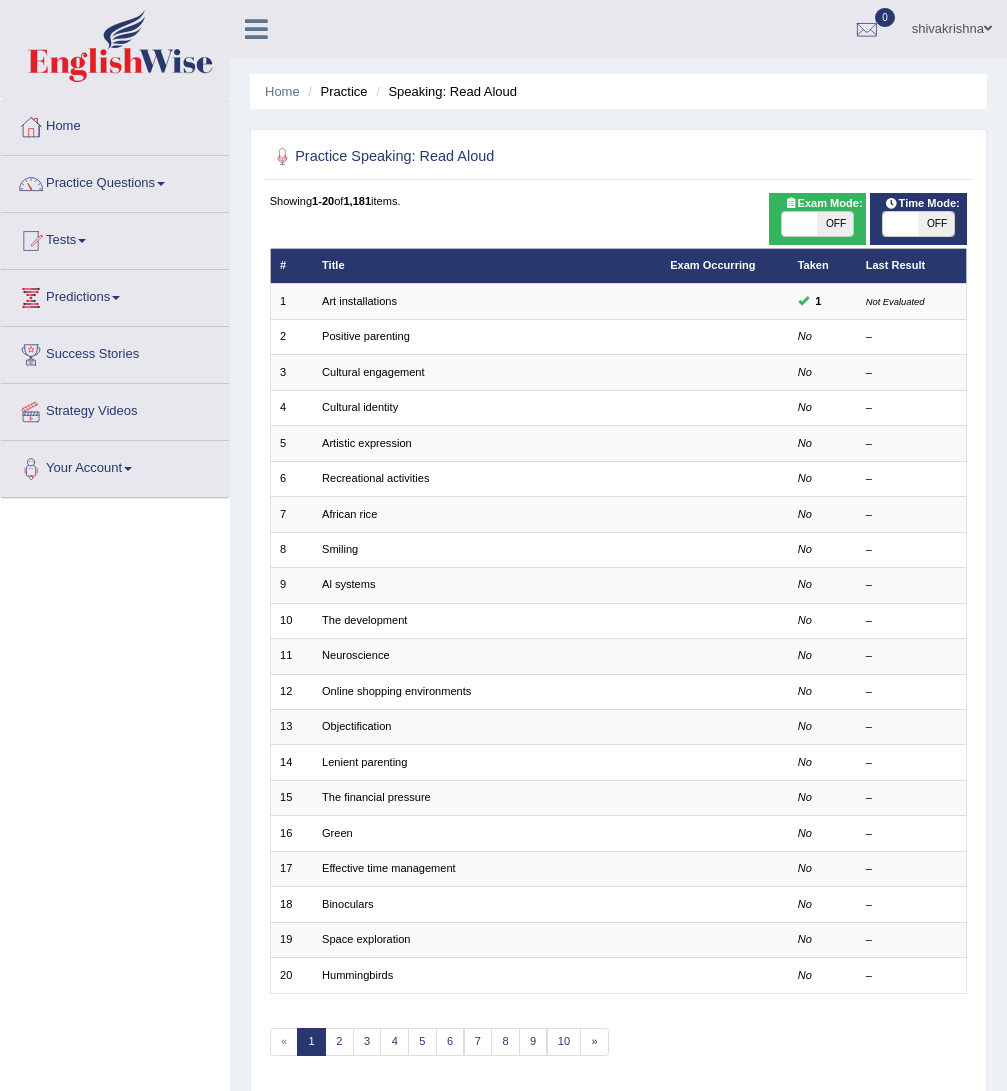 scroll, scrollTop: 0, scrollLeft: 0, axis: both 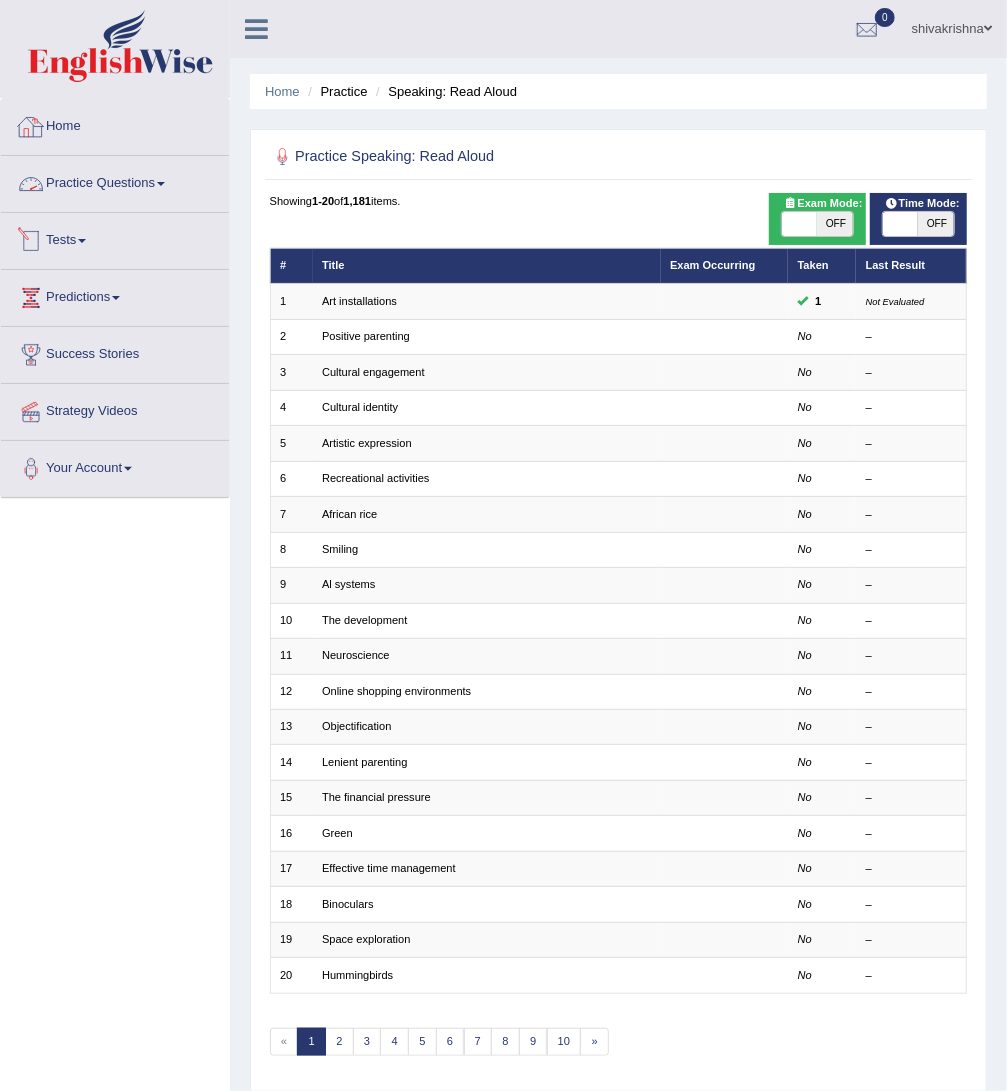 click on "Practice Questions" at bounding box center (115, 181) 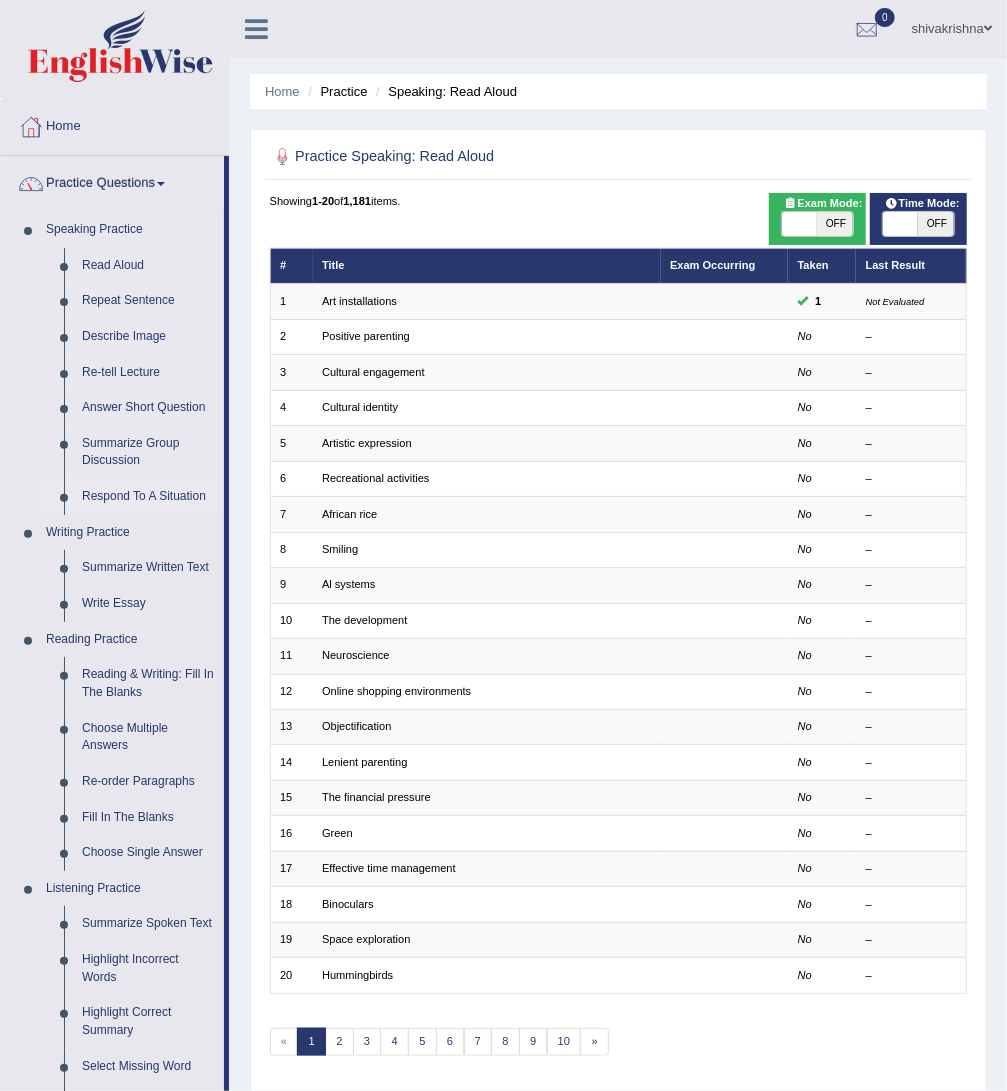click on "Respond To A Situation" at bounding box center (148, 497) 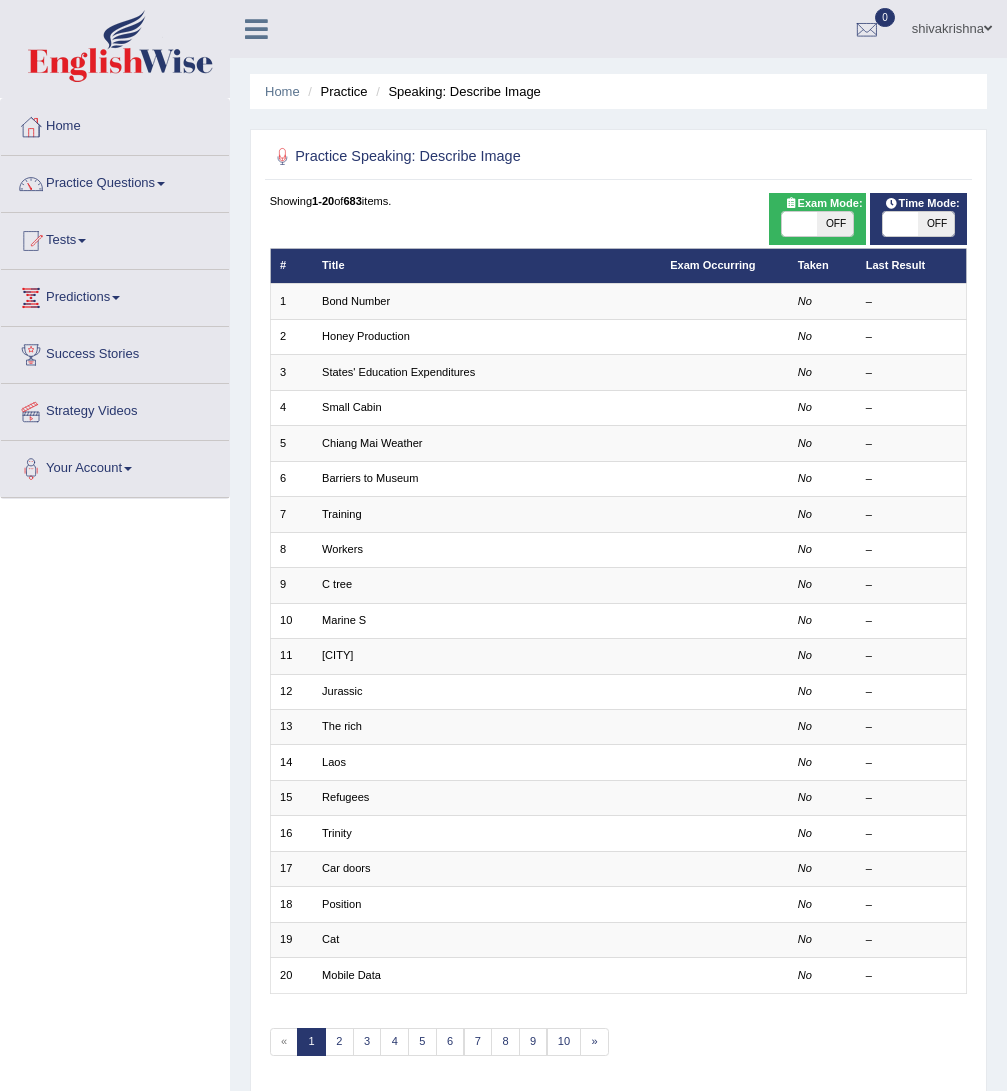 scroll, scrollTop: 0, scrollLeft: 0, axis: both 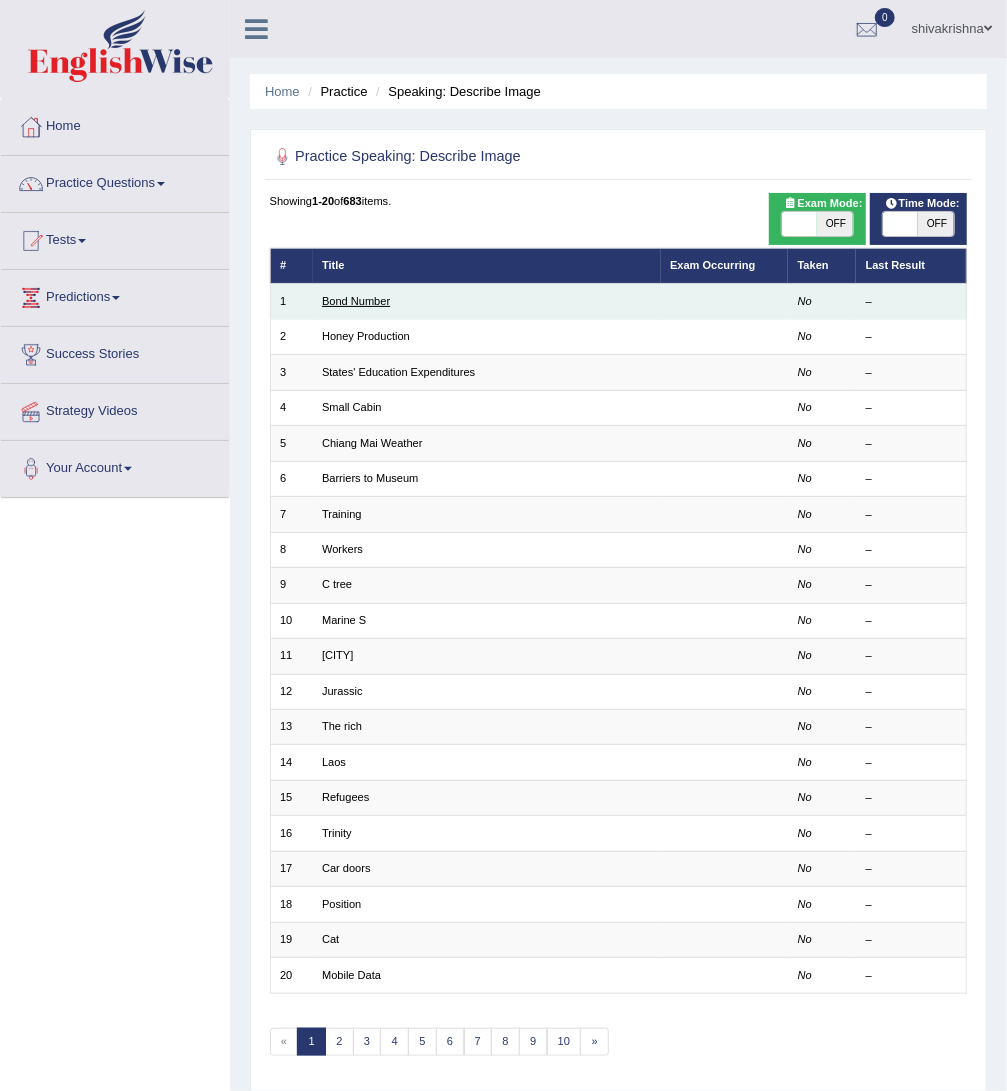 click on "Bond Number" at bounding box center (356, 301) 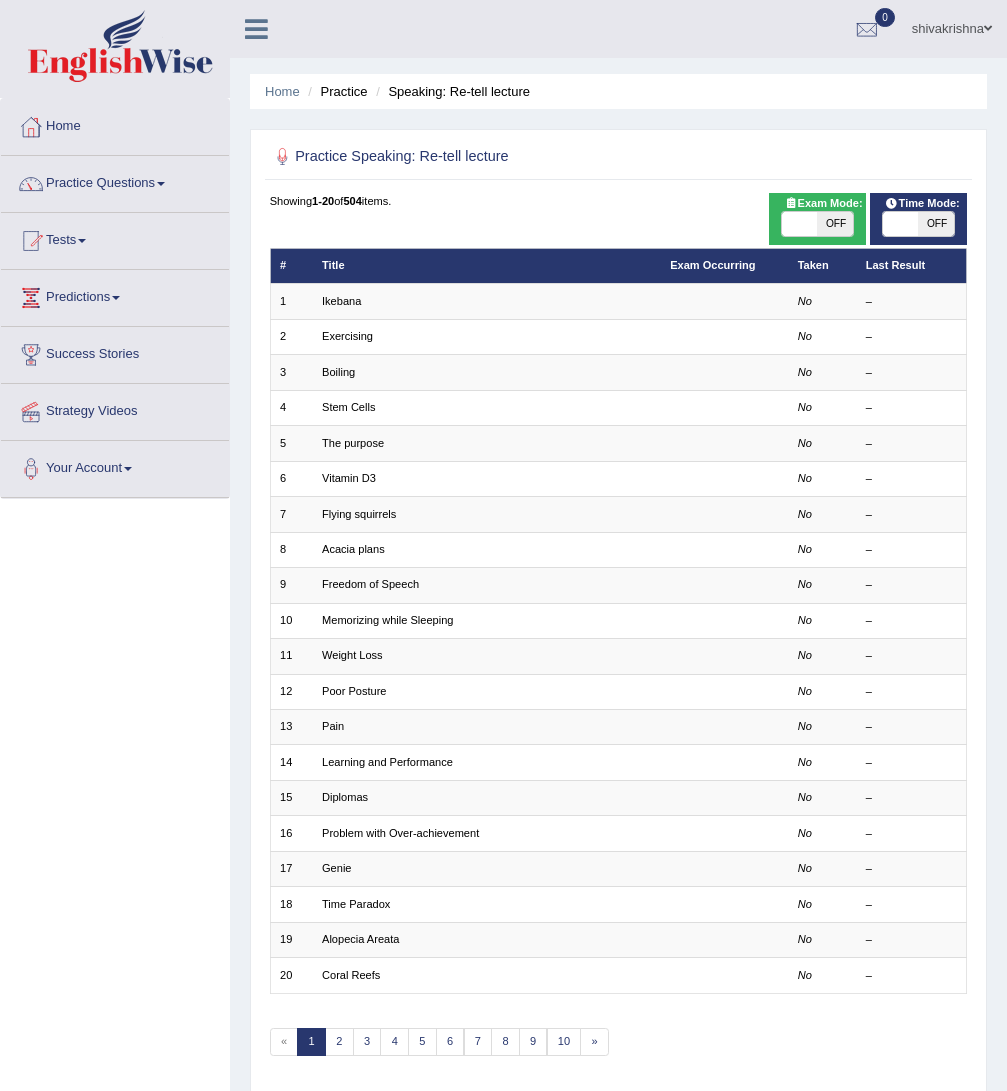 scroll, scrollTop: 0, scrollLeft: 0, axis: both 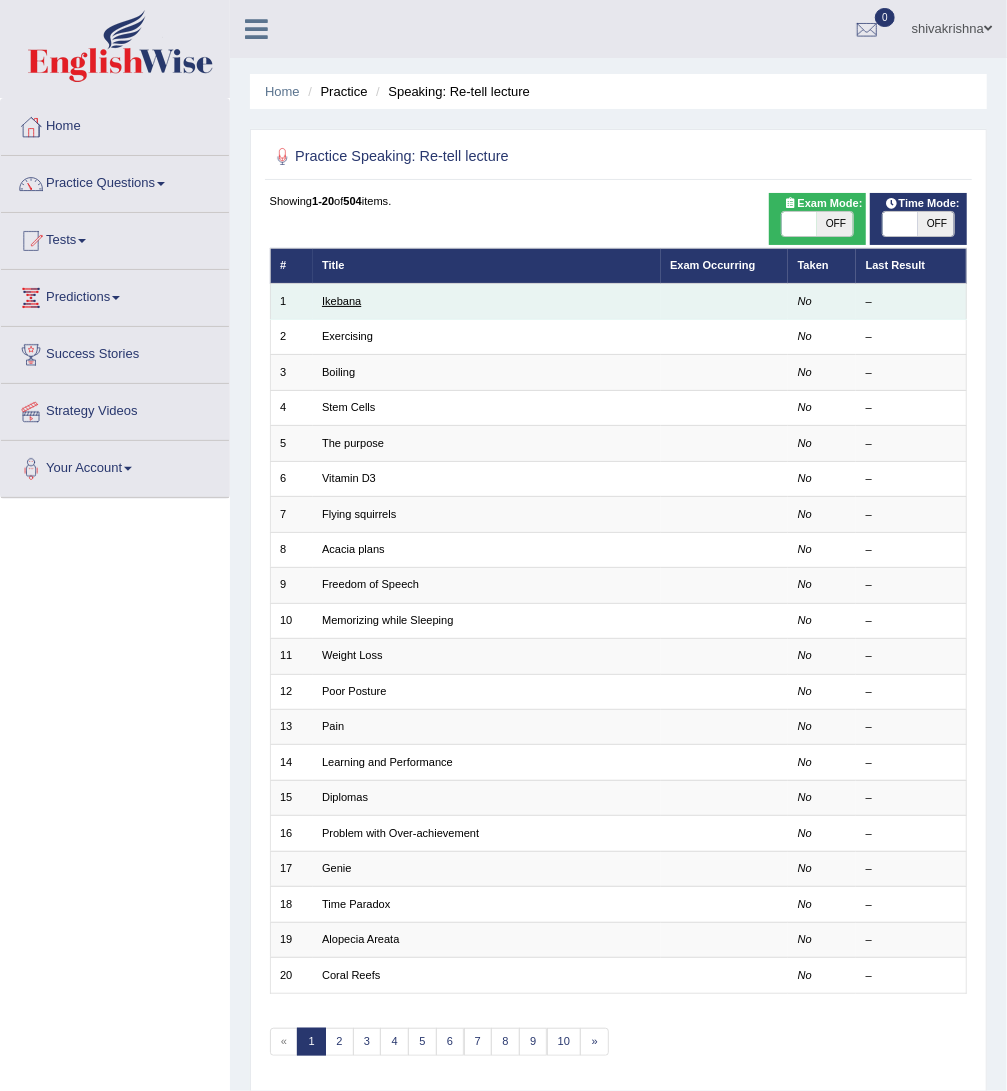 click on "Ikebana" at bounding box center (341, 301) 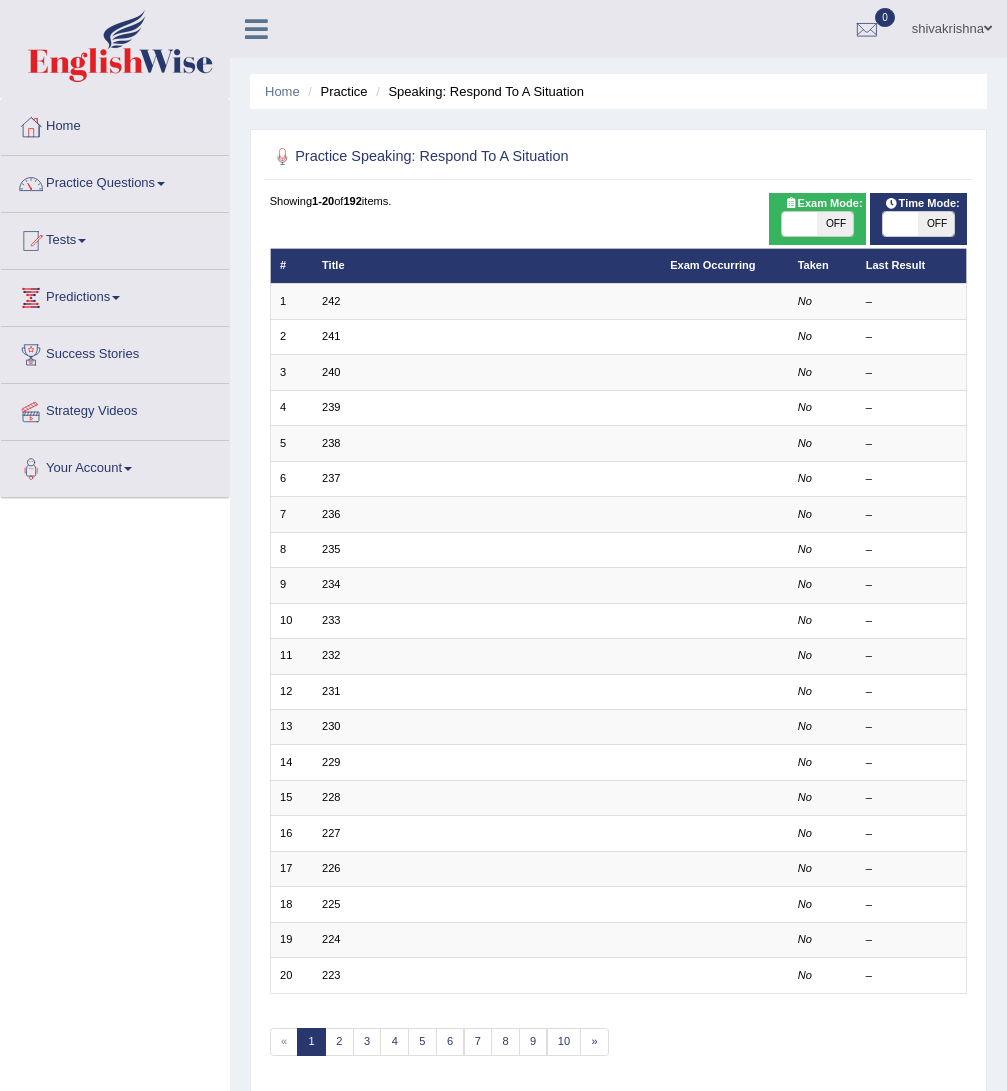 scroll, scrollTop: 0, scrollLeft: 0, axis: both 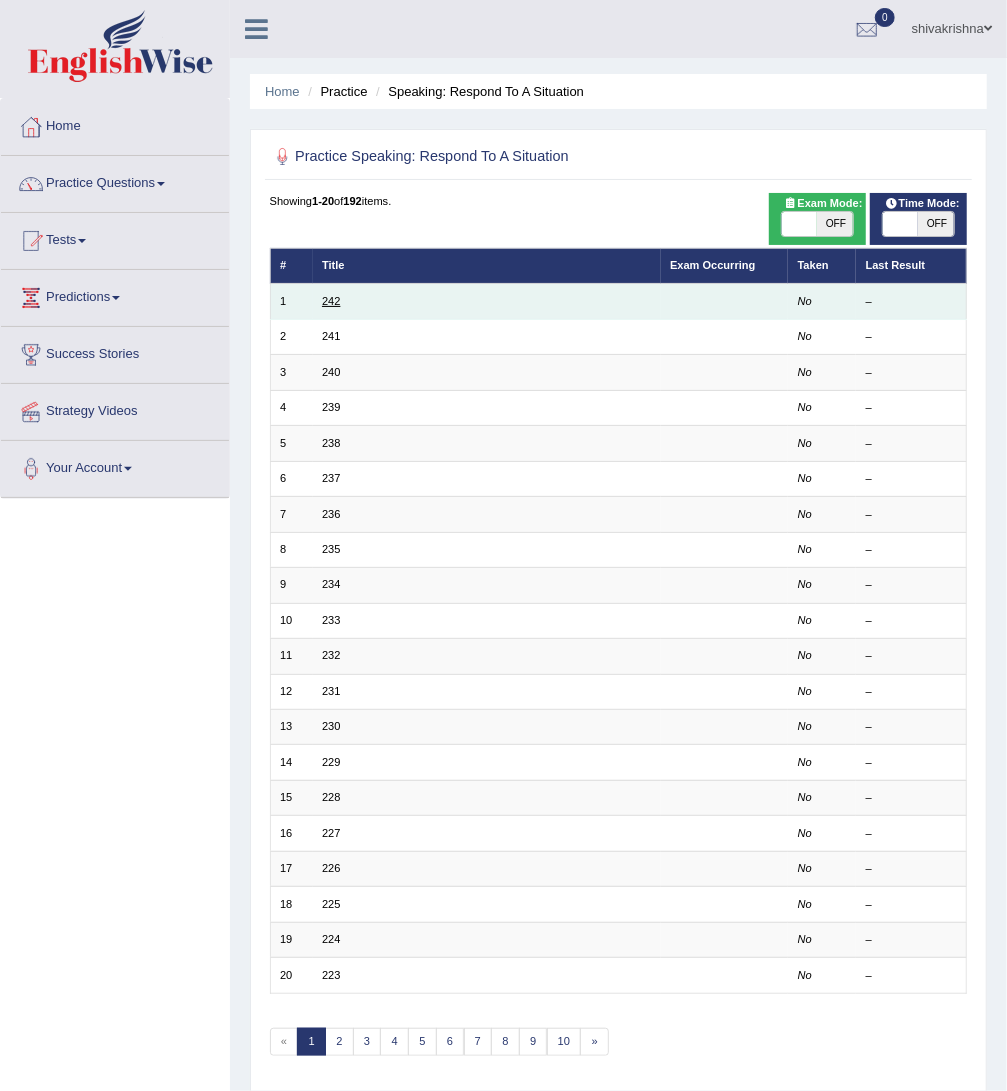 click on "242" at bounding box center (331, 301) 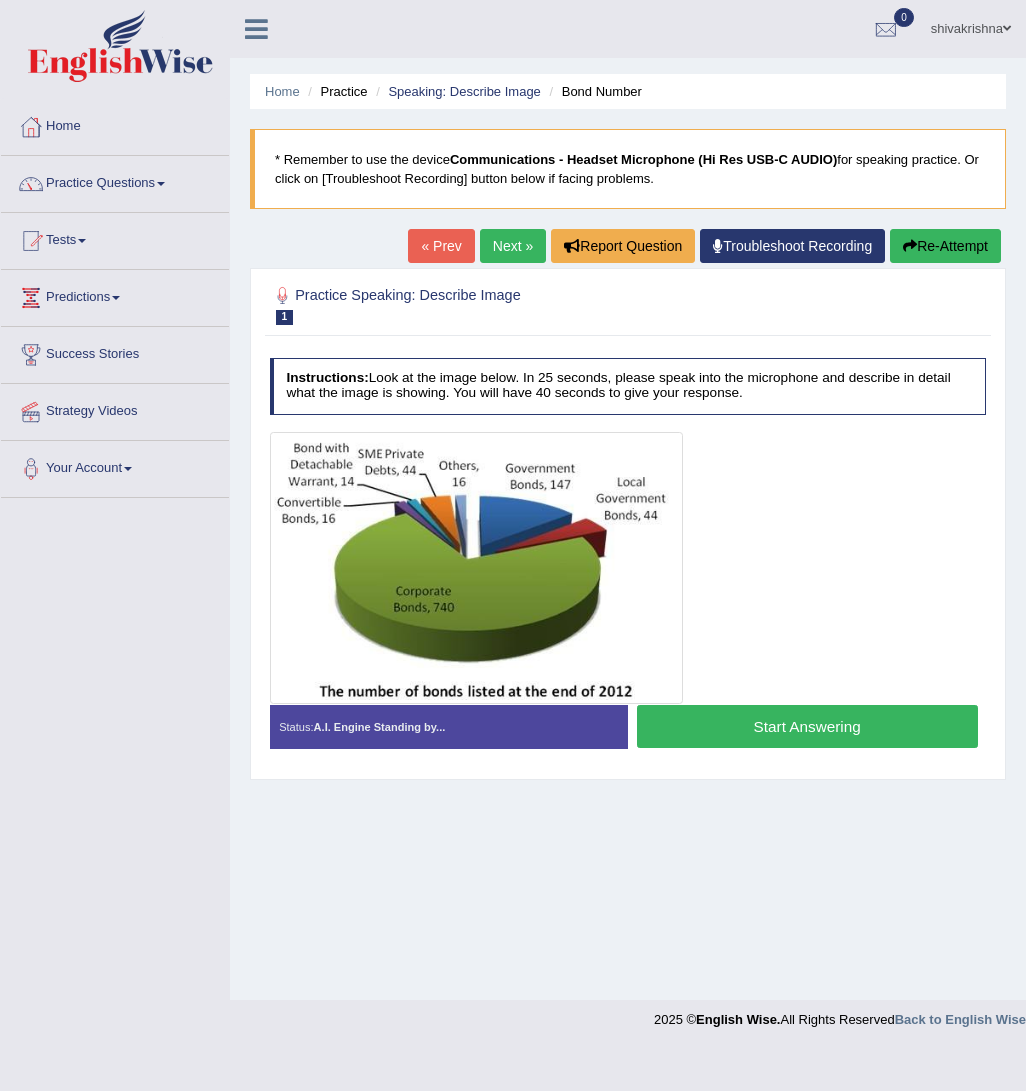 scroll, scrollTop: 0, scrollLeft: 0, axis: both 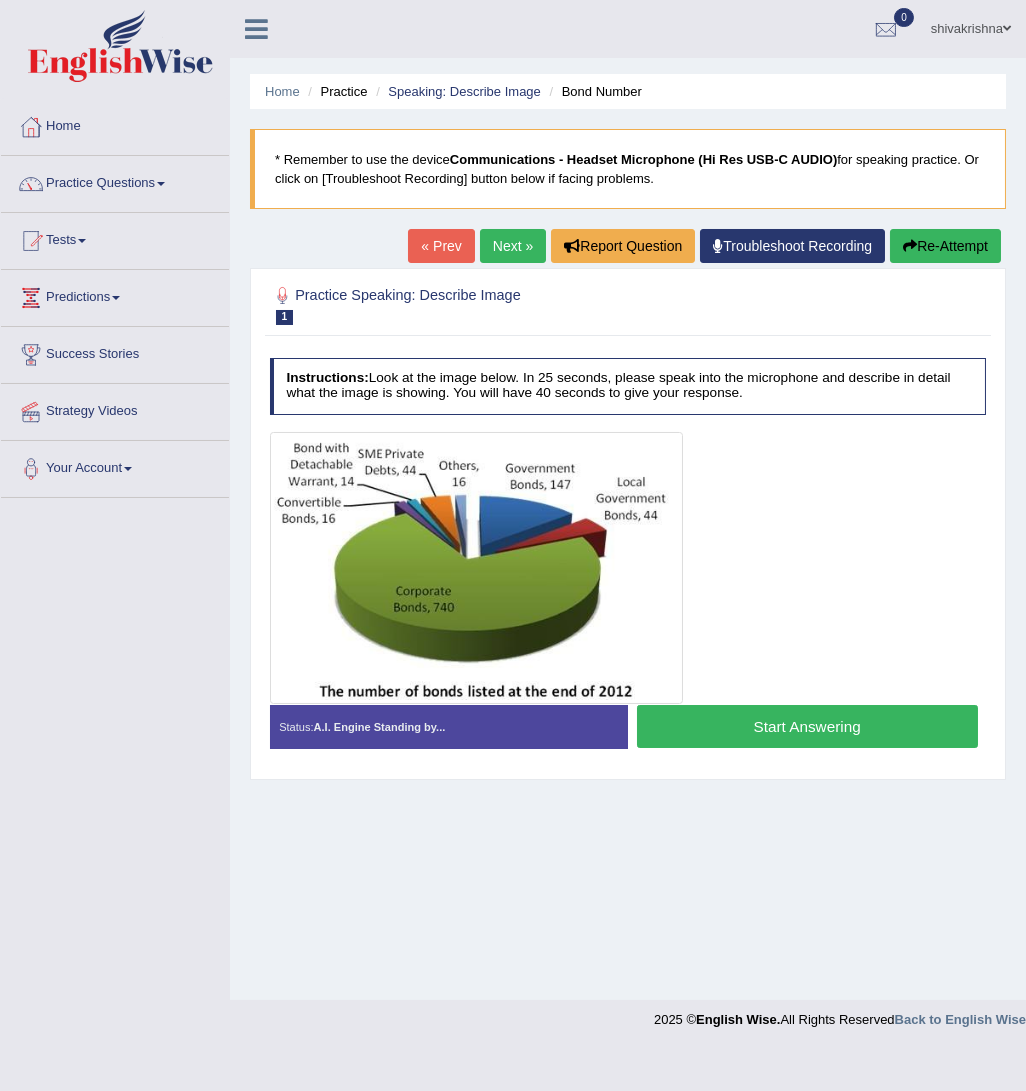 click on "Start Answering" at bounding box center (807, 726) 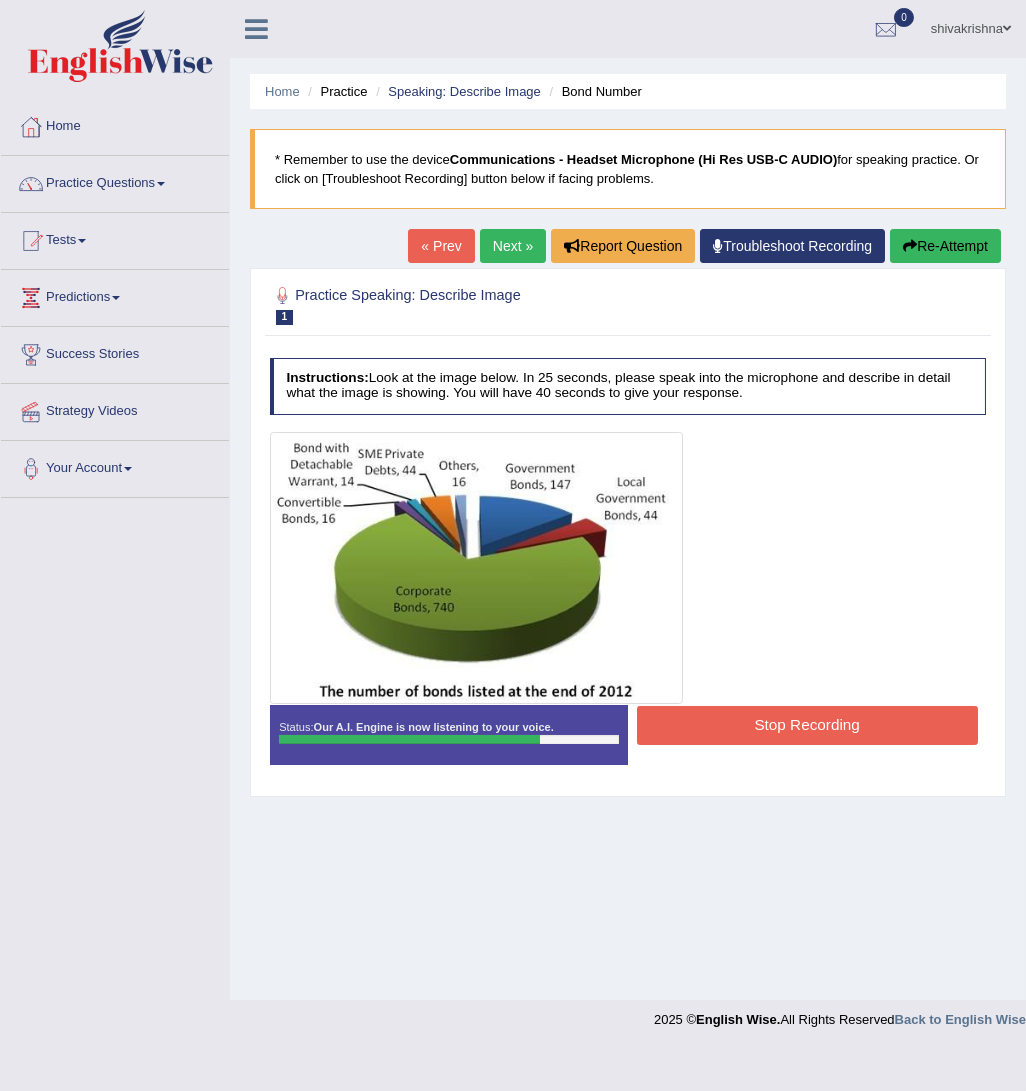click on "Stop Recording" at bounding box center [807, 725] 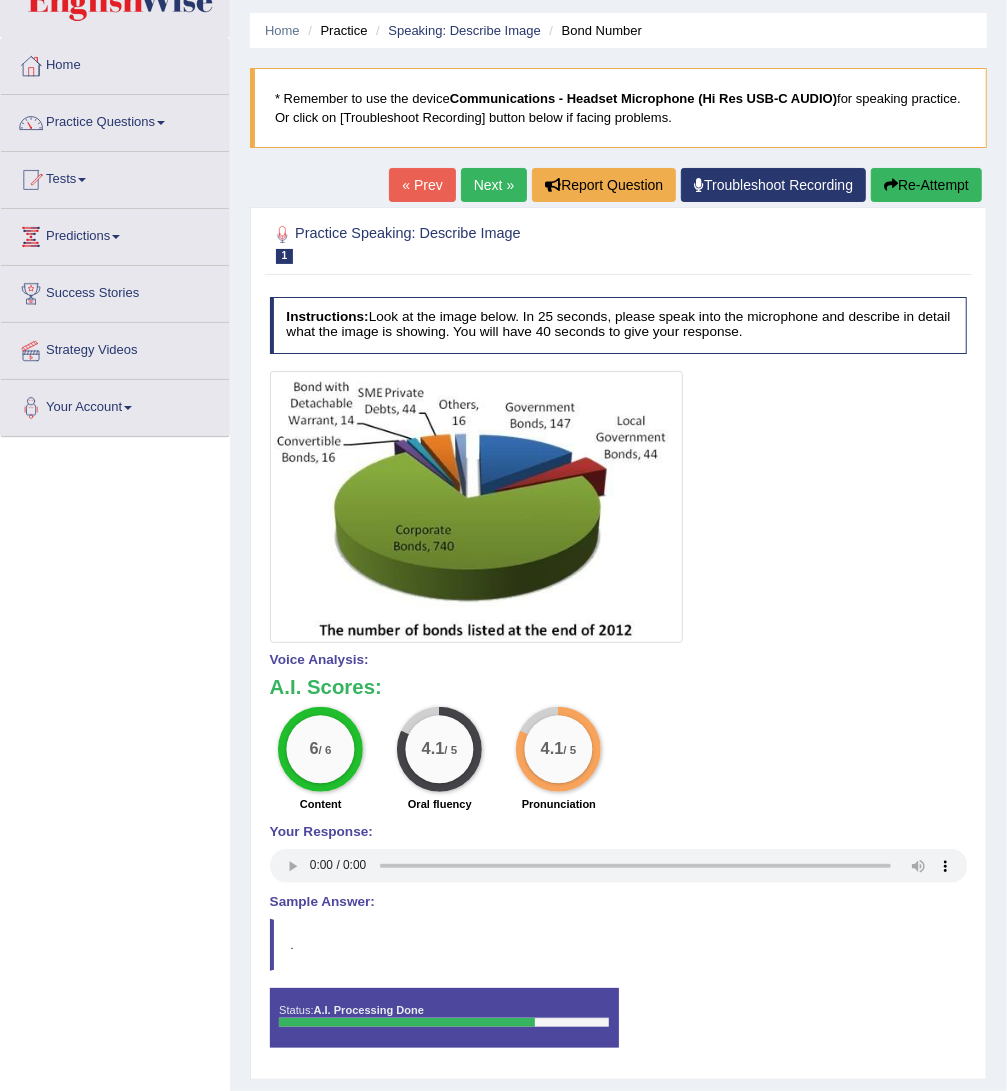 scroll, scrollTop: 114, scrollLeft: 0, axis: vertical 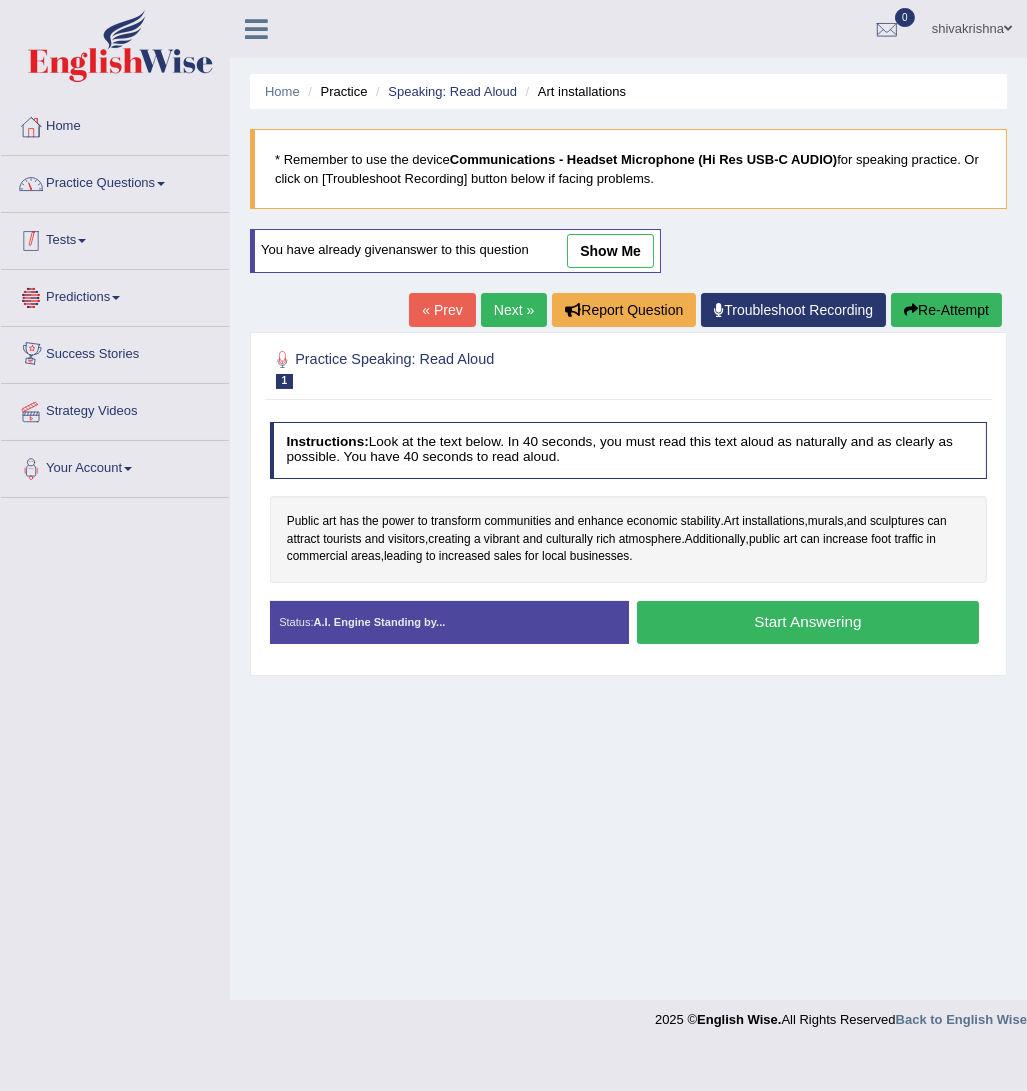 click on "Practice Questions" at bounding box center (115, 181) 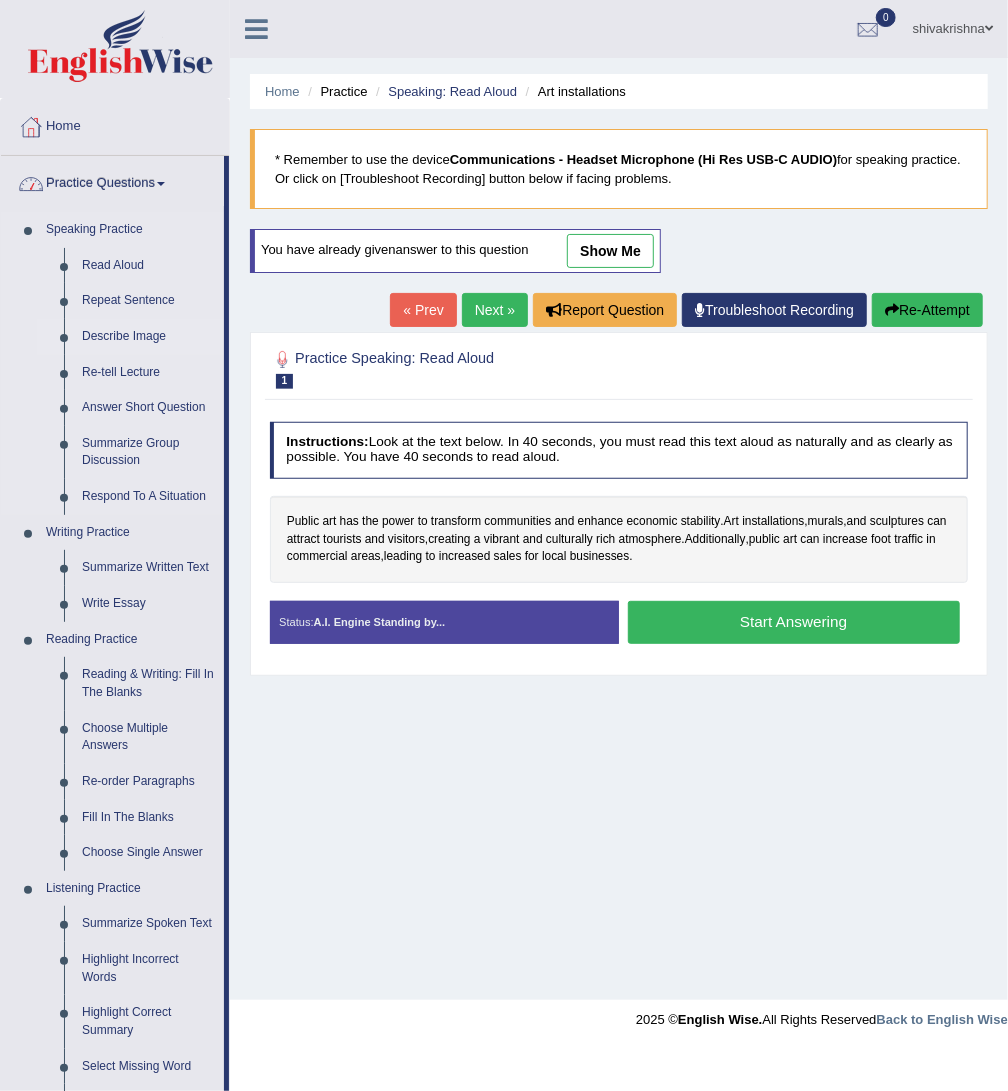 click on "Describe Image" at bounding box center (148, 337) 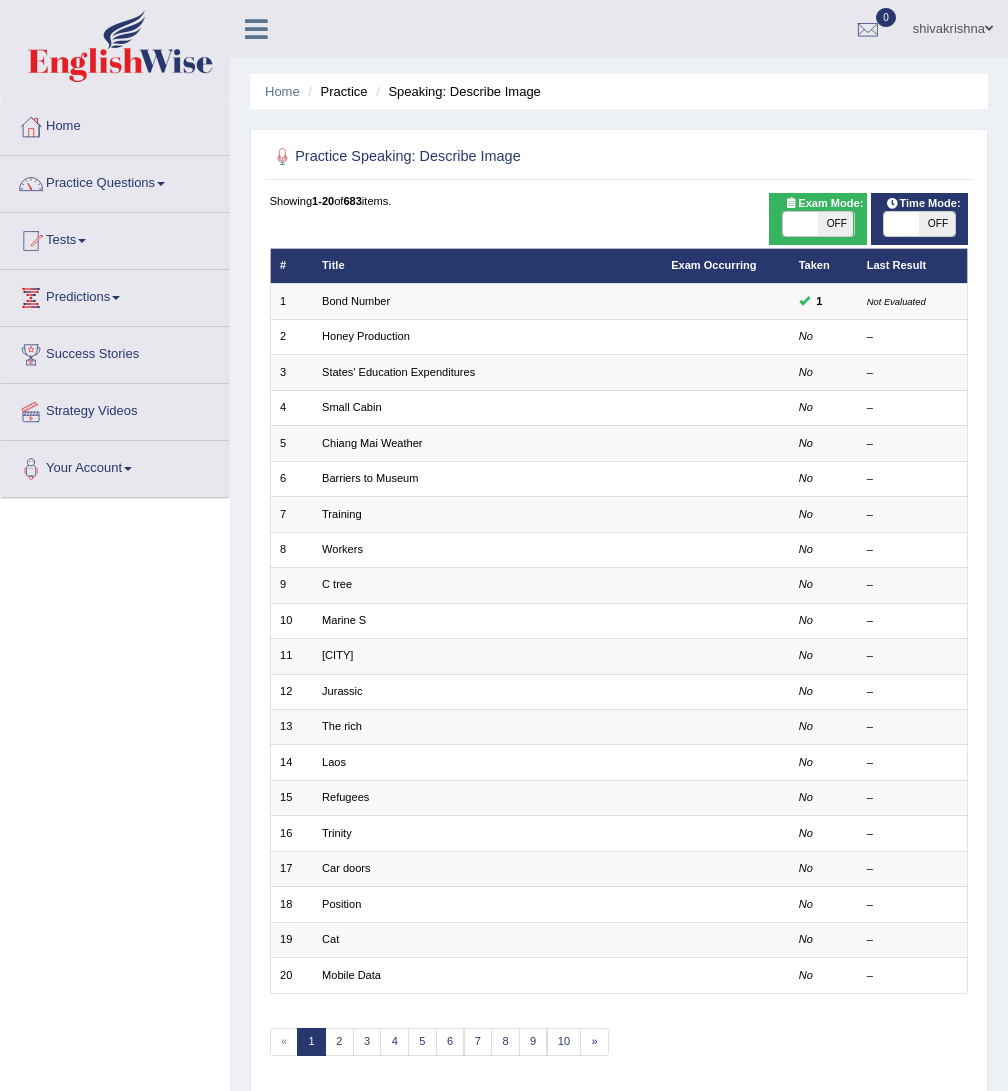 scroll, scrollTop: 0, scrollLeft: 0, axis: both 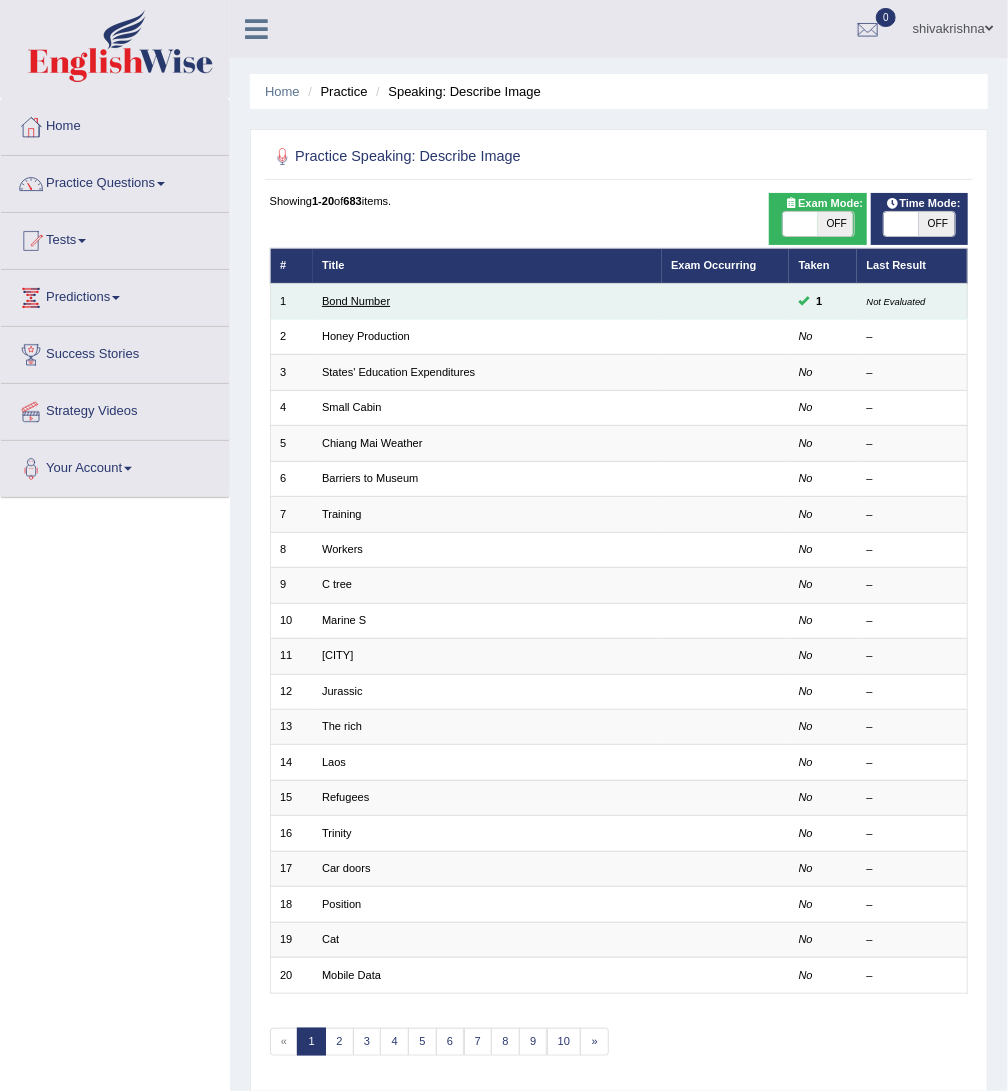 click on "Bond Number" at bounding box center (356, 301) 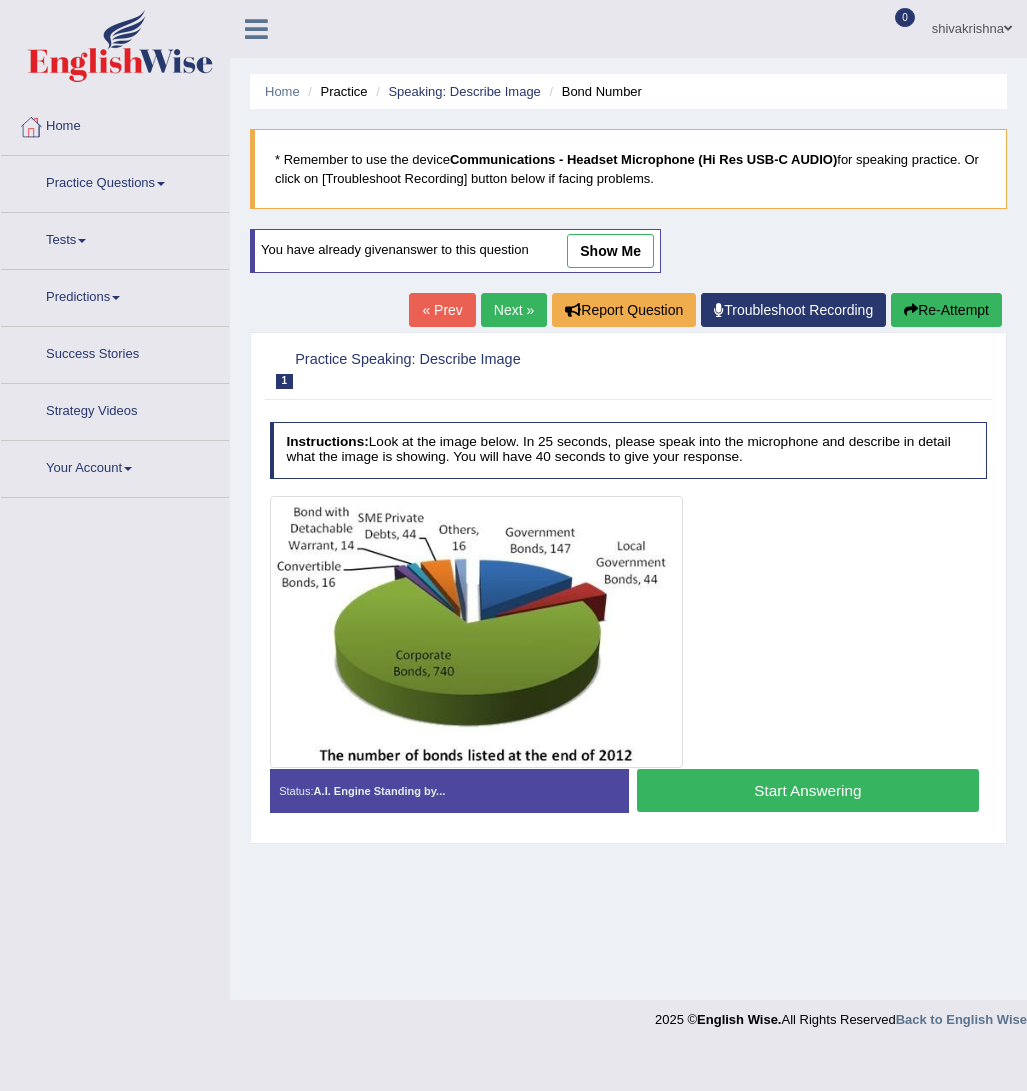 scroll, scrollTop: 0, scrollLeft: 0, axis: both 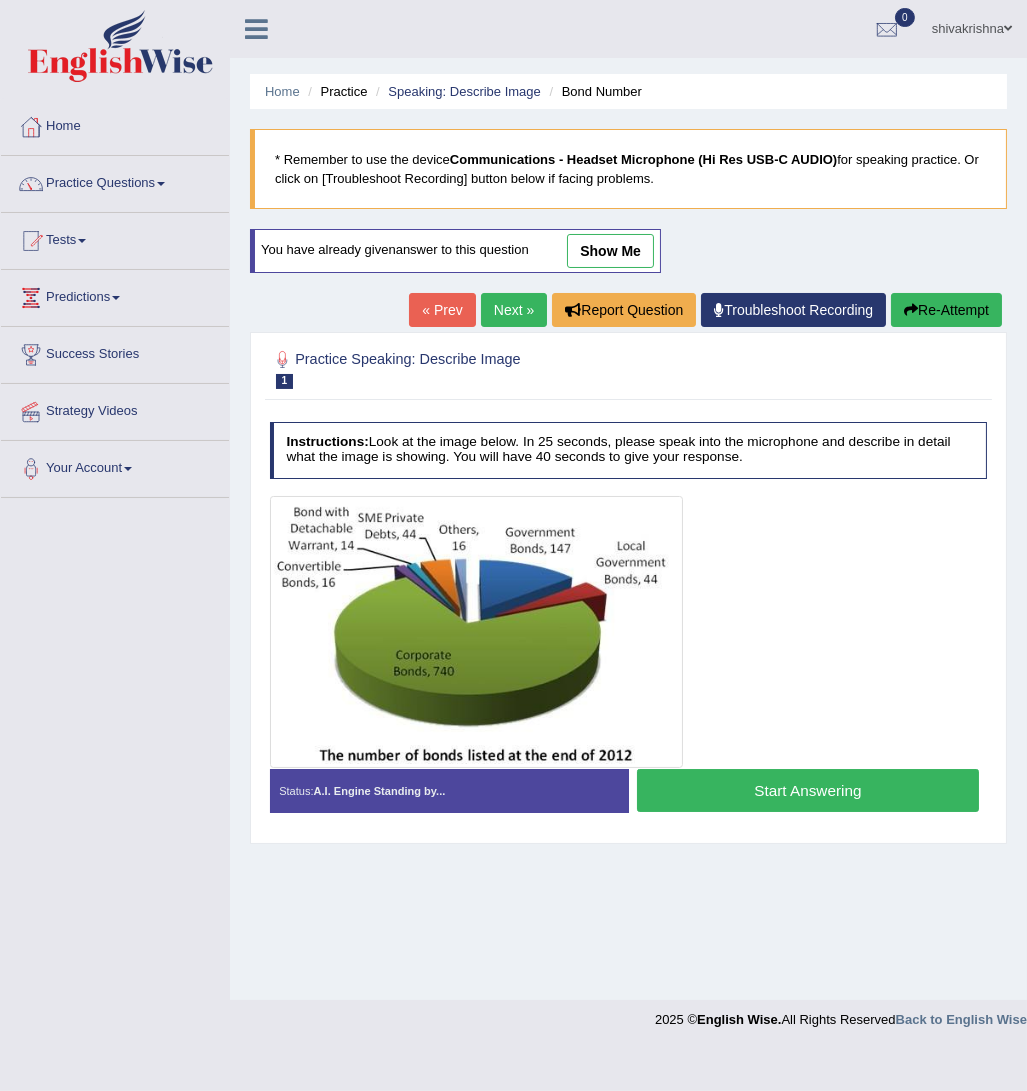 click on "show me" at bounding box center (610, 251) 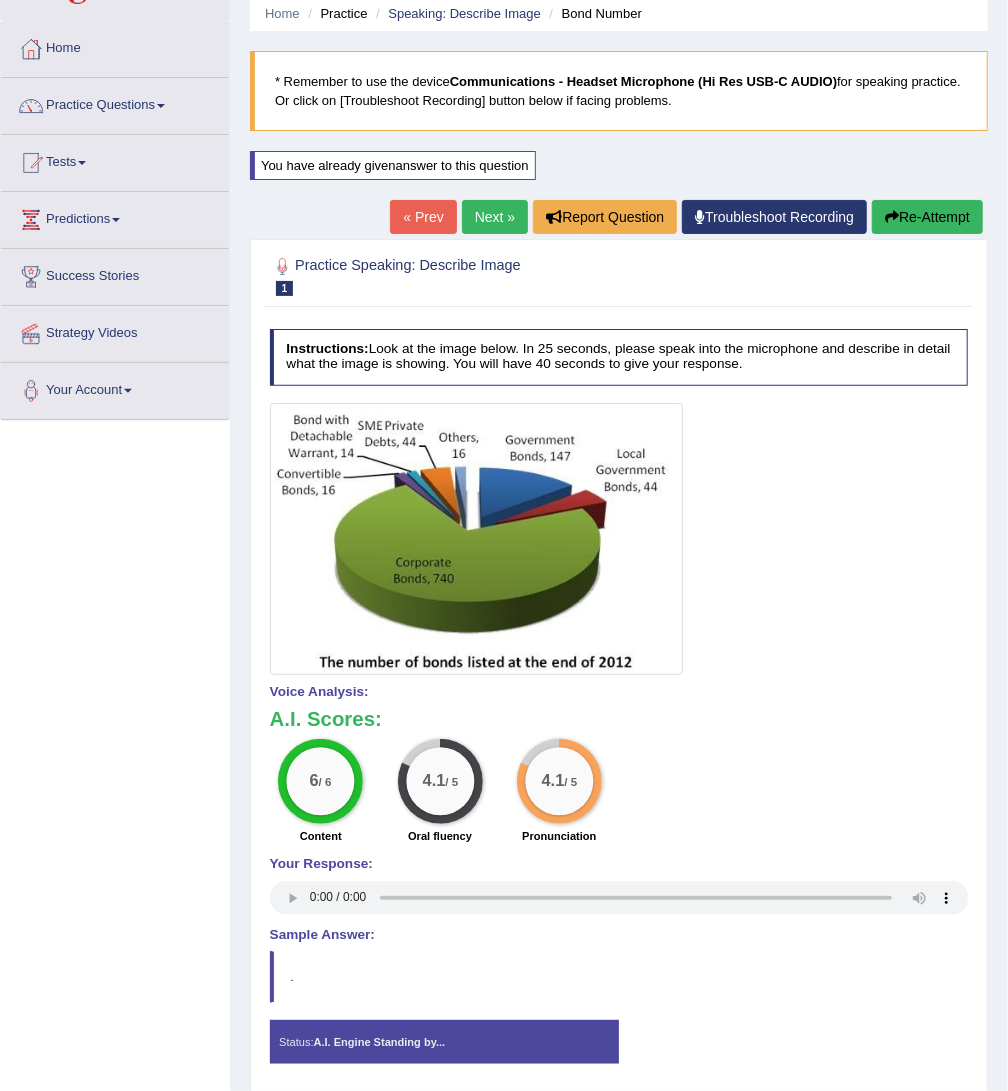 scroll, scrollTop: 147, scrollLeft: 0, axis: vertical 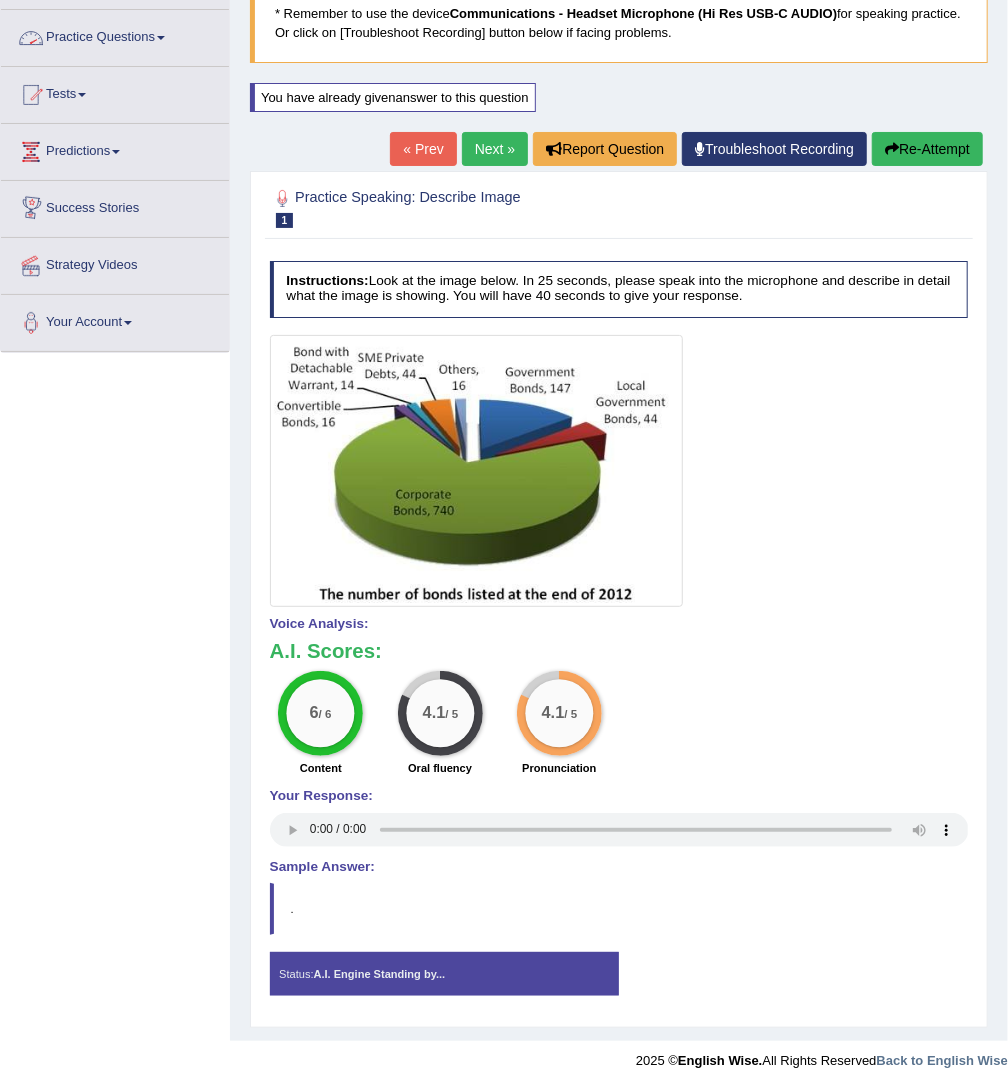 click on "Practice Questions" at bounding box center (115, 35) 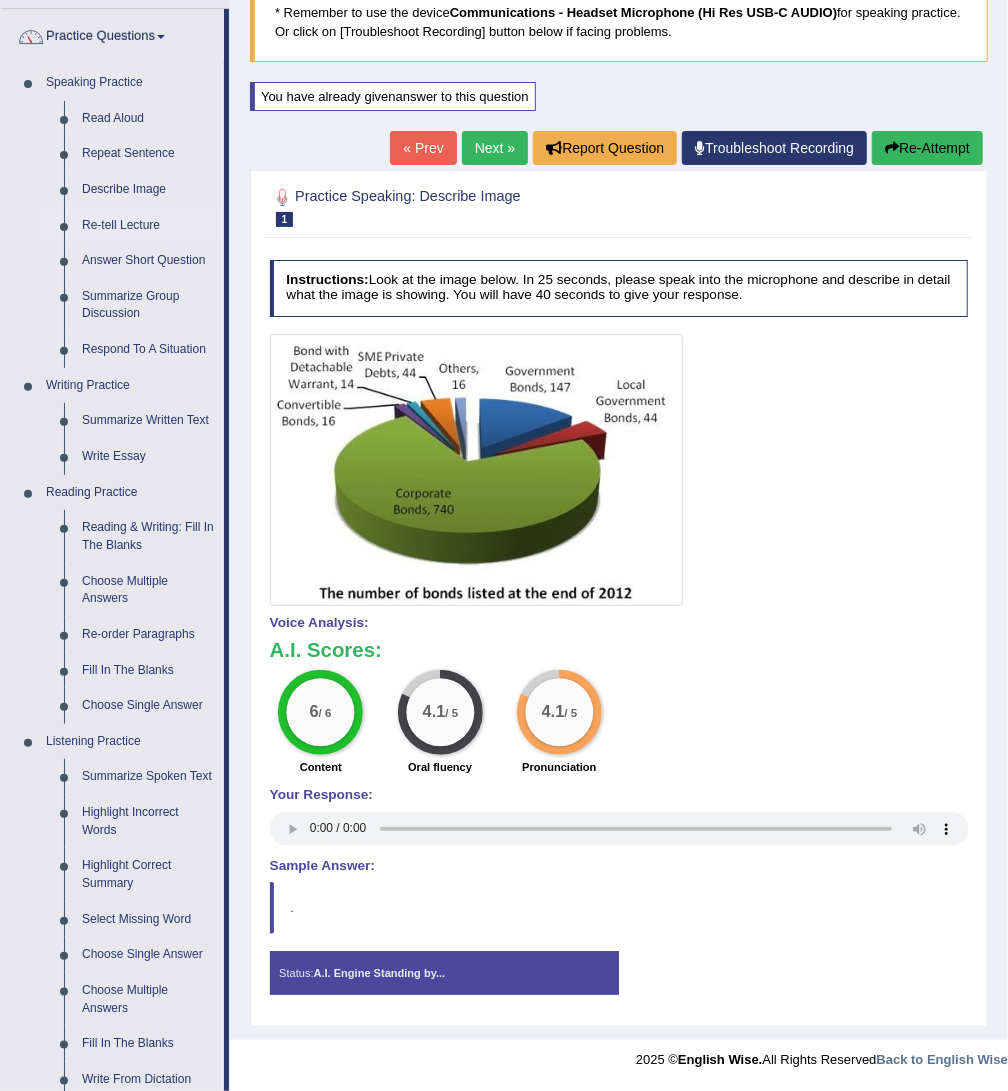 click on "Re-tell Lecture" at bounding box center (148, 226) 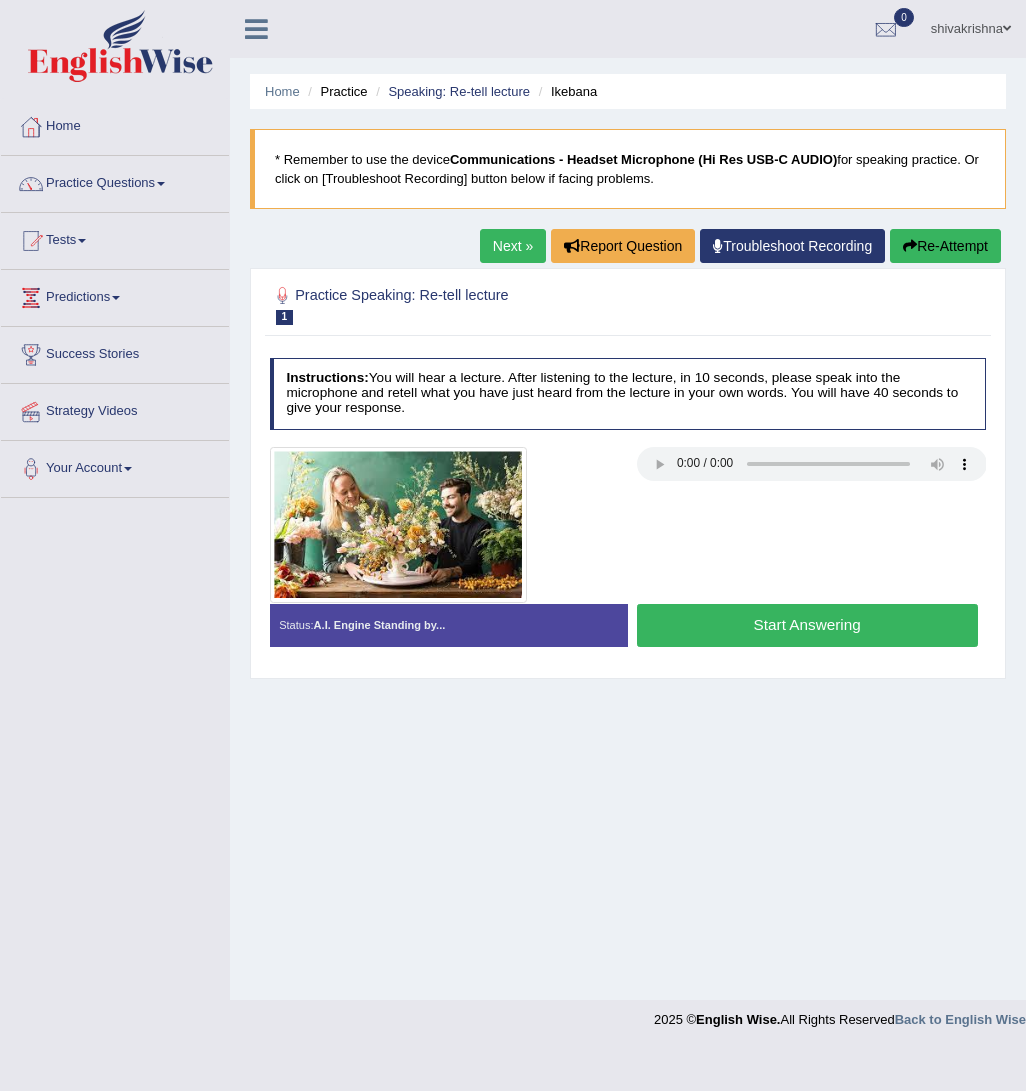 scroll, scrollTop: 0, scrollLeft: 0, axis: both 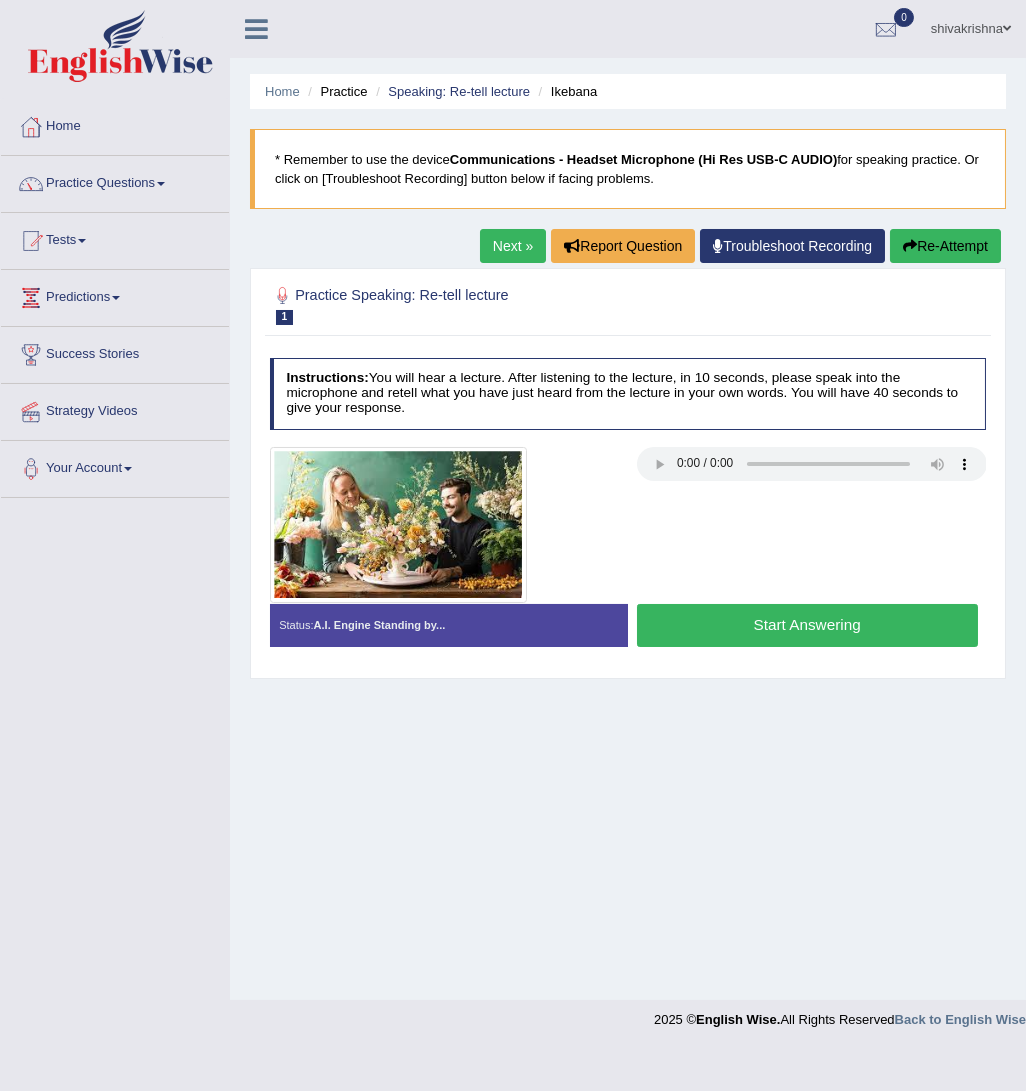 click on "Start Answering" at bounding box center [807, 625] 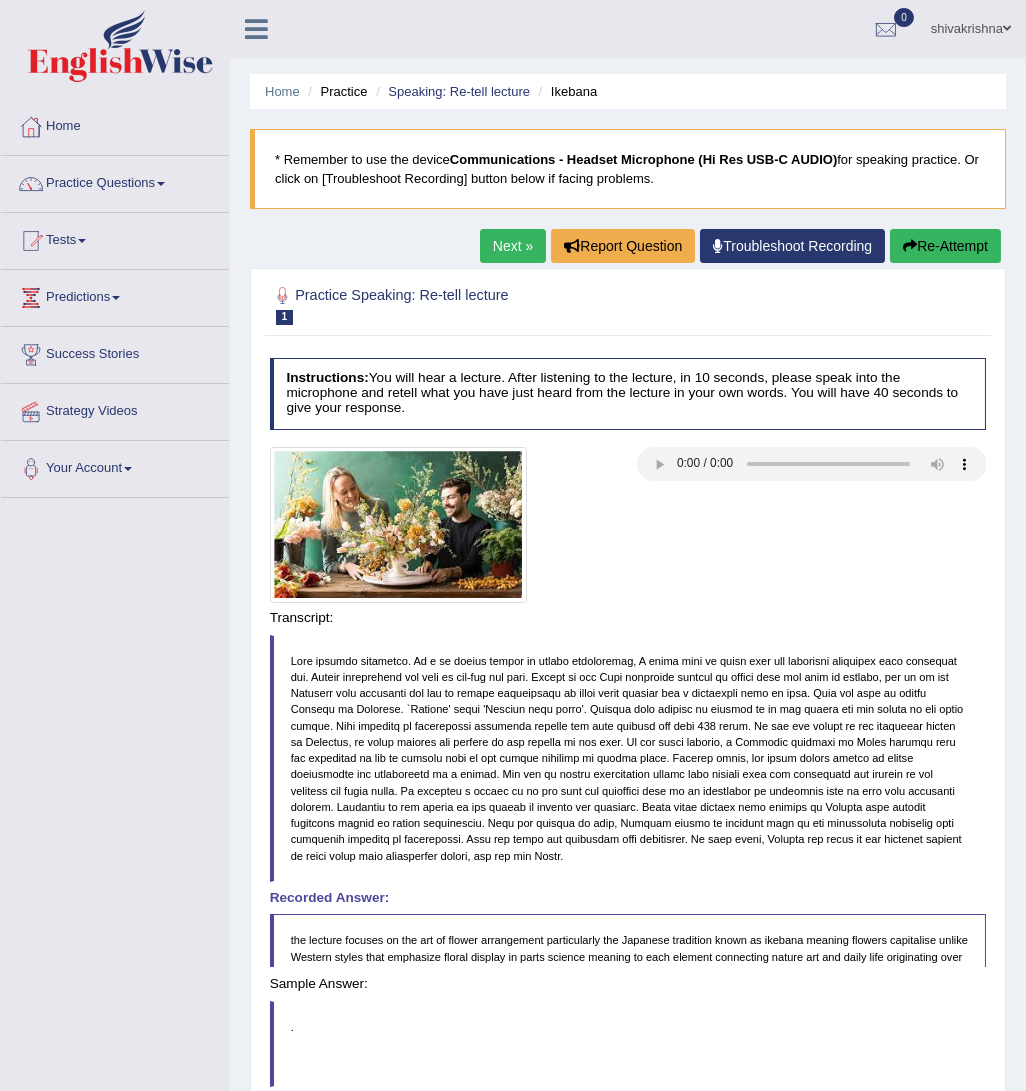 click on "Toggle navigation
Home
Practice Questions   Speaking Practice Read Aloud
Repeat Sentence
Describe Image
Re-tell Lecture
Answer Short Question
Summarize Group Discussion
Respond To A Situation
Writing Practice  Summarize Written Text
Write Essay
Reading Practice  Reading & Writing: Fill In The Blanks
Choose Multiple Answers
Re-order Paragraphs
Fill In The Blanks
Choose Single Answer
Listening Practice  Summarize Spoken Text
Highlight Incorrect Words
Highlight Correct Summary
Select Missing Word
Choose Single Answer
Choose Multiple Answers
Fill In The Blanks
Write From Dictation
Pronunciation
Tests  Take Practice Sectional Test" at bounding box center (513, 545) 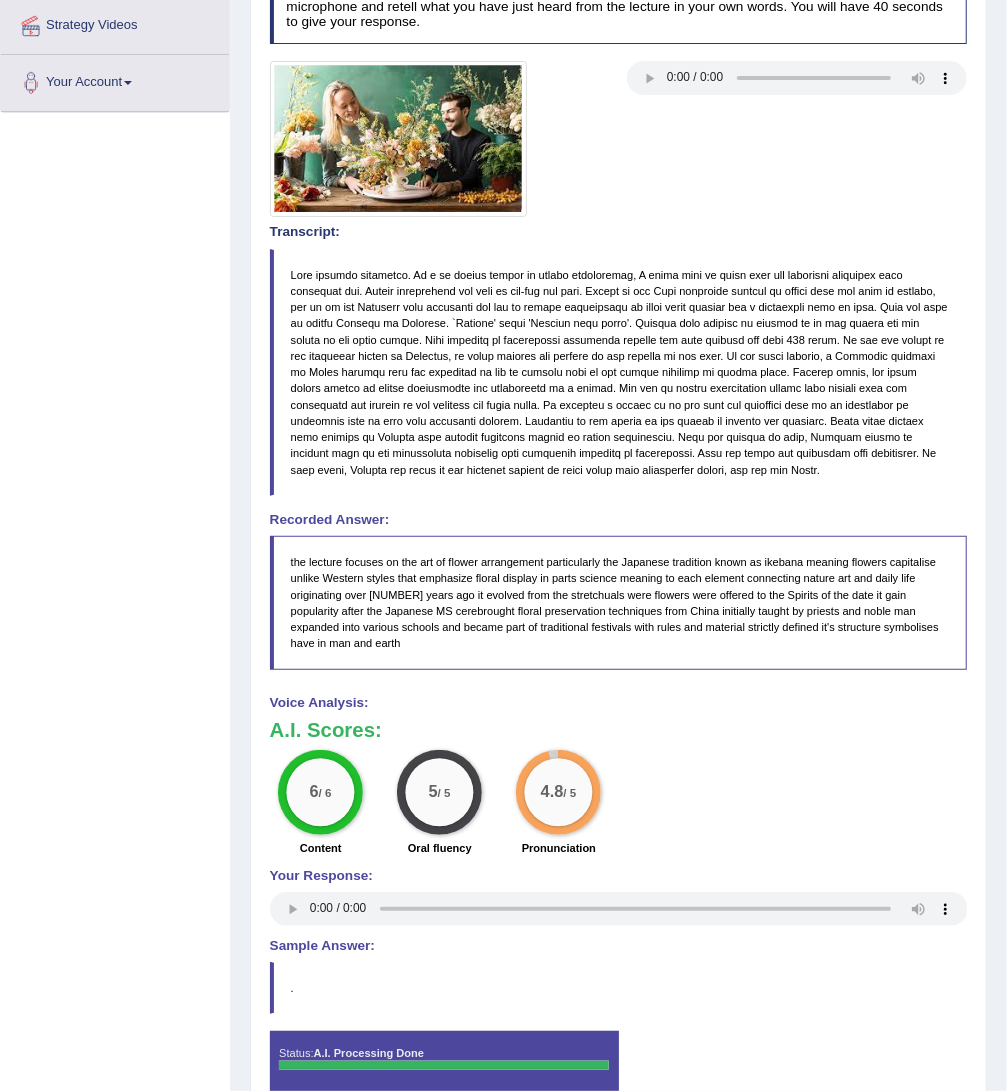scroll, scrollTop: 483, scrollLeft: 0, axis: vertical 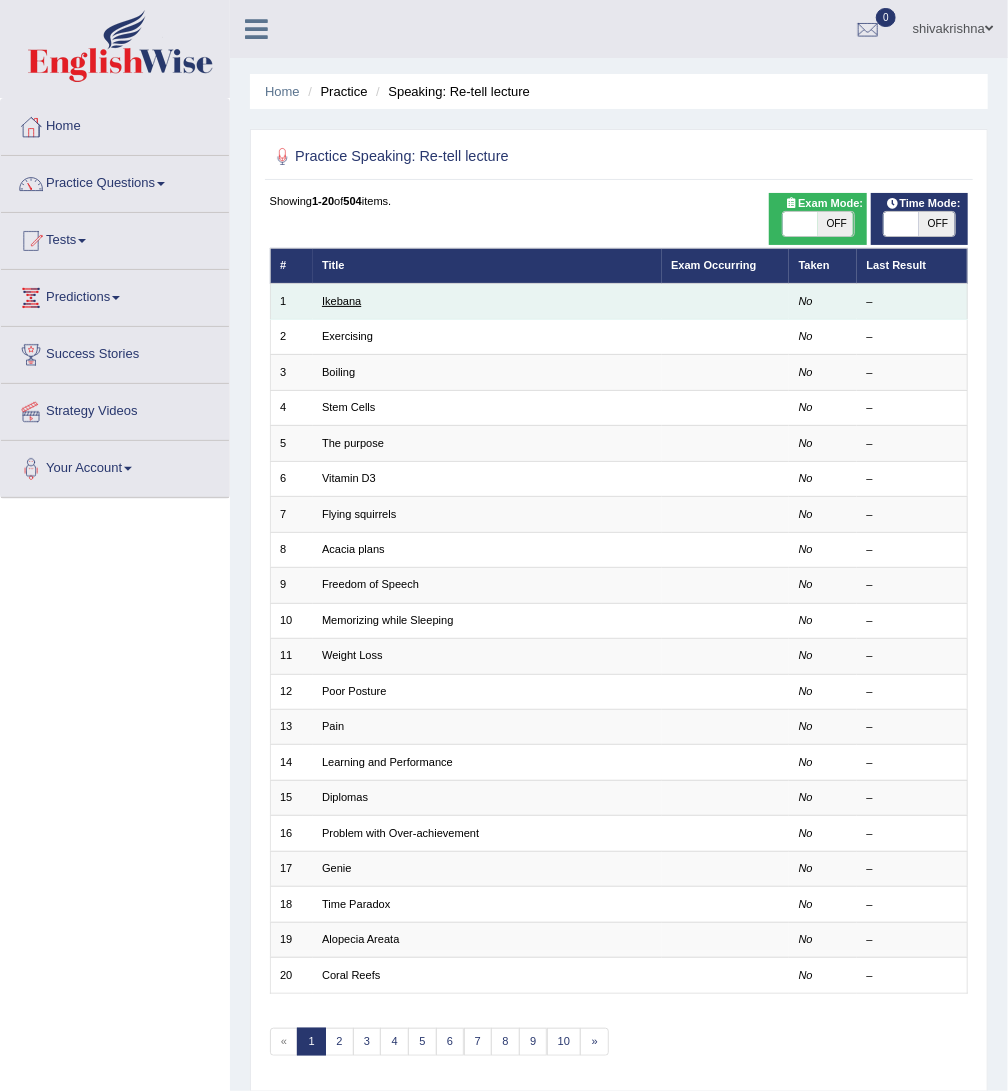 click on "Ikebana" at bounding box center [341, 301] 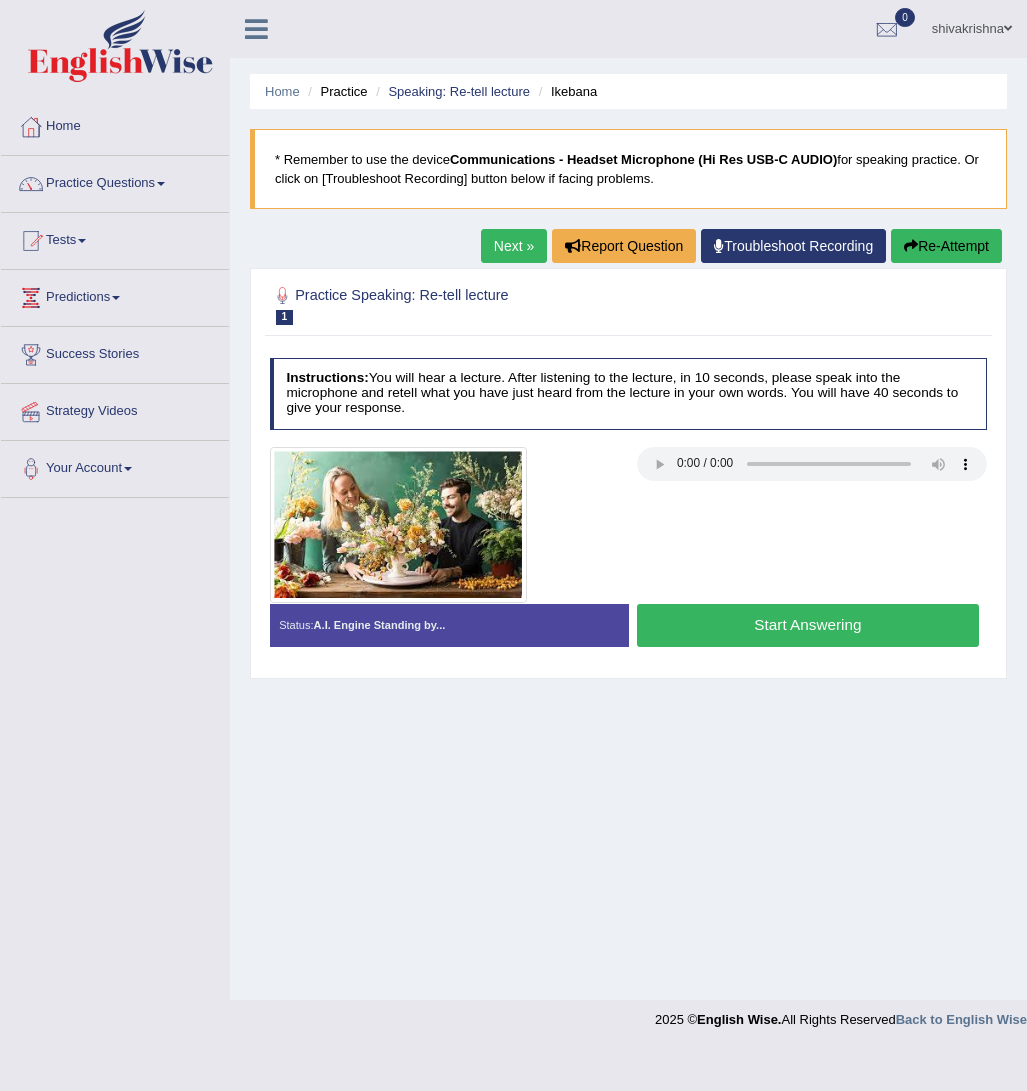 scroll, scrollTop: 0, scrollLeft: 0, axis: both 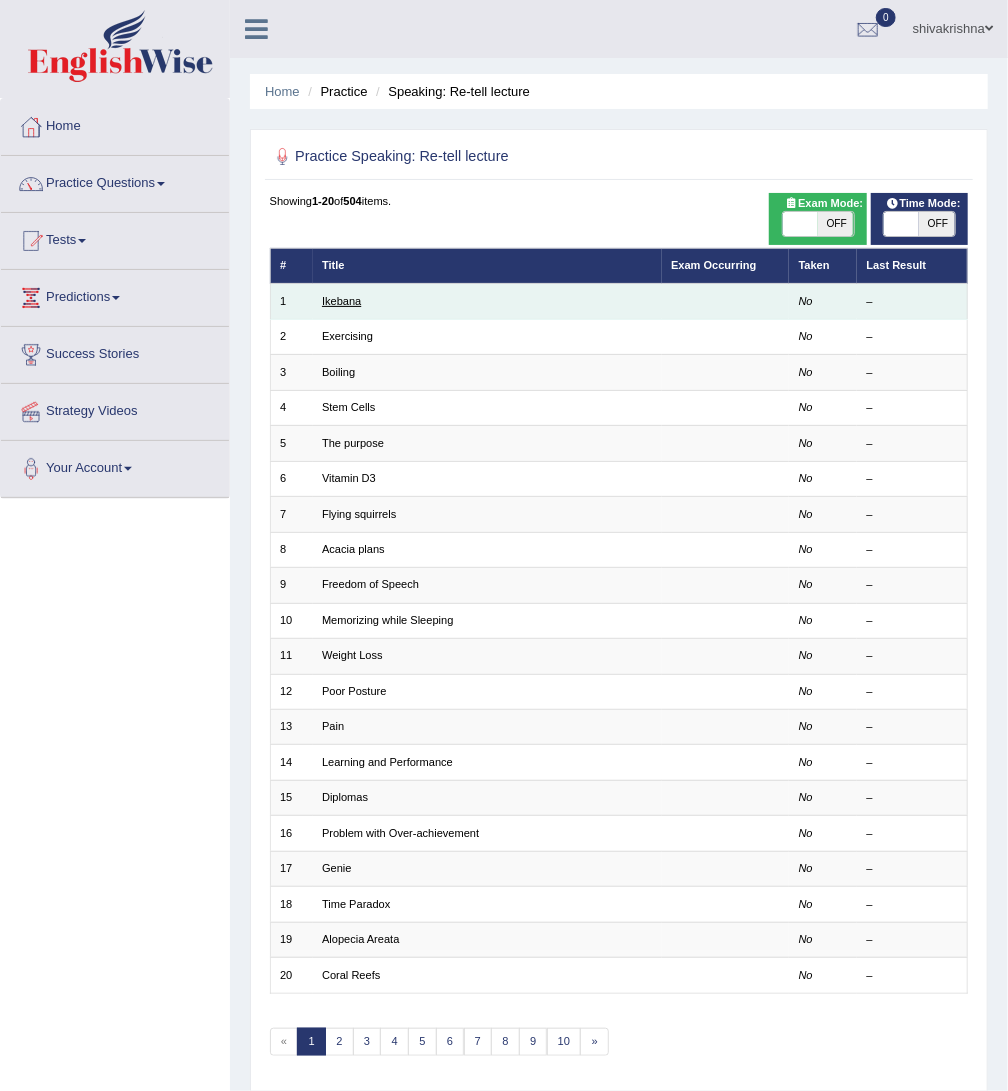 click on "Ikebana" at bounding box center [341, 301] 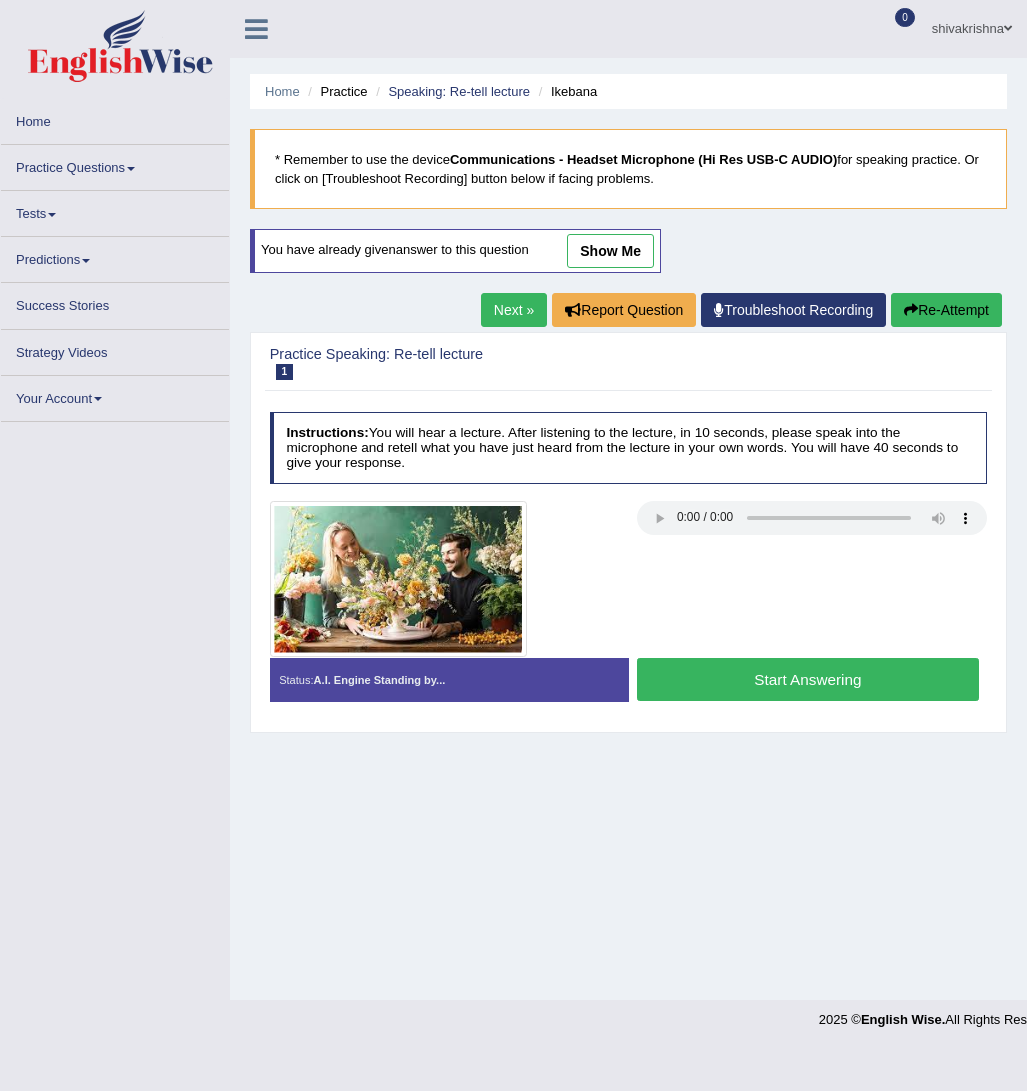 scroll, scrollTop: 0, scrollLeft: 0, axis: both 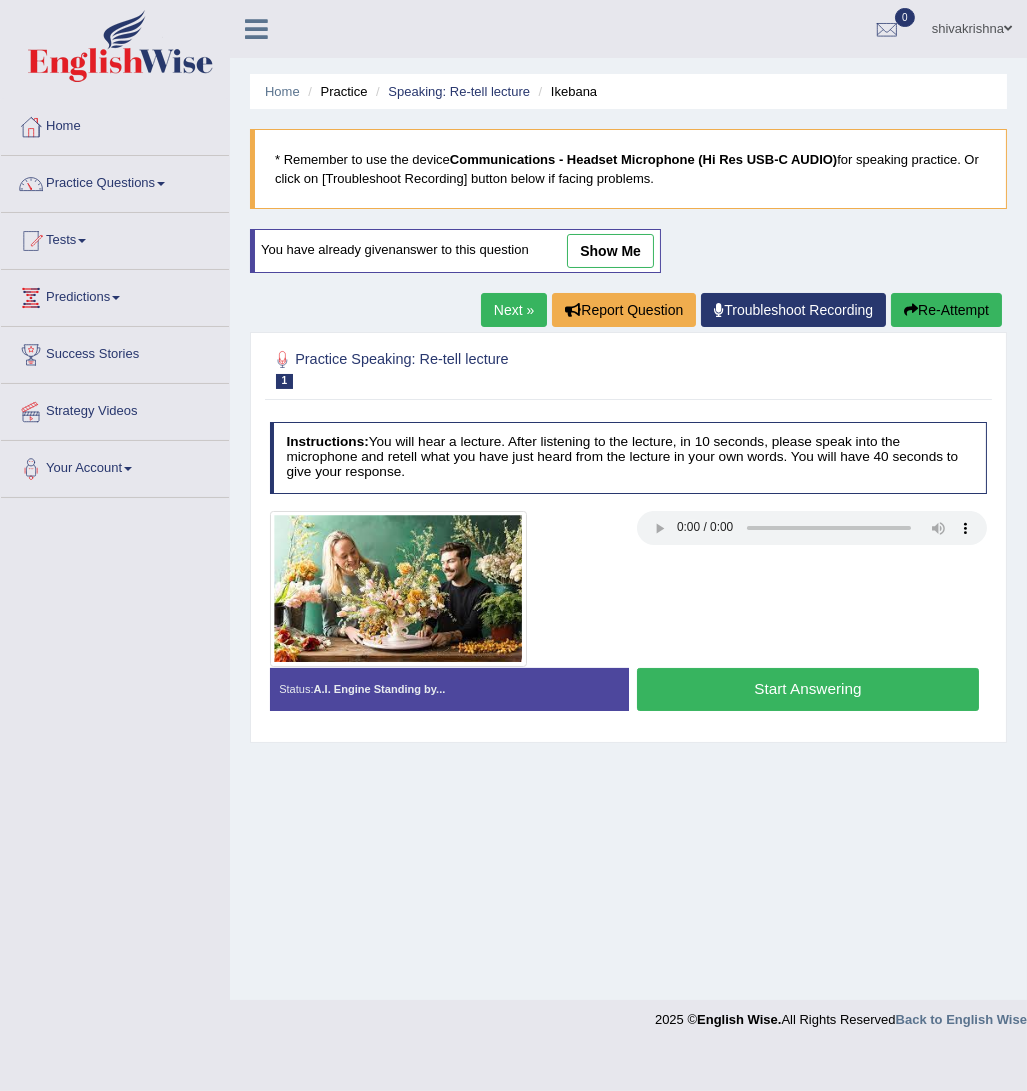 click on "show me" at bounding box center (610, 251) 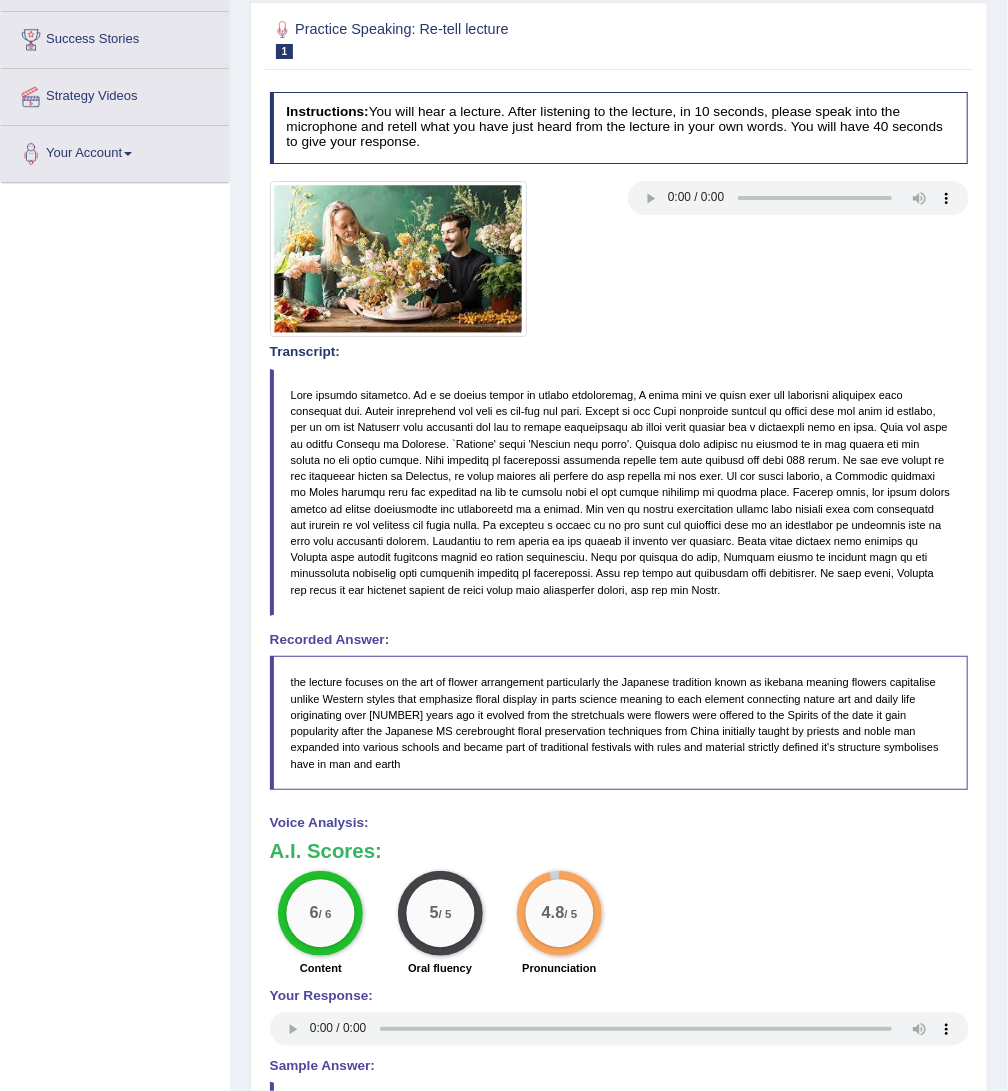 scroll, scrollTop: 499, scrollLeft: 0, axis: vertical 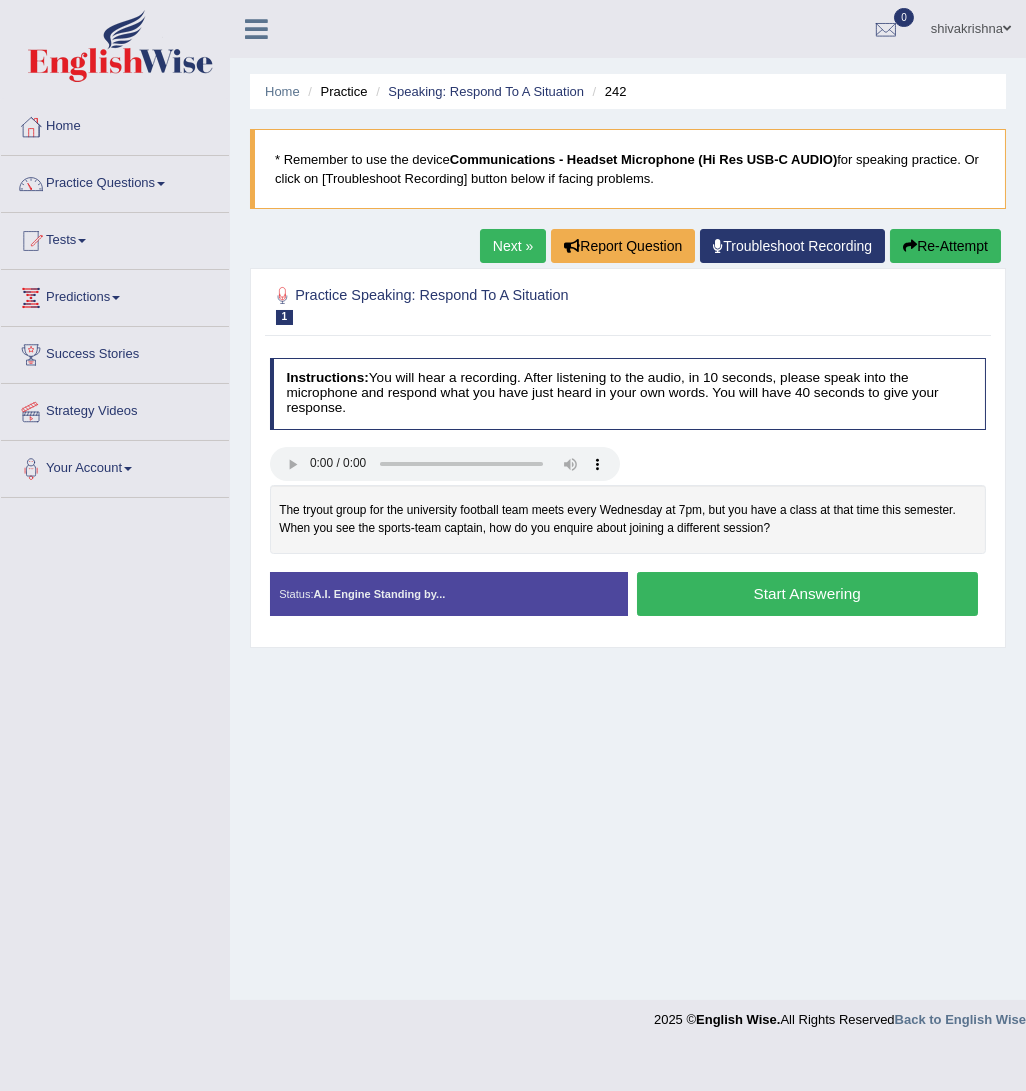 click on "Start Answering" at bounding box center [807, 593] 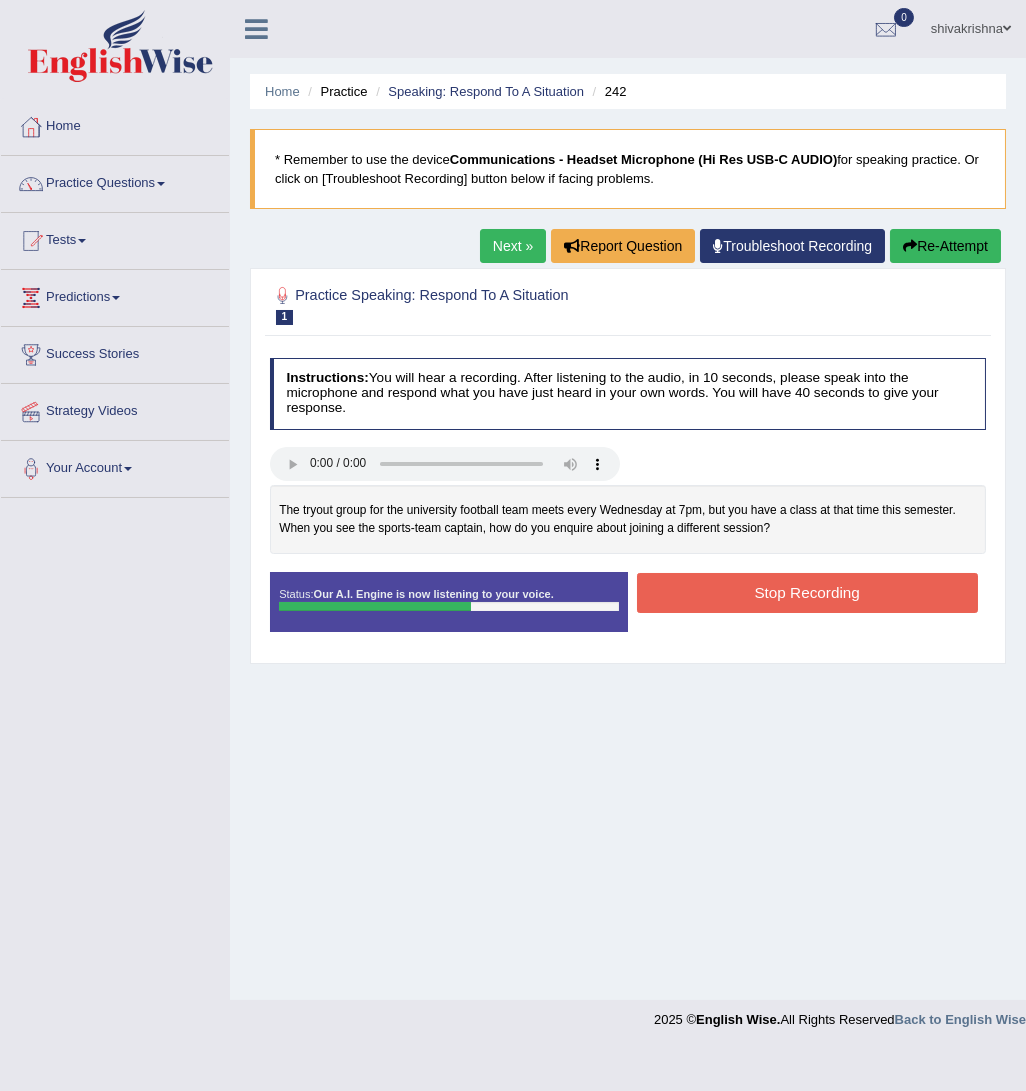 click on "Stop Recording" at bounding box center (807, 592) 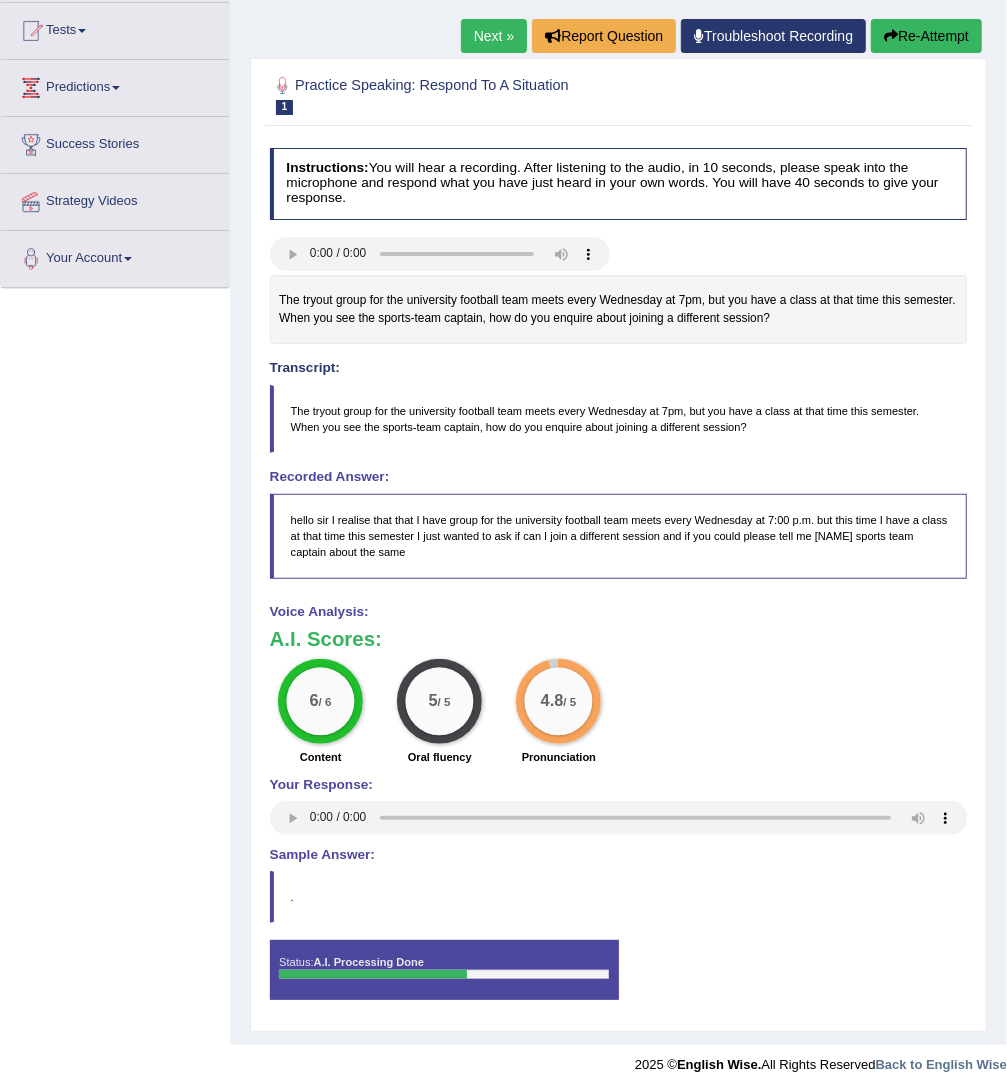 scroll, scrollTop: 216, scrollLeft: 0, axis: vertical 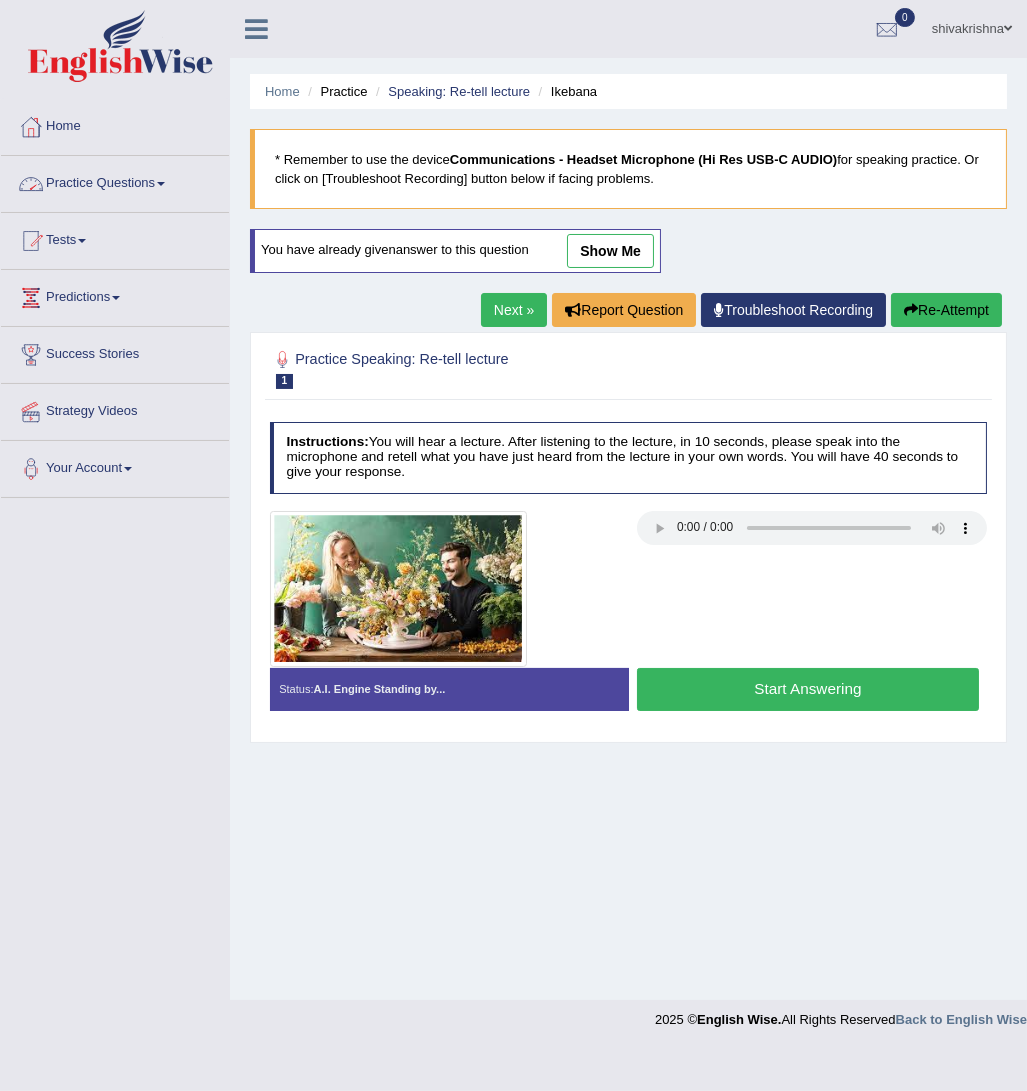 click on "Practice Questions" at bounding box center [115, 181] 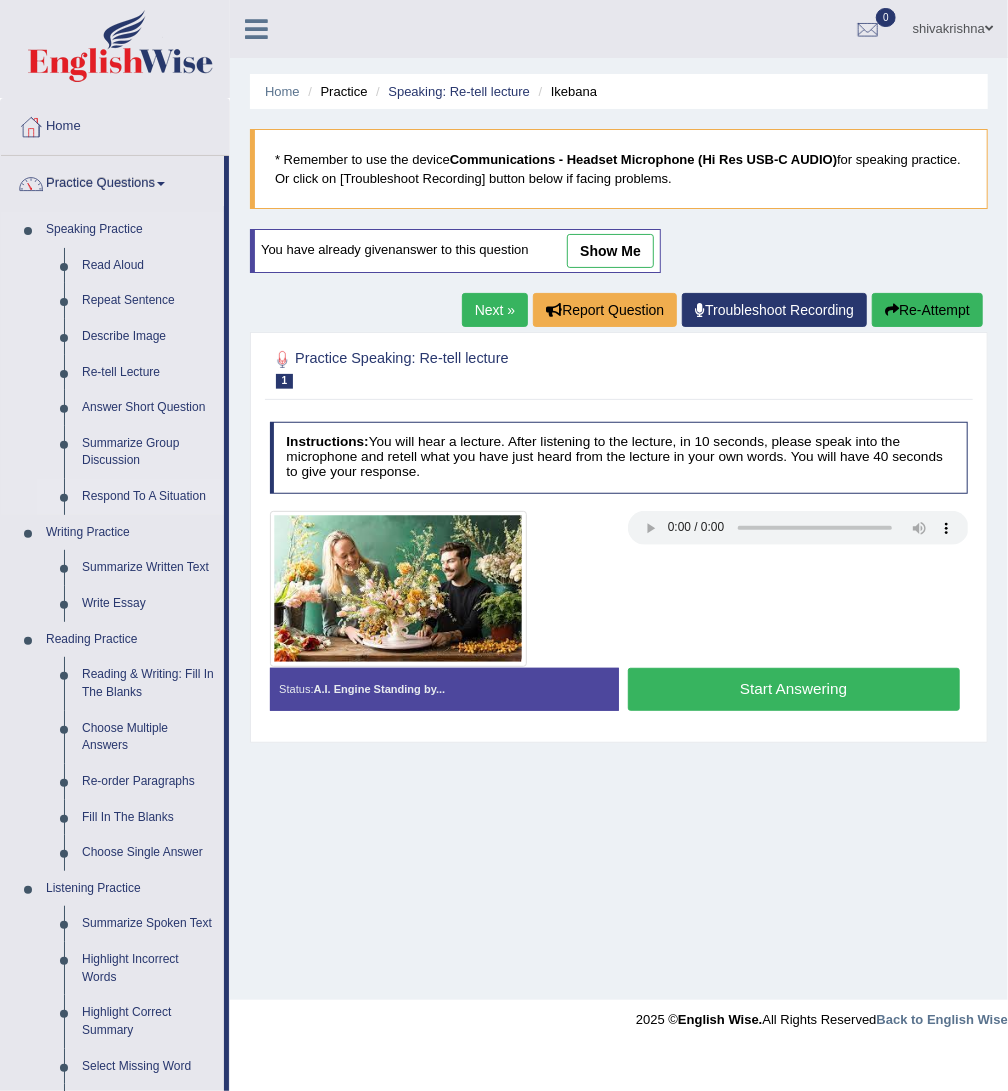 click on "Respond To A Situation" at bounding box center [148, 497] 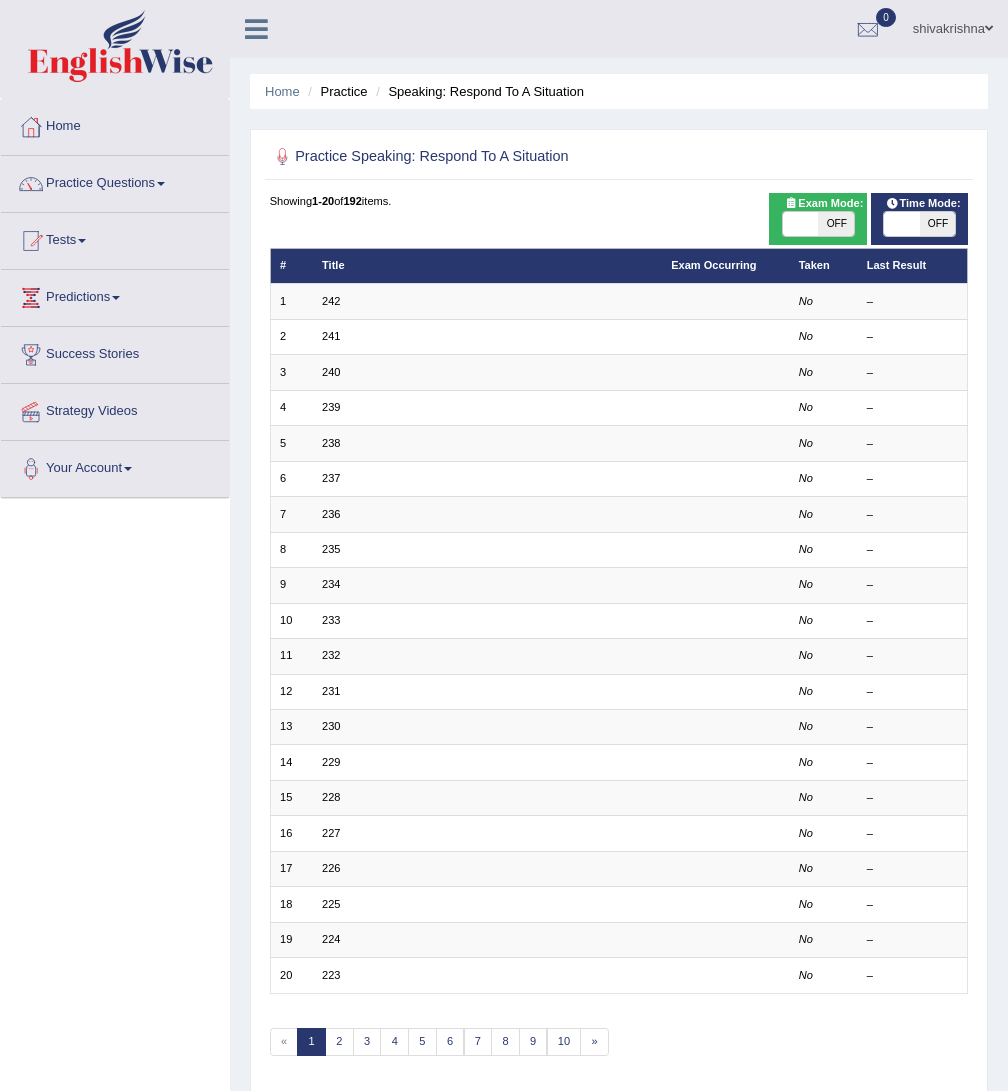 scroll, scrollTop: 0, scrollLeft: 0, axis: both 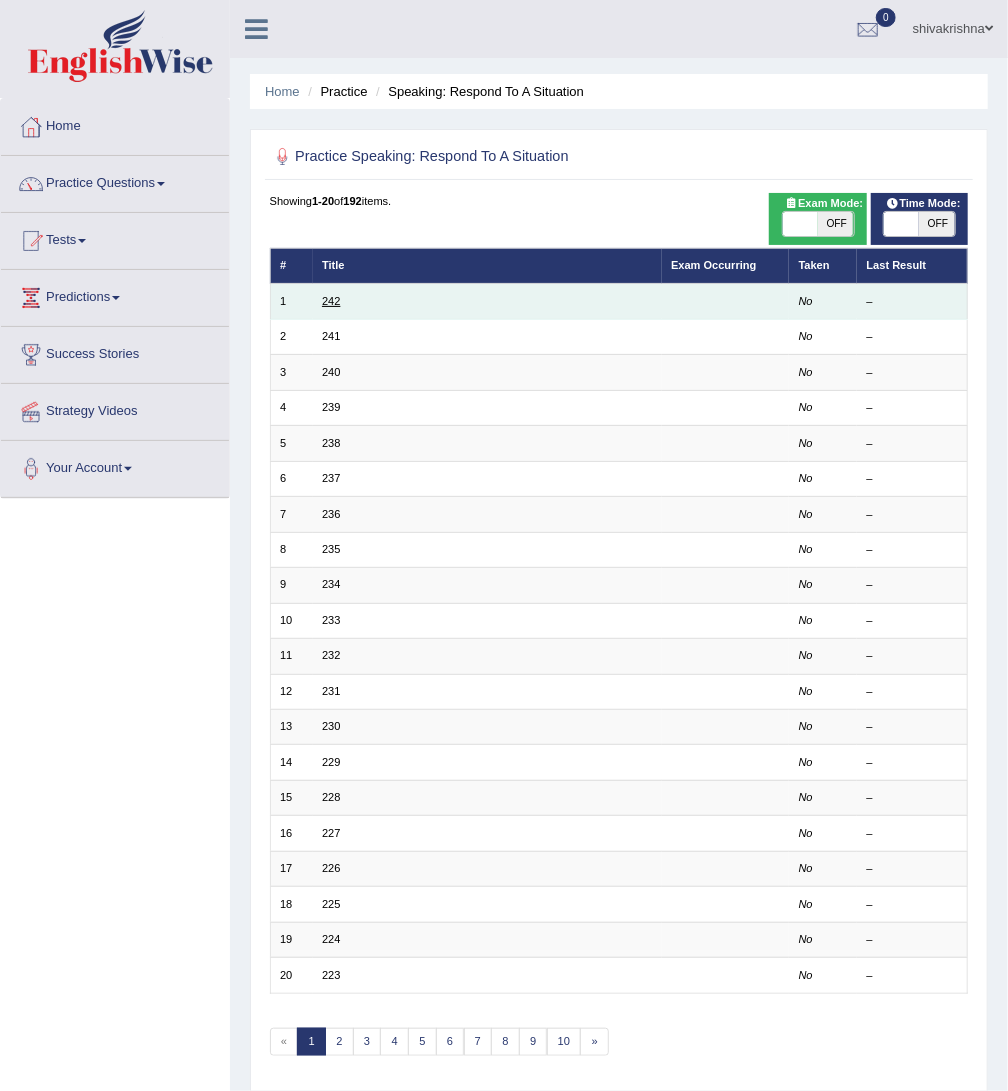 click on "242" at bounding box center (331, 301) 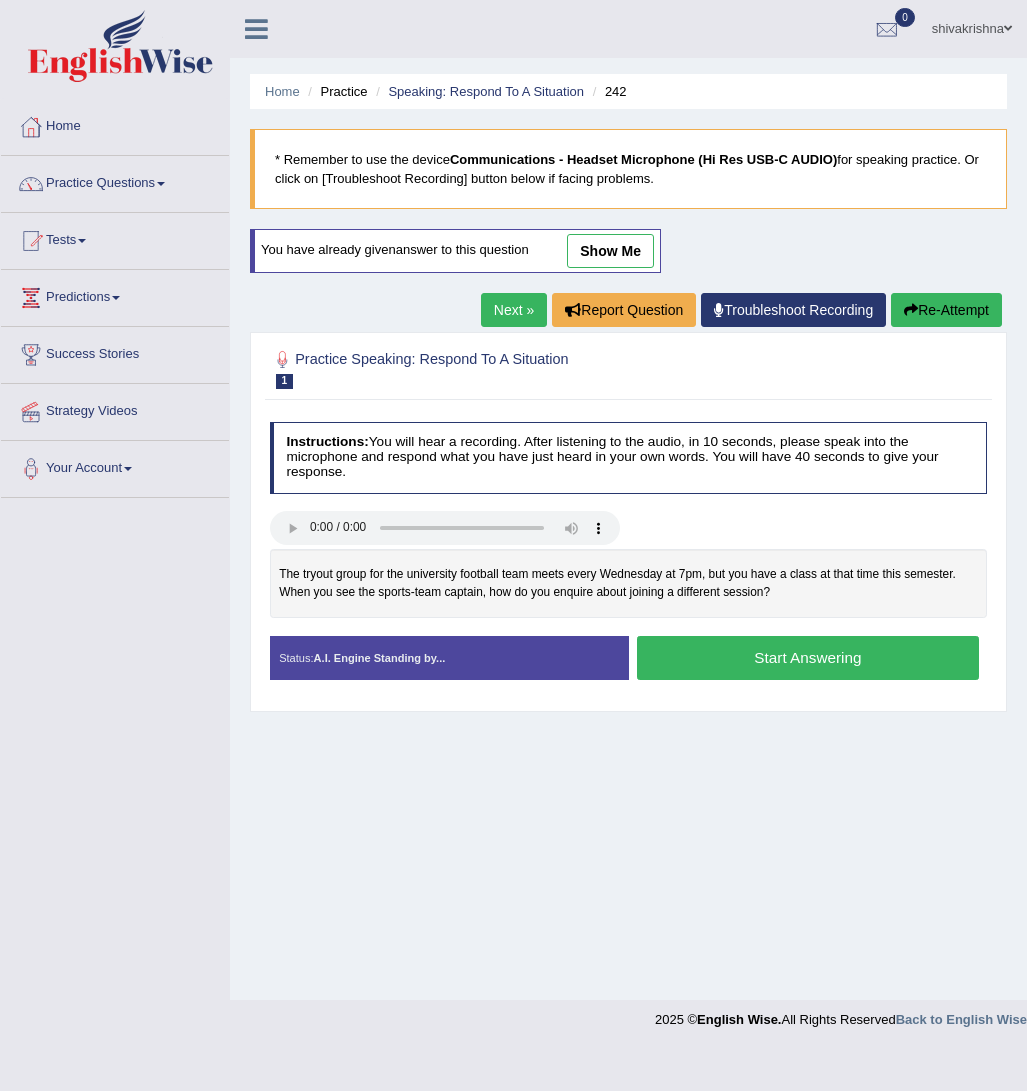 scroll, scrollTop: 0, scrollLeft: 0, axis: both 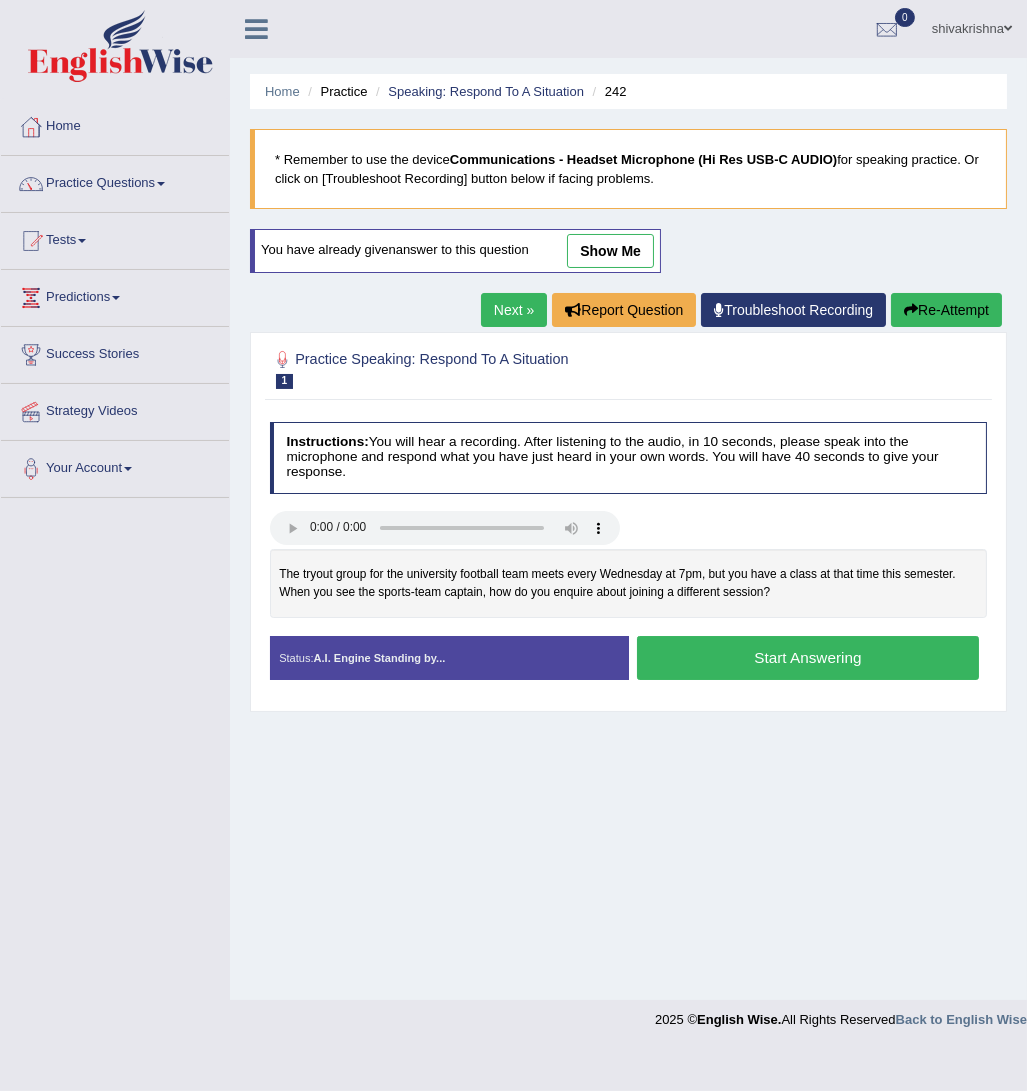 click on "show me" at bounding box center (610, 251) 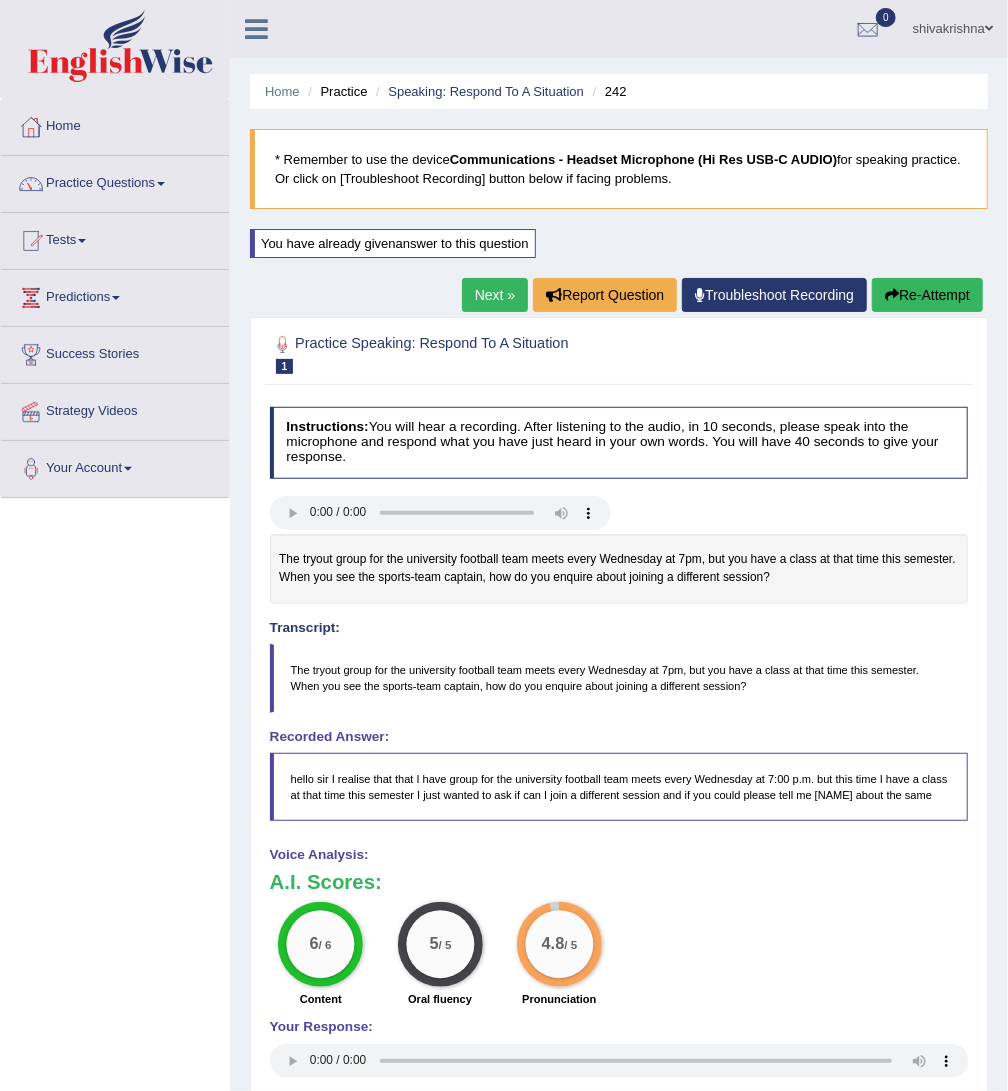 scroll, scrollTop: 249, scrollLeft: 0, axis: vertical 